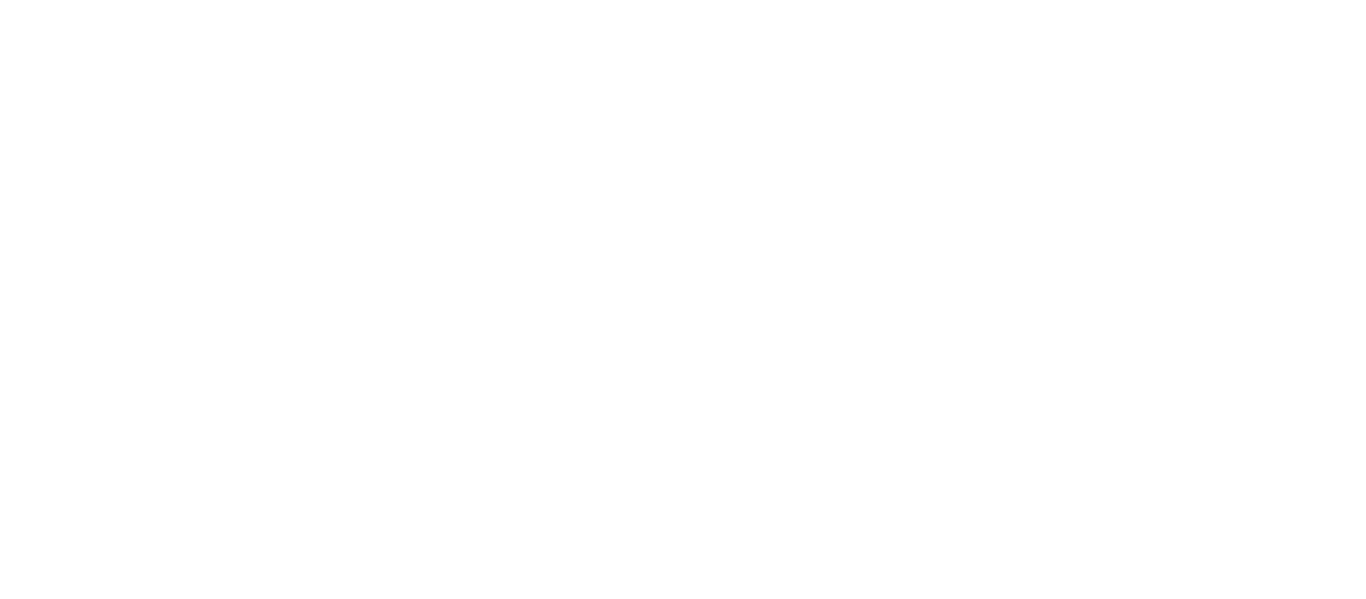 scroll, scrollTop: 0, scrollLeft: 0, axis: both 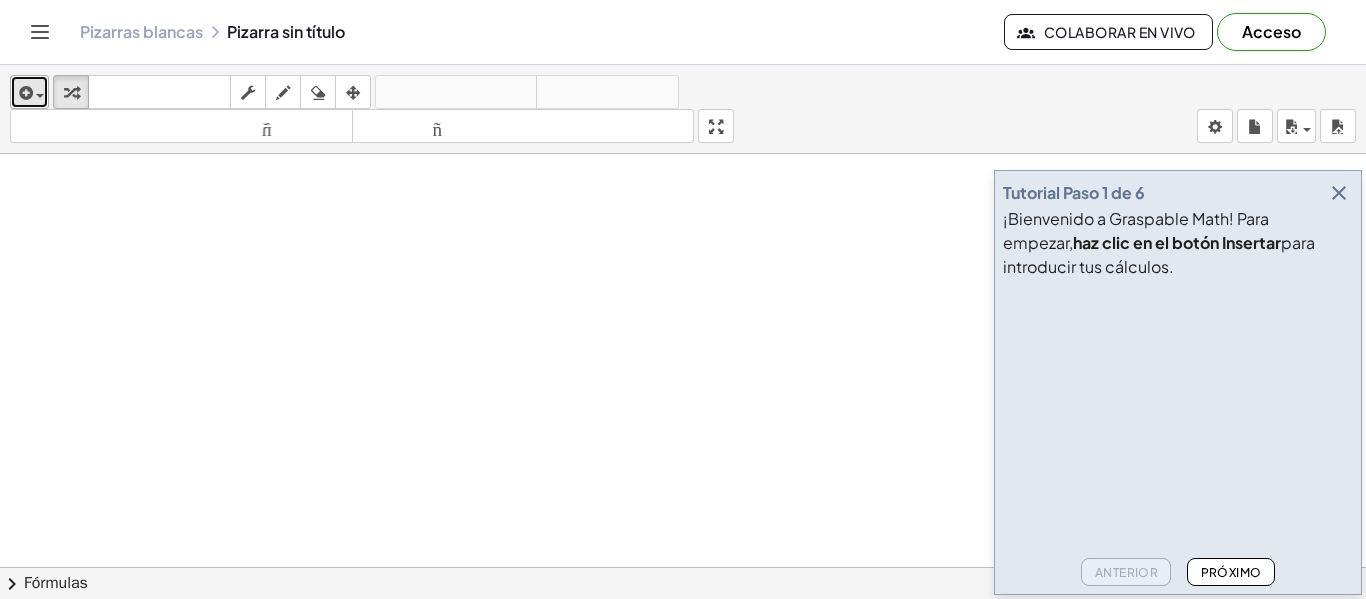 click at bounding box center [24, 93] 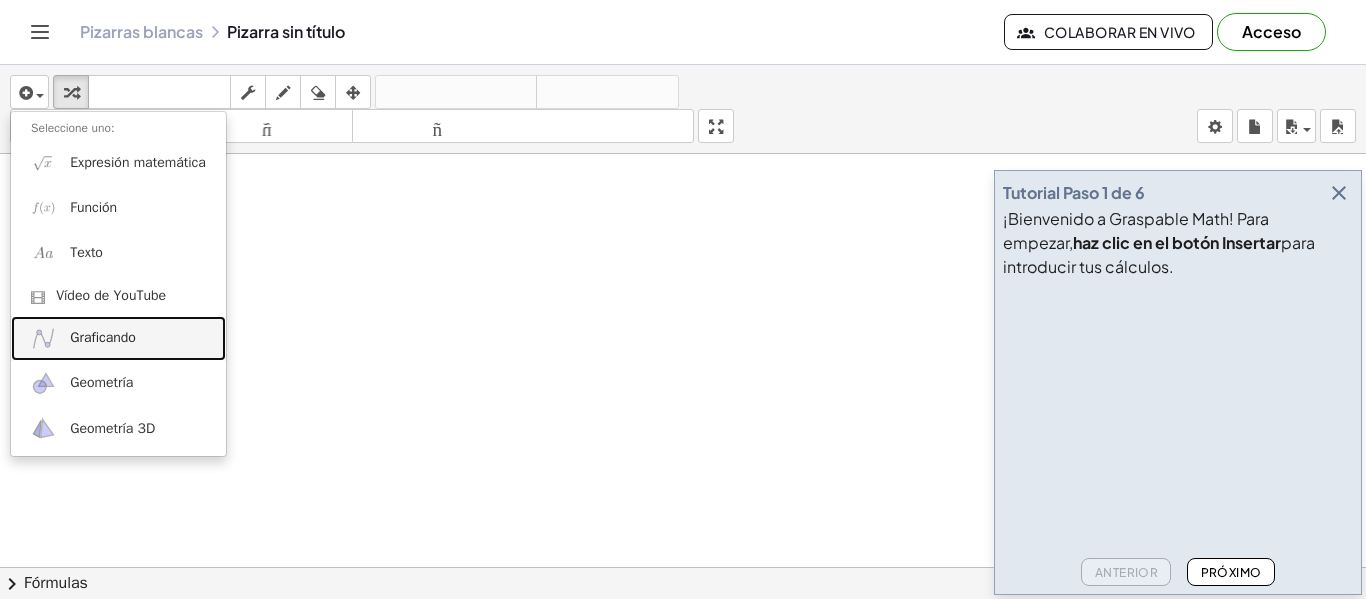 click on "Graficando" at bounding box center [118, 338] 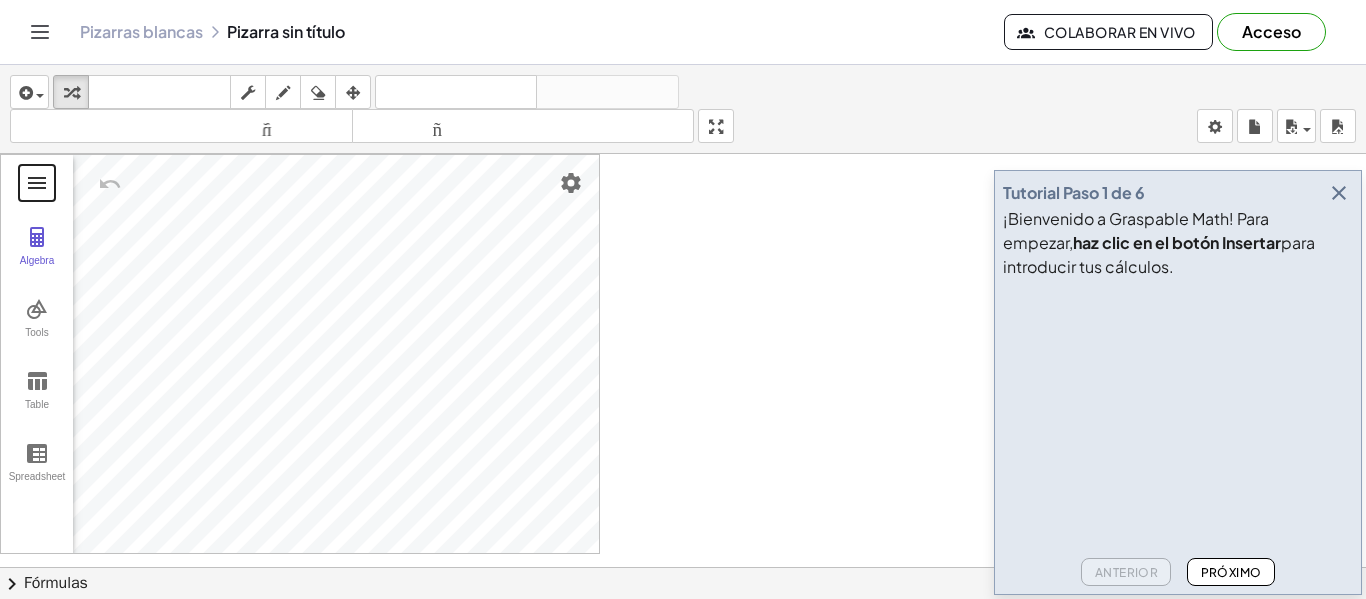 click at bounding box center (37, 183) 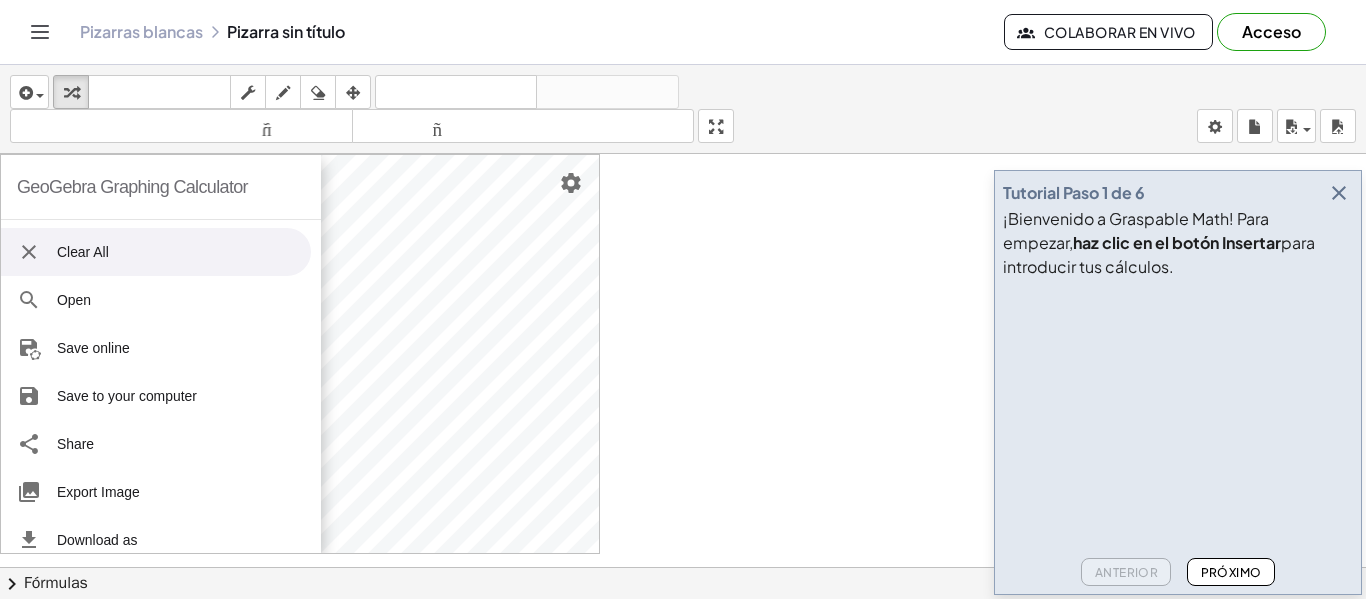 click at bounding box center (683, 529) 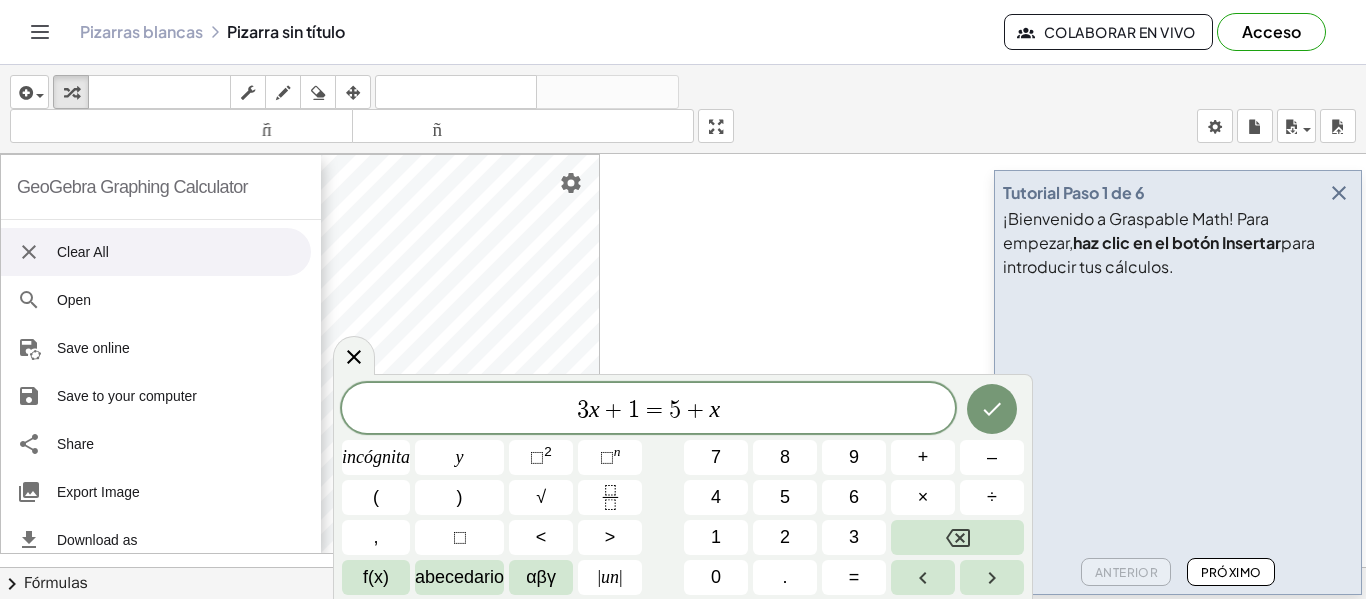click at bounding box center (29, 252) 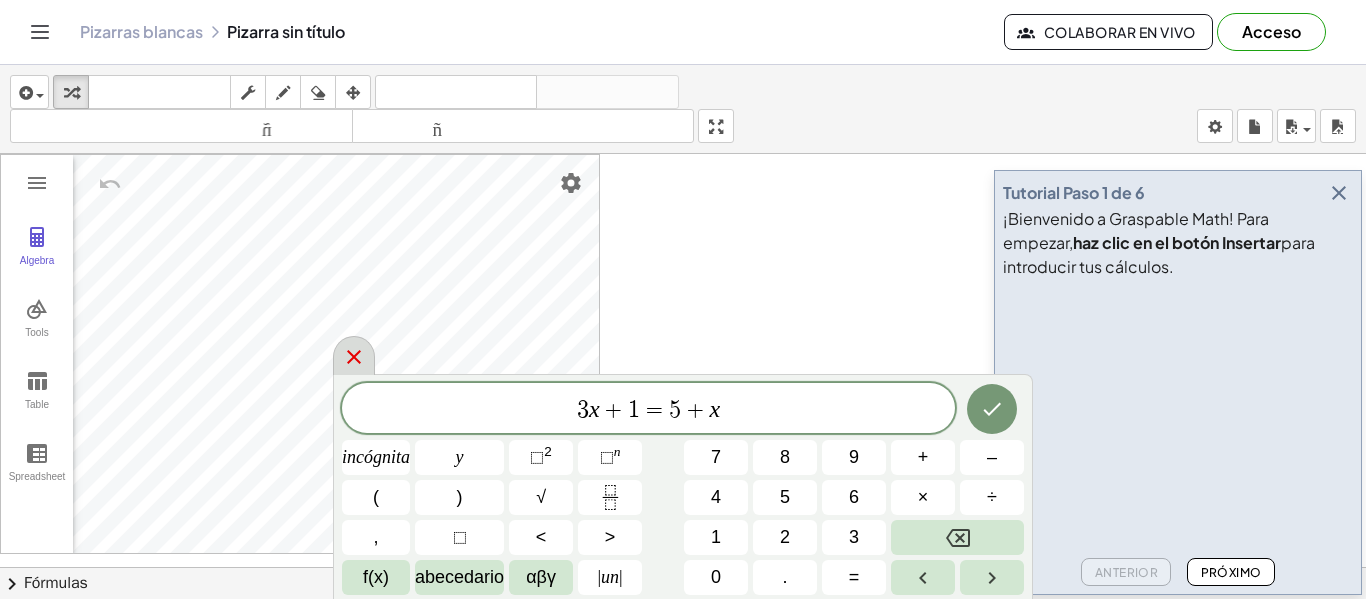 click 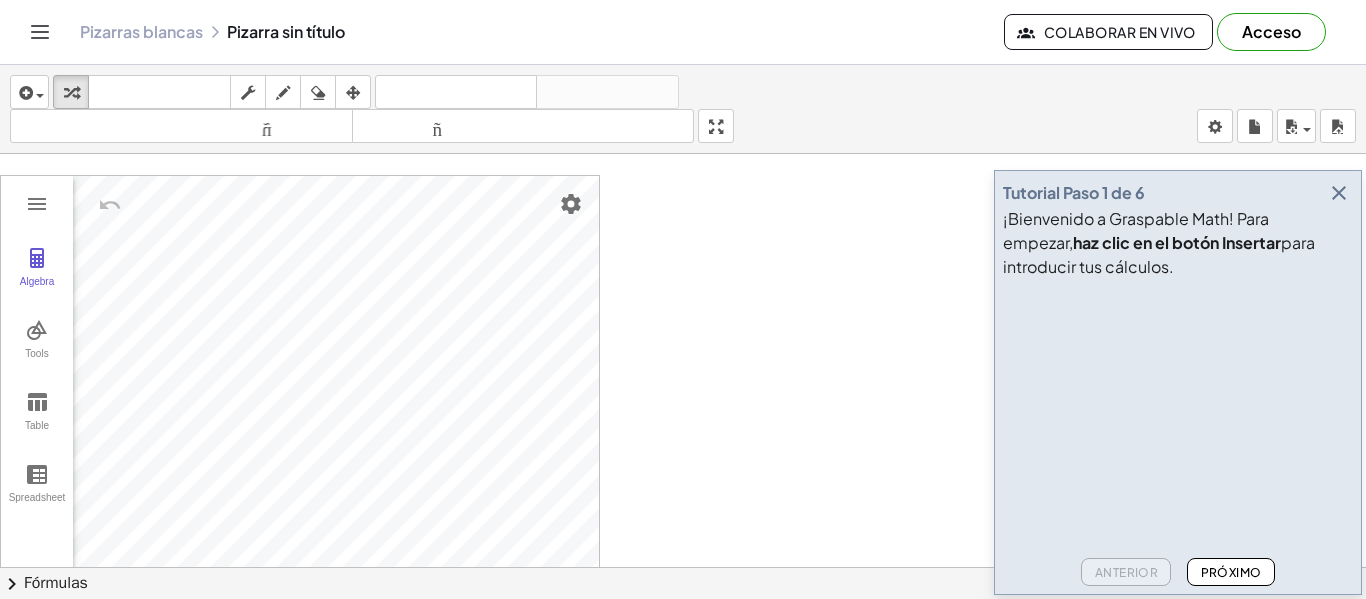 scroll, scrollTop: 0, scrollLeft: 0, axis: both 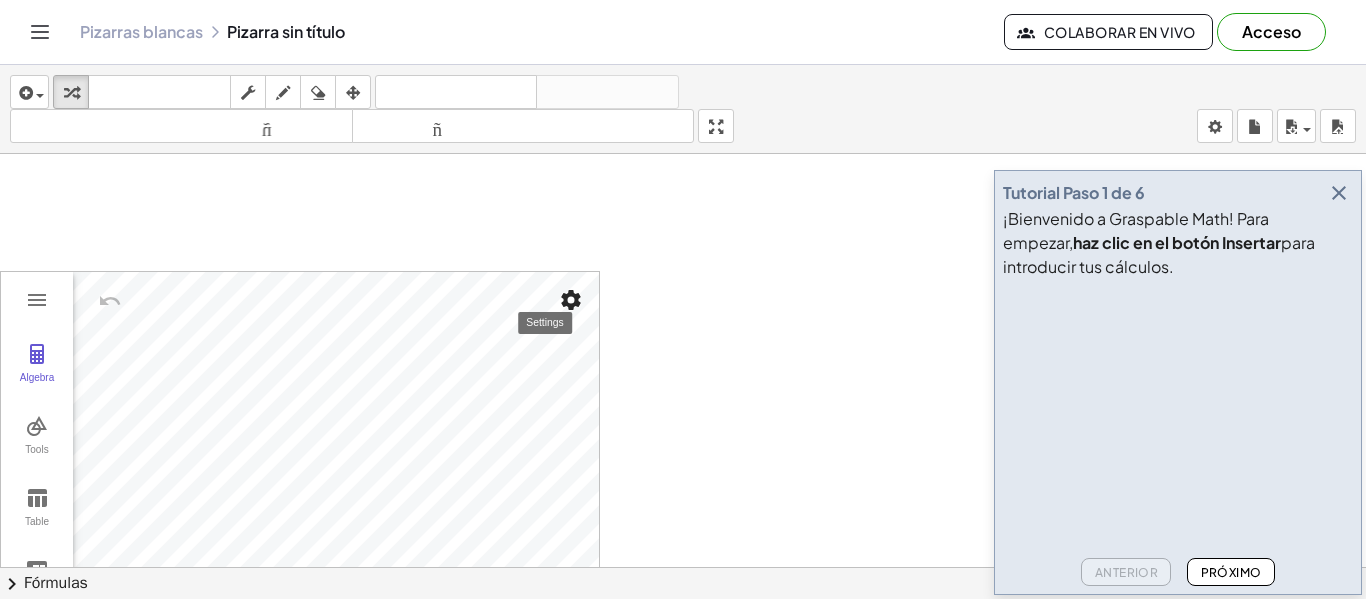 click at bounding box center [571, 300] 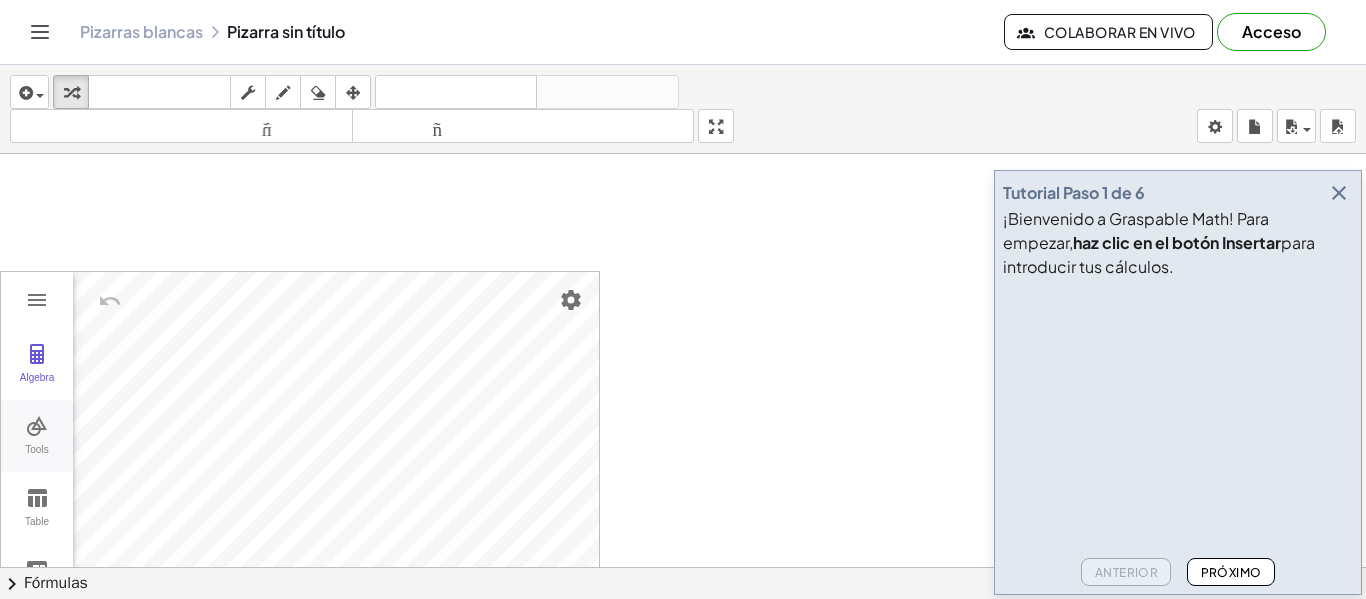 click on "Tools" at bounding box center (37, 436) 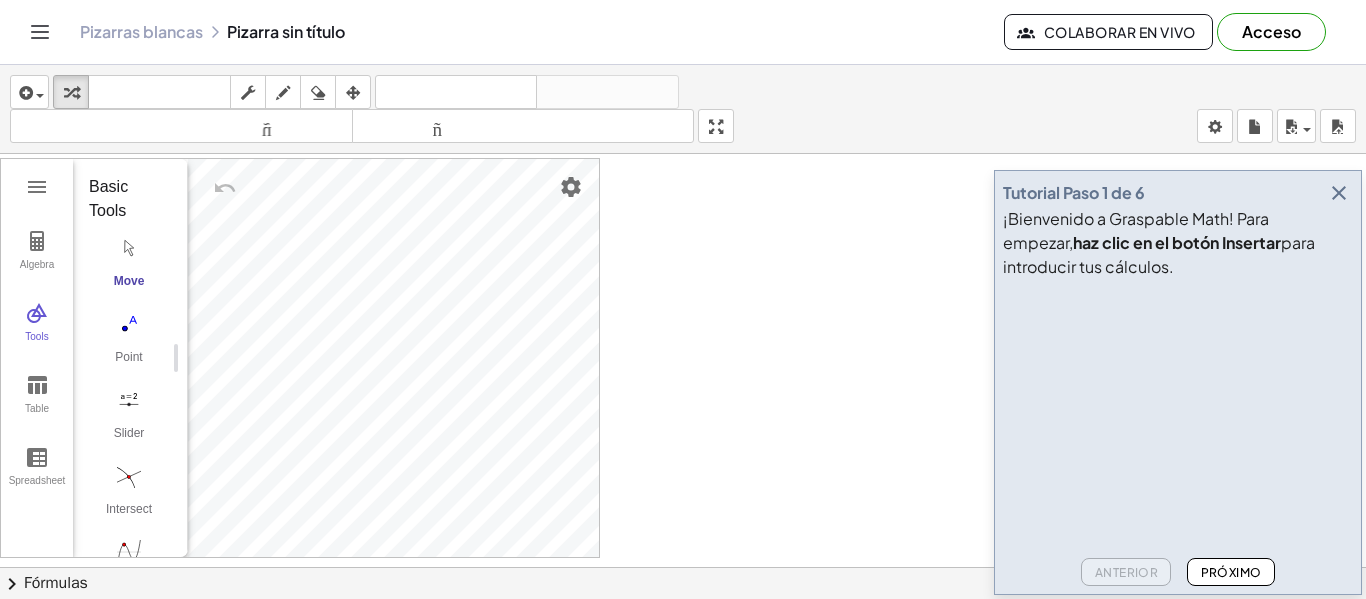 scroll, scrollTop: 239, scrollLeft: 0, axis: vertical 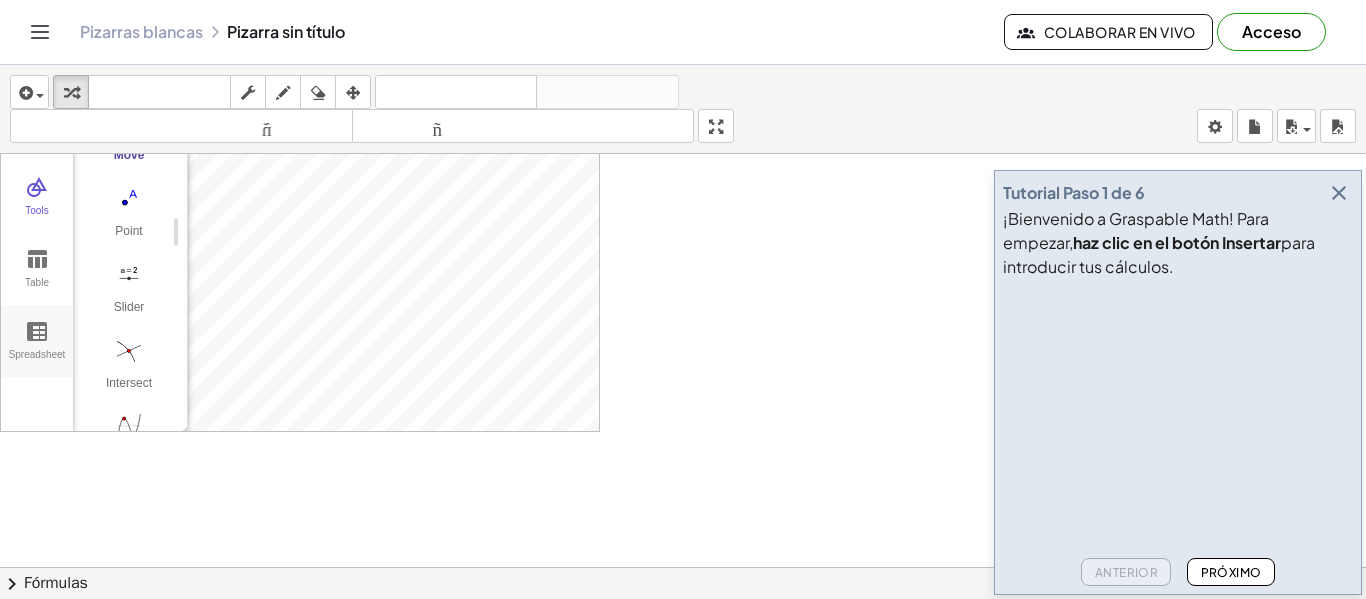 click on "Spreadsheet" at bounding box center [37, 341] 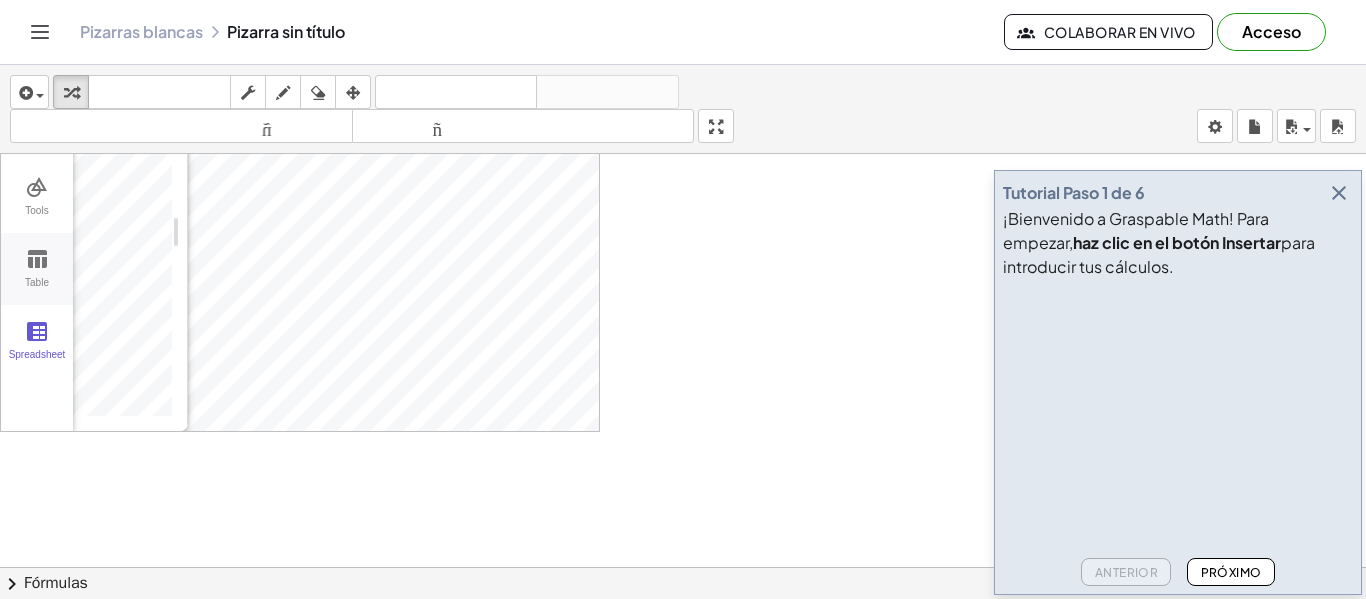 click on "Table" at bounding box center [37, 291] 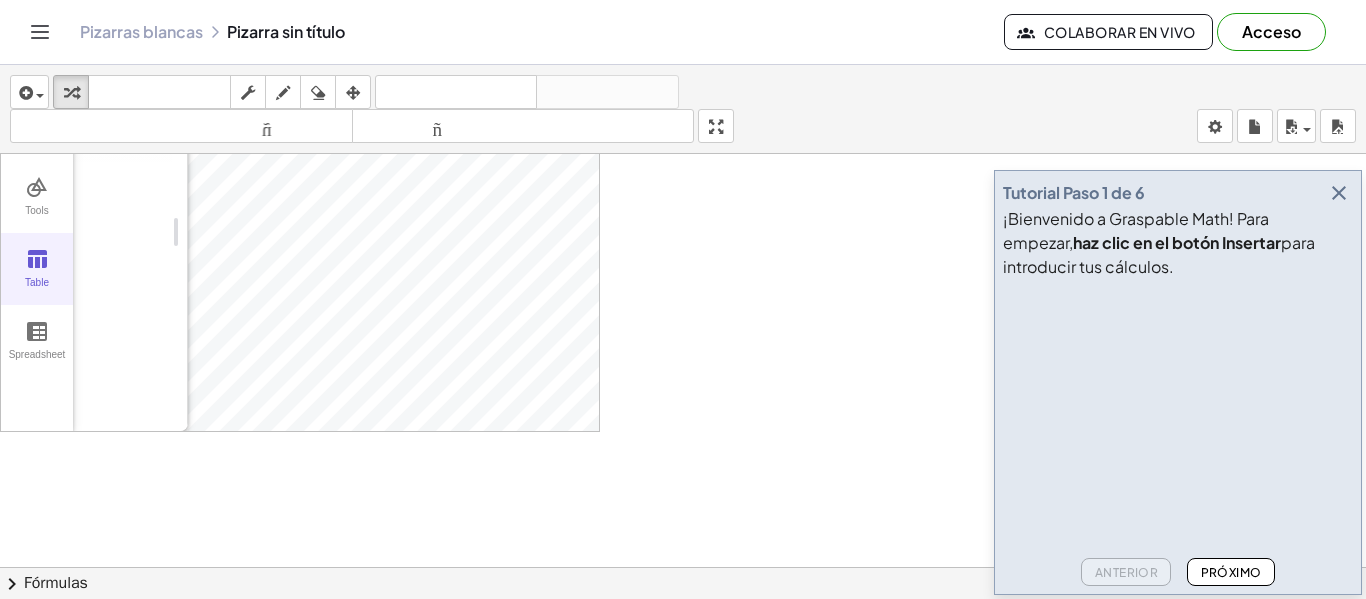 scroll, scrollTop: 0, scrollLeft: 0, axis: both 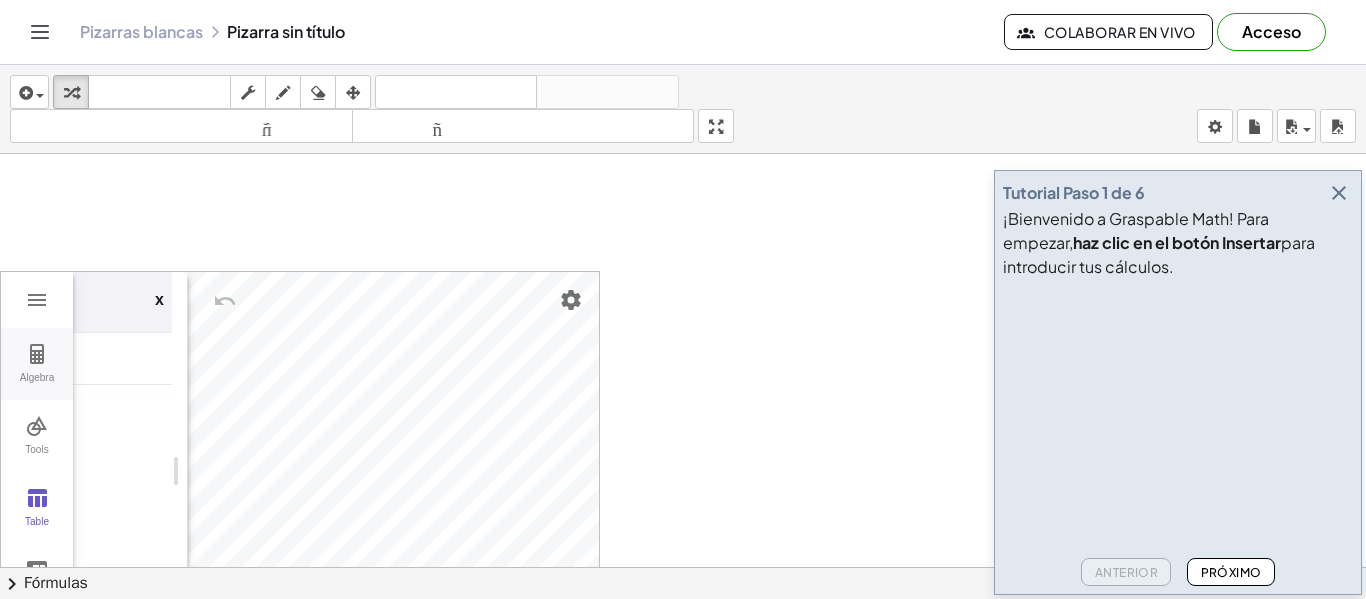 click at bounding box center [37, 354] 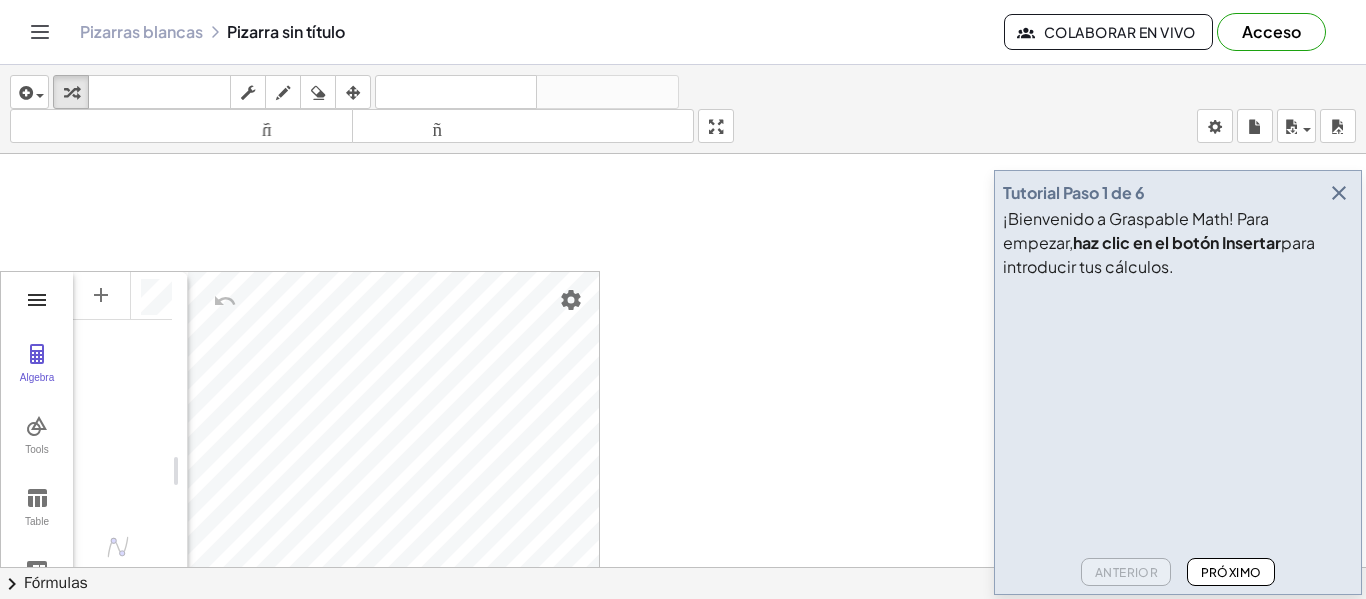 click at bounding box center (37, 300) 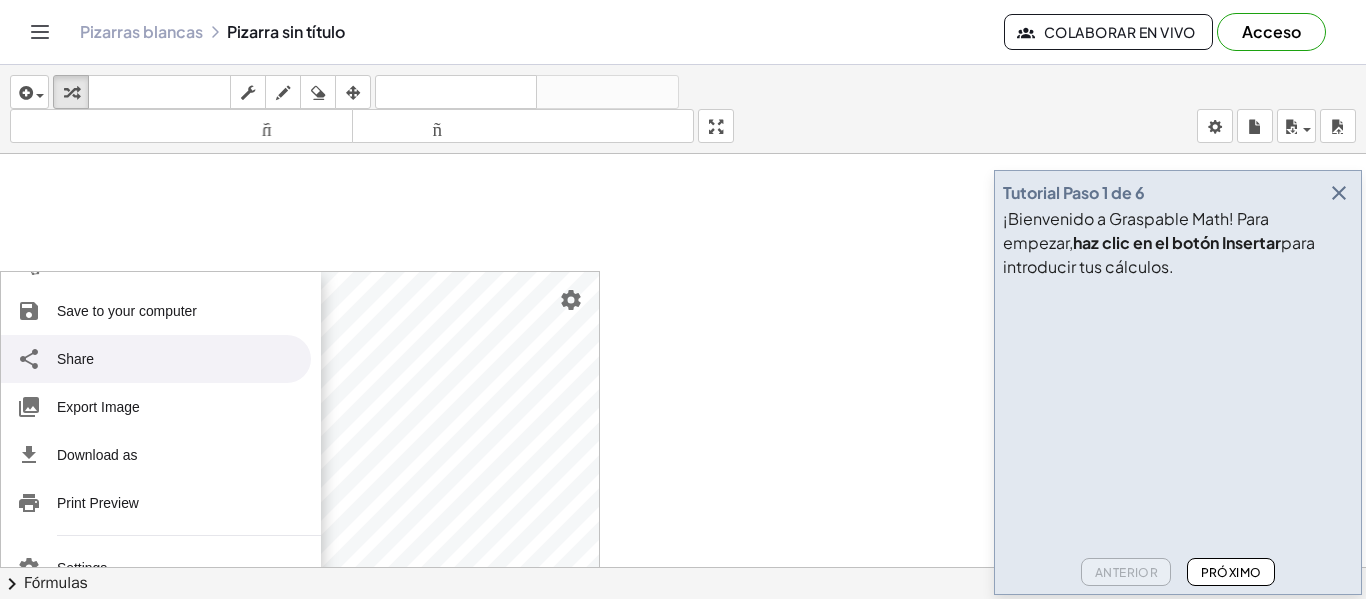 scroll, scrollTop: 245, scrollLeft: 0, axis: vertical 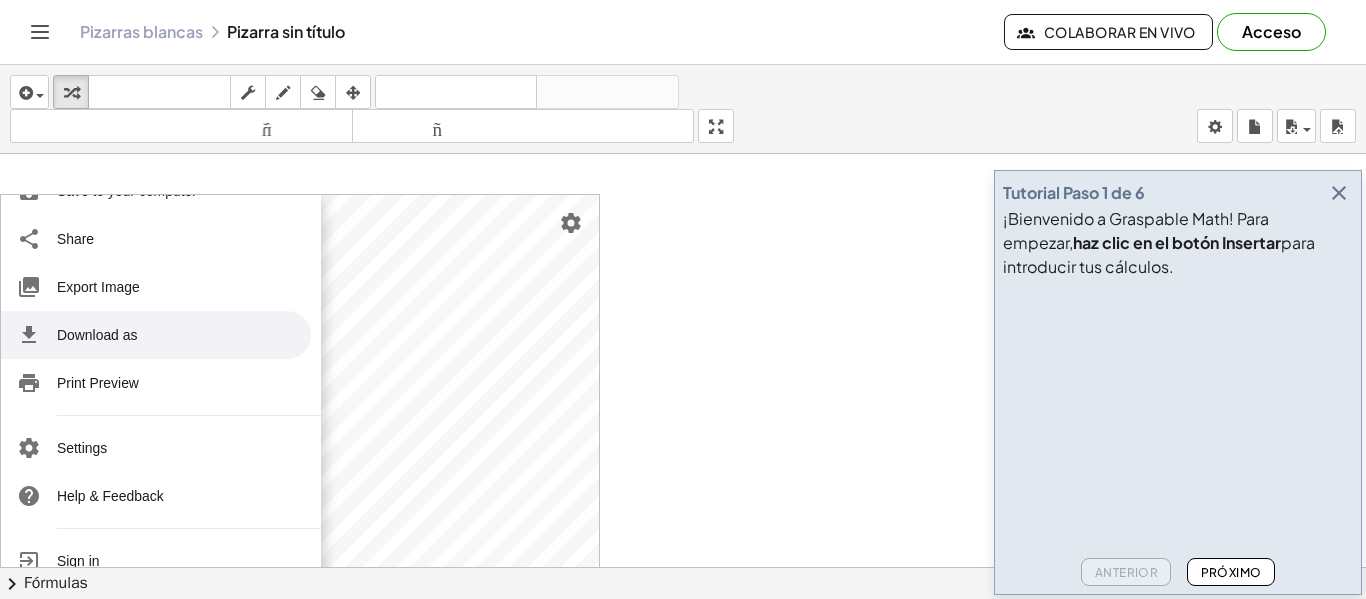click at bounding box center (683, 490) 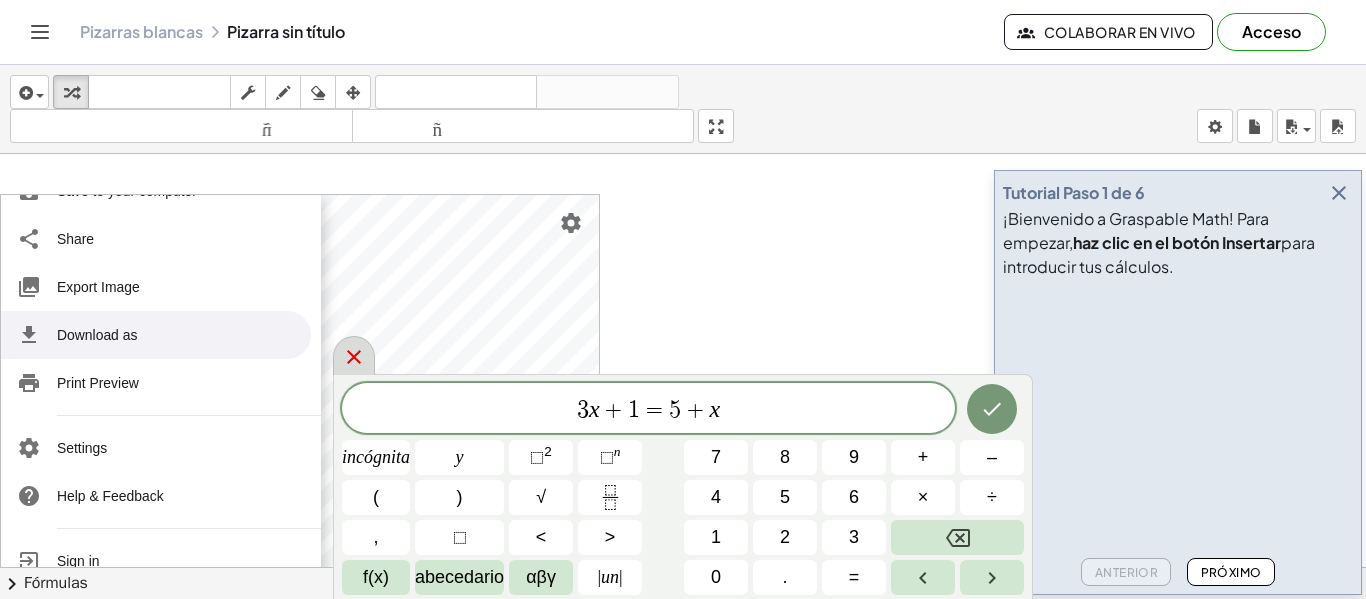 click 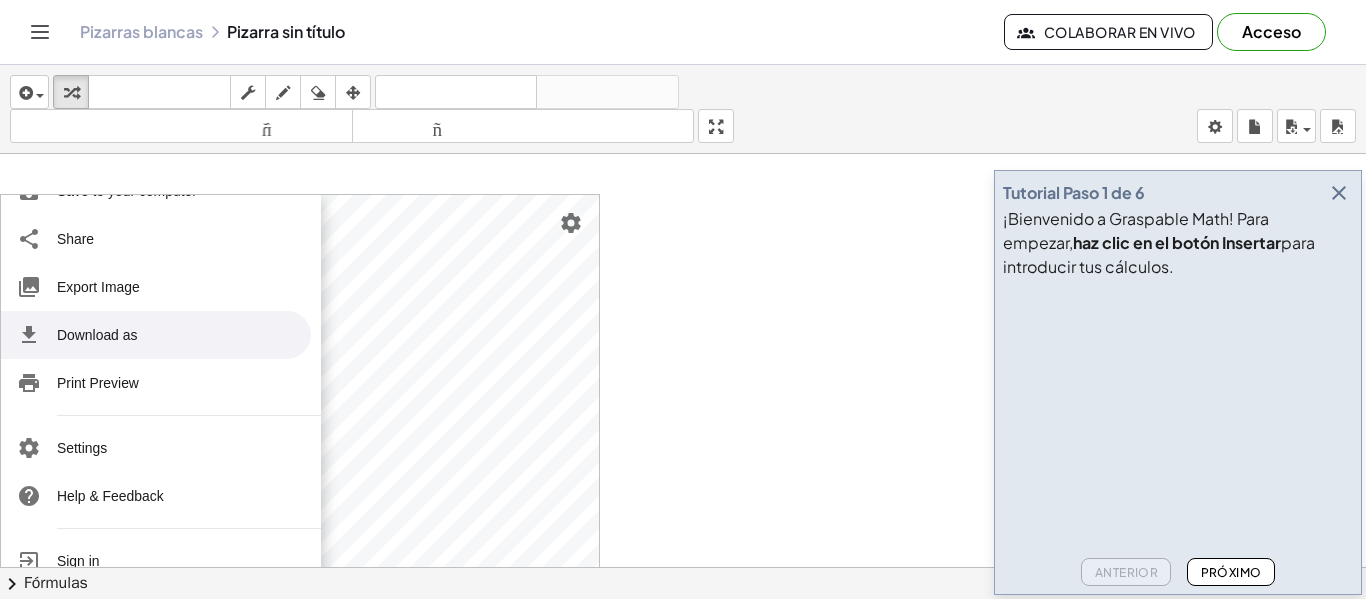 click at bounding box center [683, 490] 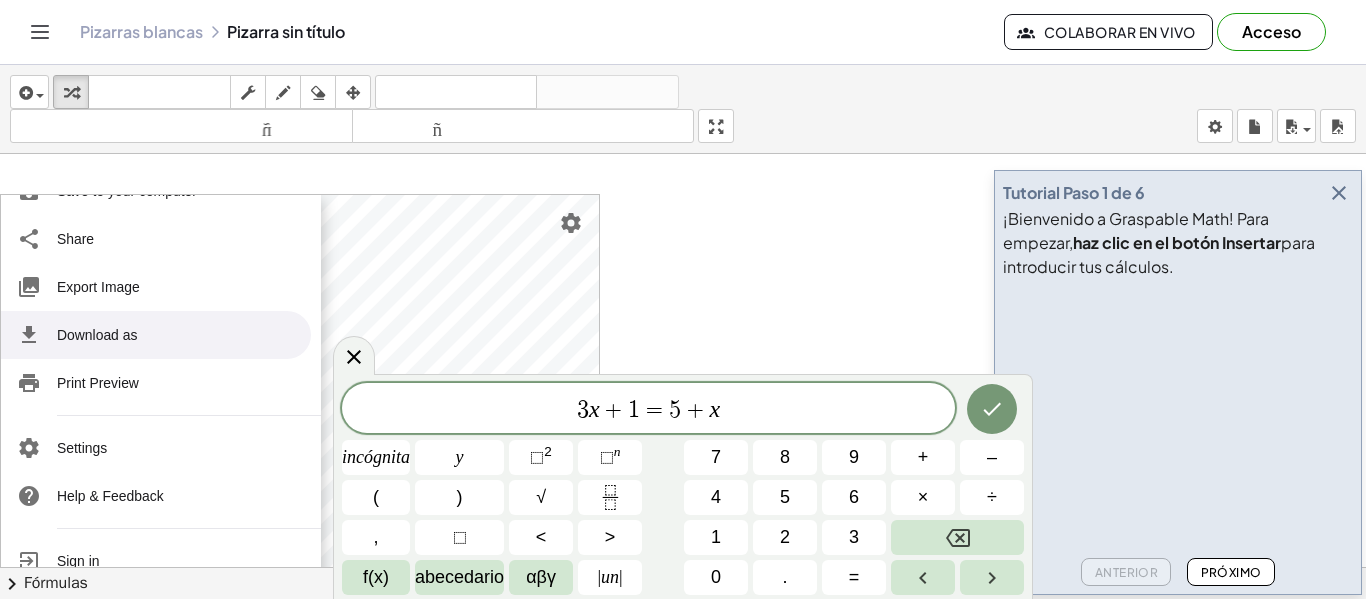scroll, scrollTop: 0, scrollLeft: 0, axis: both 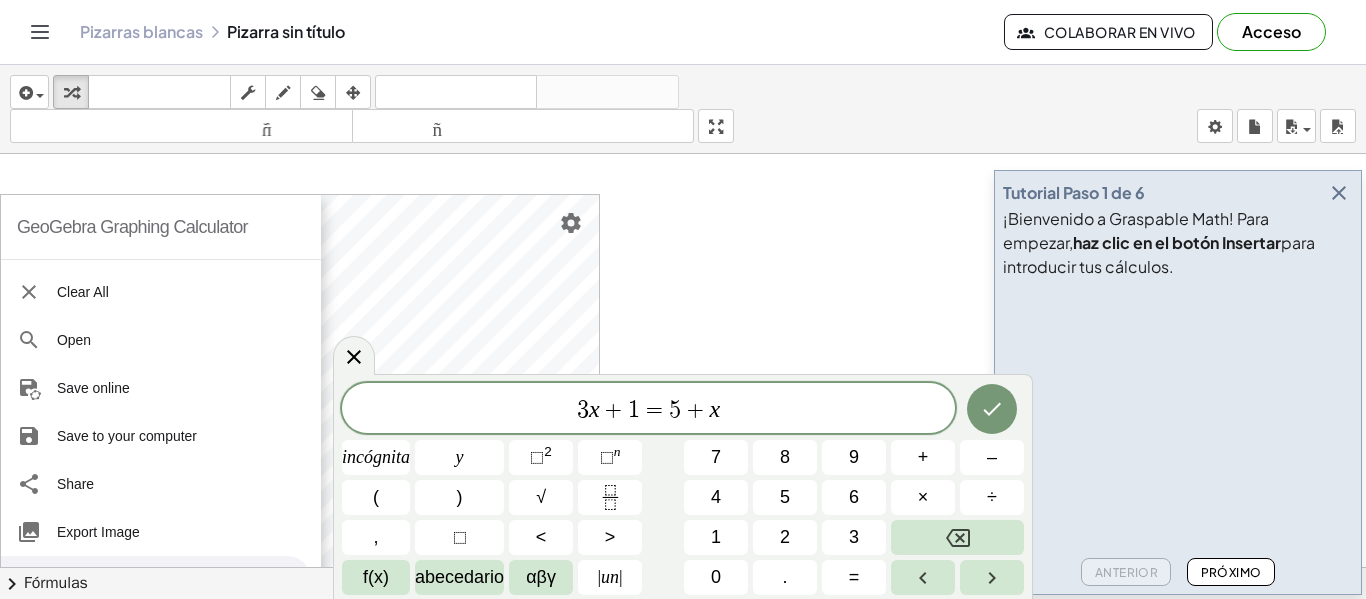 click at bounding box center [683, 490] 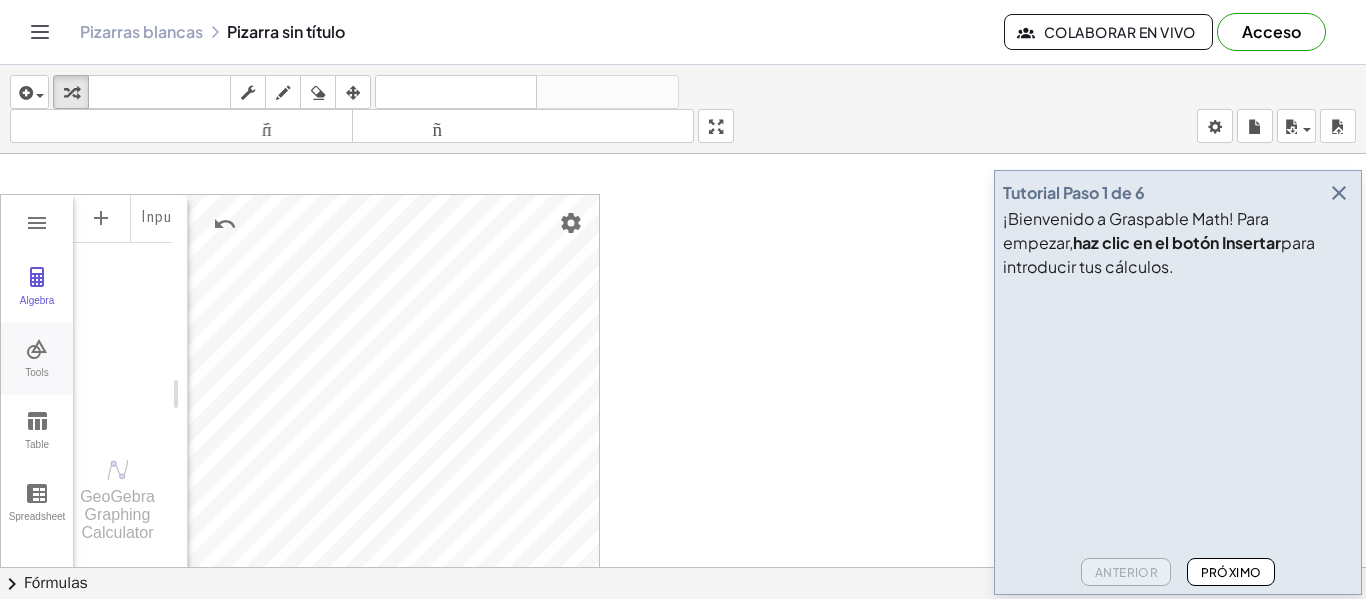 click at bounding box center (37, 349) 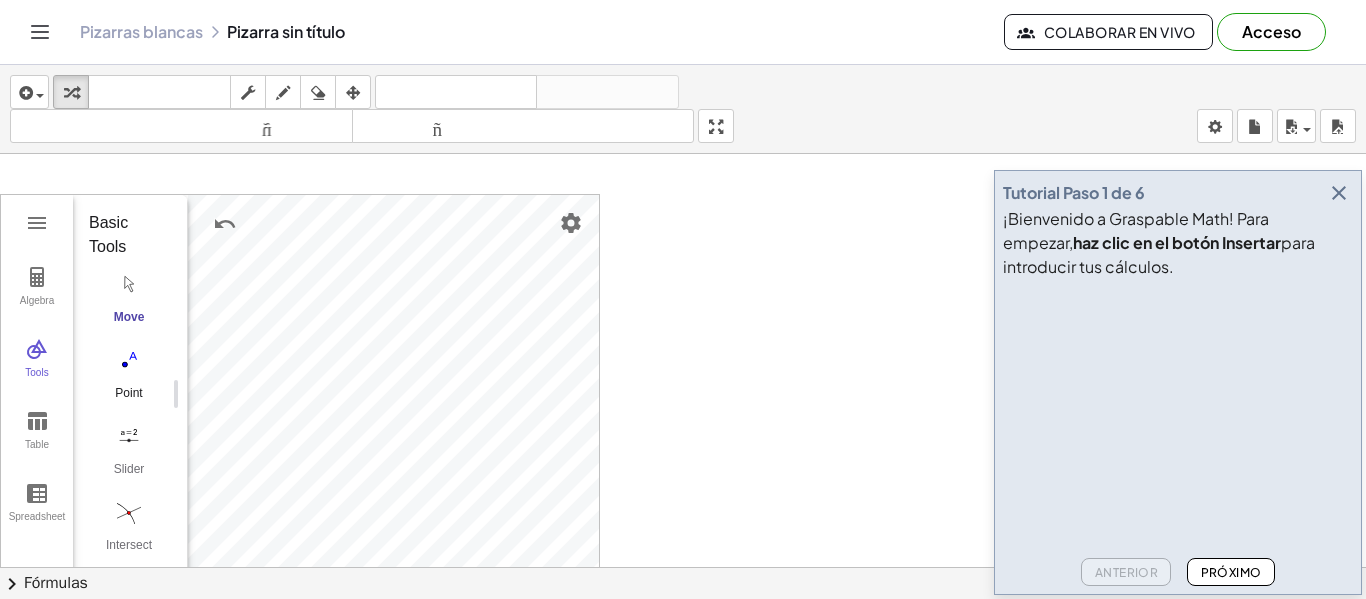click at bounding box center [129, 360] 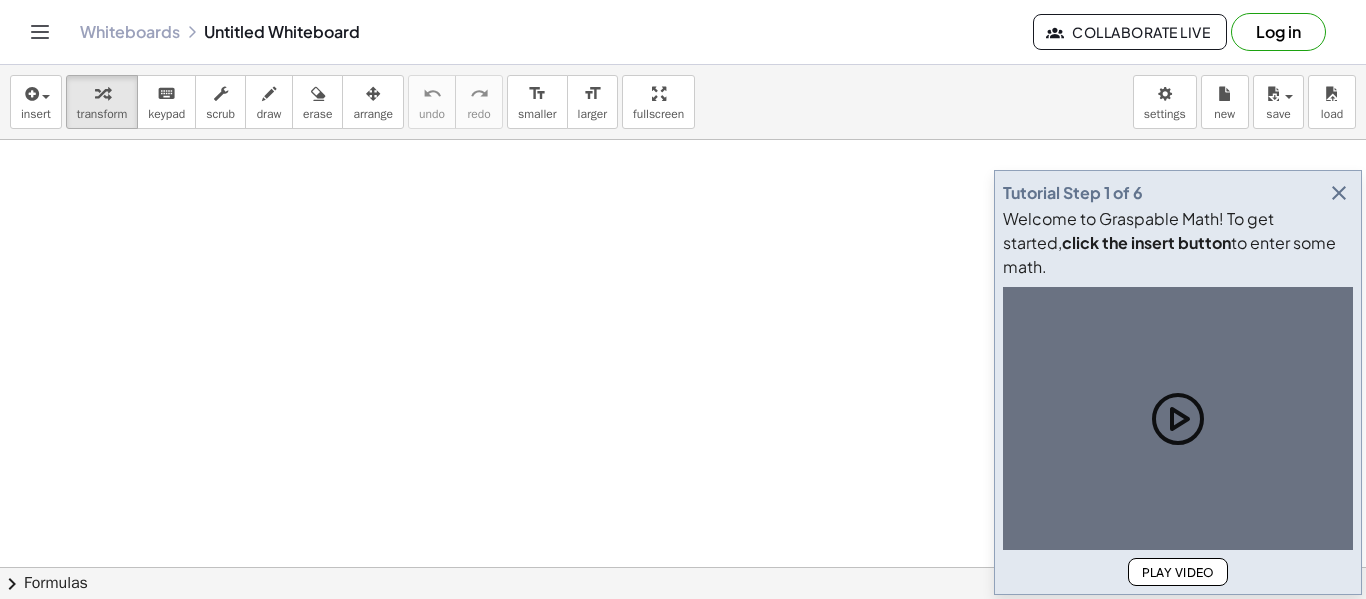 scroll, scrollTop: 0, scrollLeft: 0, axis: both 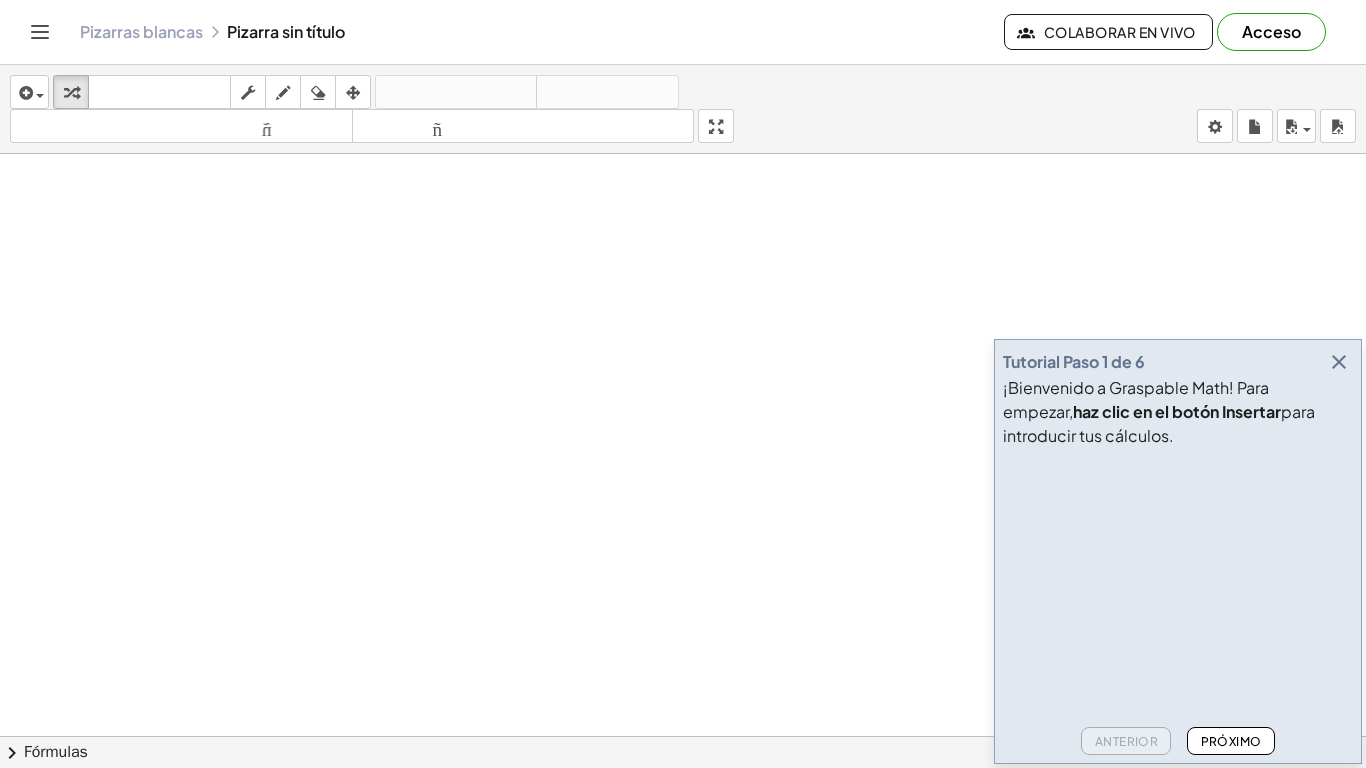 drag, startPoint x: 712, startPoint y: 135, endPoint x: 712, endPoint y: 256, distance: 121 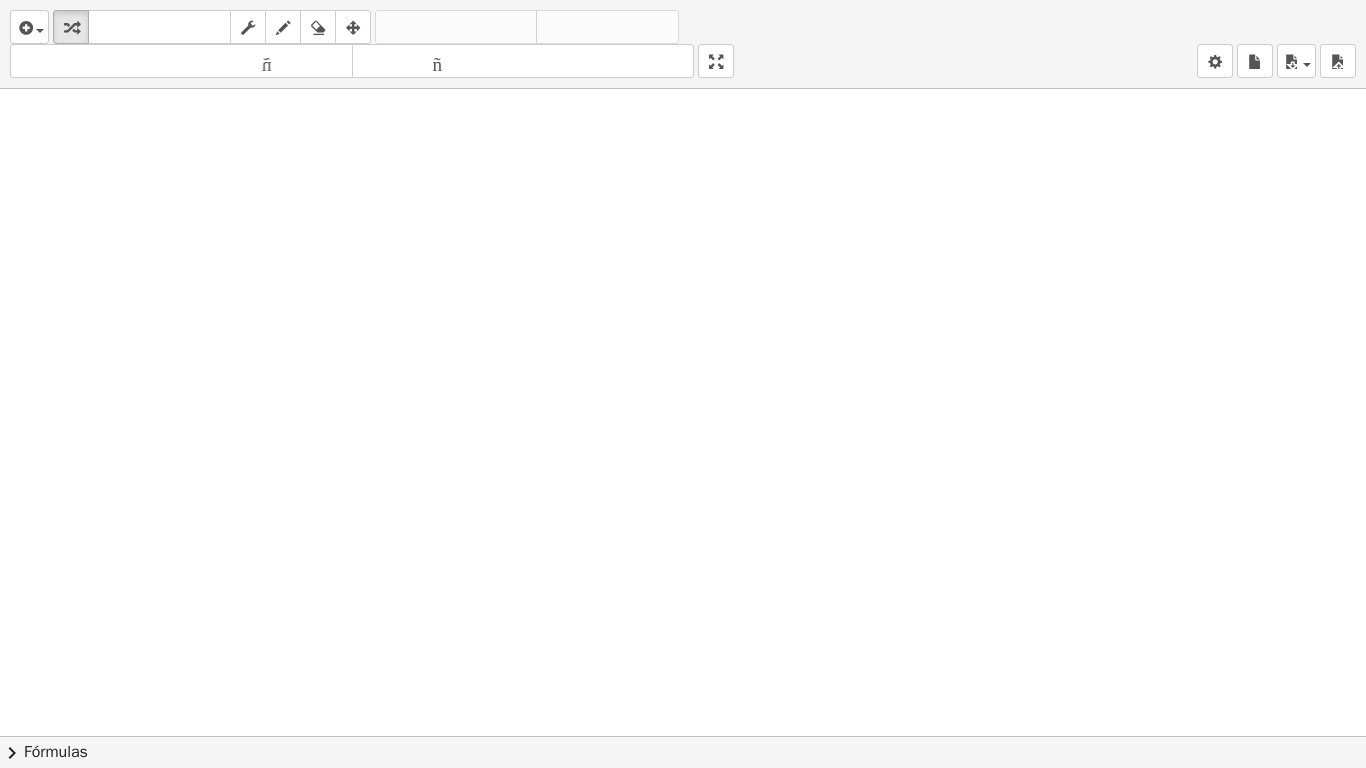 click on "insertar Seleccione uno: Expresión matemática Función Texto Vídeo de YouTube Graficando Geometría Geometría 3D transformar teclado teclado fregar dibujar borrar arreglar deshacer deshacer rehacer rehacer tamaño_del_formato menor tamaño_del_formato más grande pantalla completa carga   ahorrar nuevo ajustes × chevron_right Fórmulas
Arrastre un lado de una fórmula sobre una expresión resaltada en el lienzo para aplicarla.
Fórmula cuadrática
+ · a · x 2 + · b · x + c = 0
⇔
x = · ( − b ± 2 √ ( + b 2 − · 4 · a · c ) ) · 2 · a
+ x 2 + · p · x + q = 0
⇔
x = − · p · 2 ± 2 √ ( + ( · p · 2 ) 2 − q )
Factorización manual de una ecuación cuadrática + x 2 +" at bounding box center [683, 384] 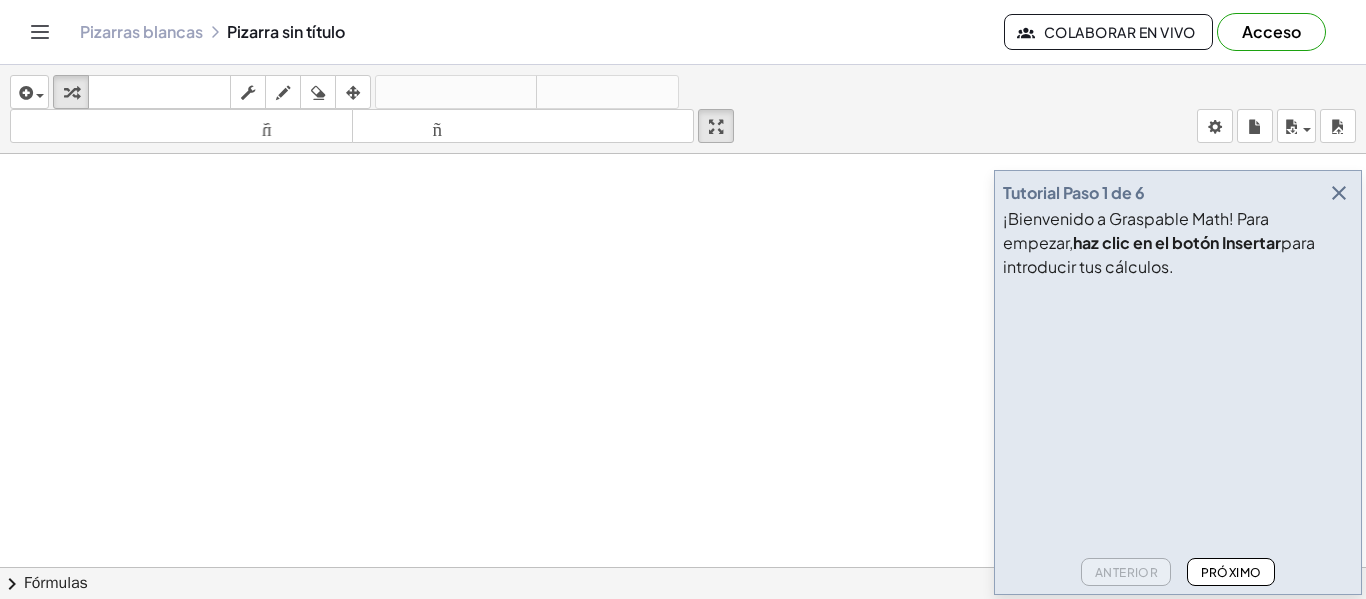click 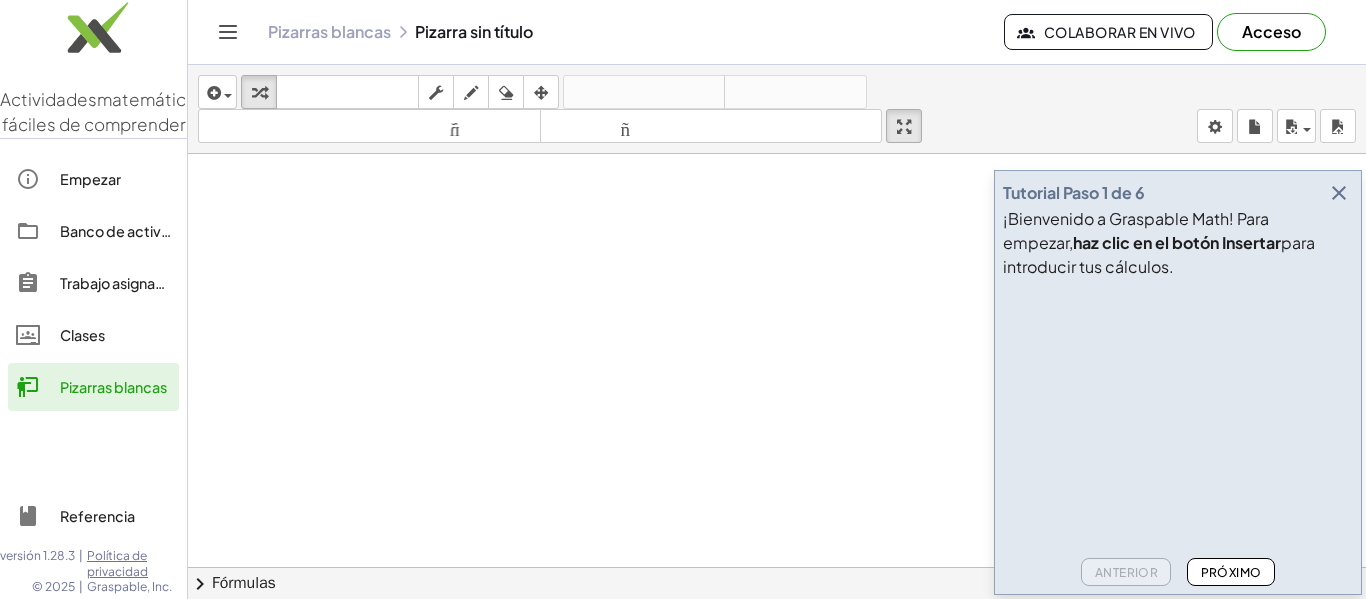 click at bounding box center (777, 594) 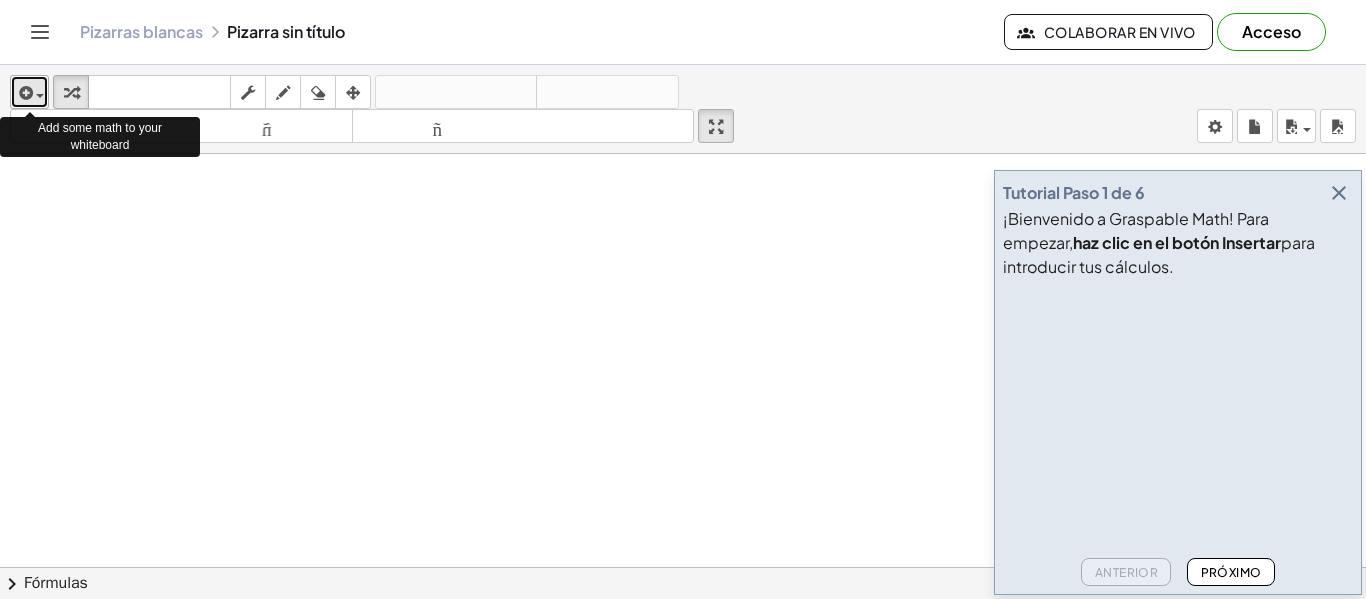 click at bounding box center (29, 92) 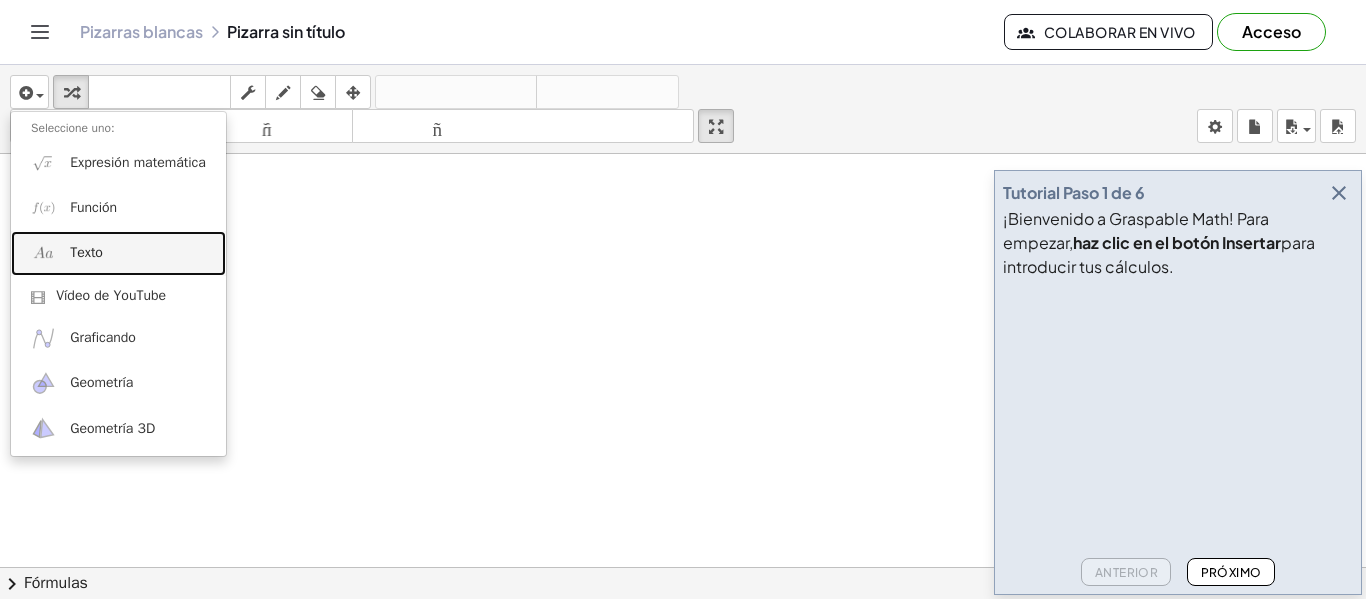 click on "Texto" at bounding box center (118, 253) 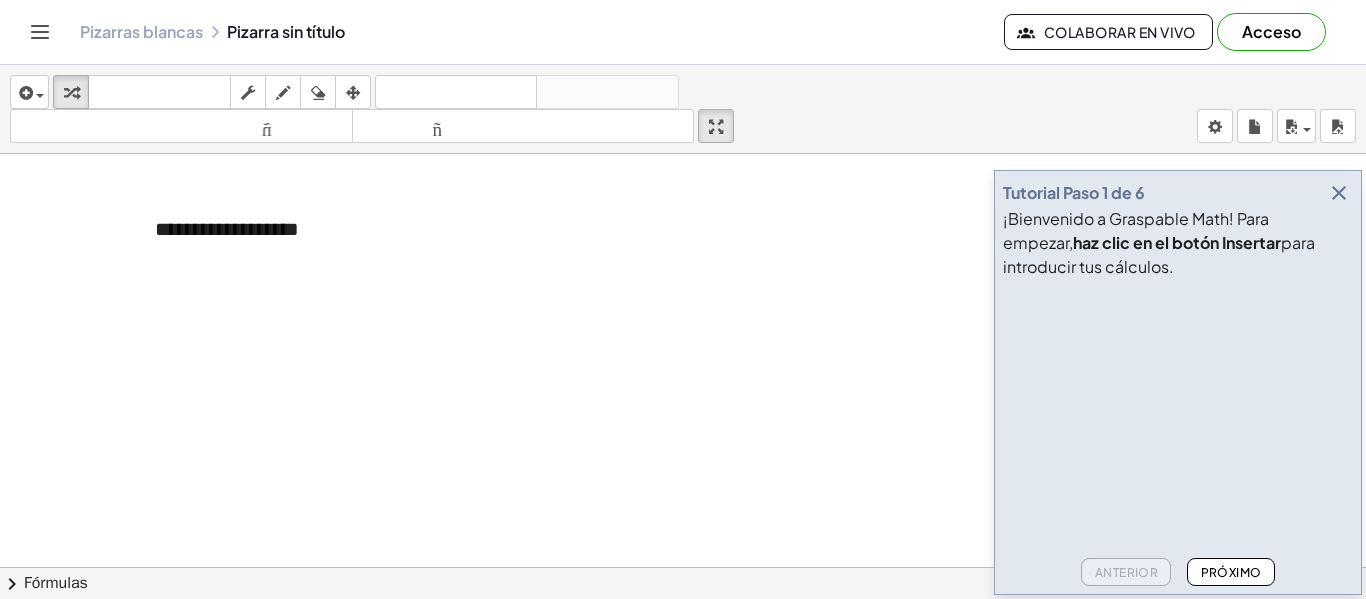 type 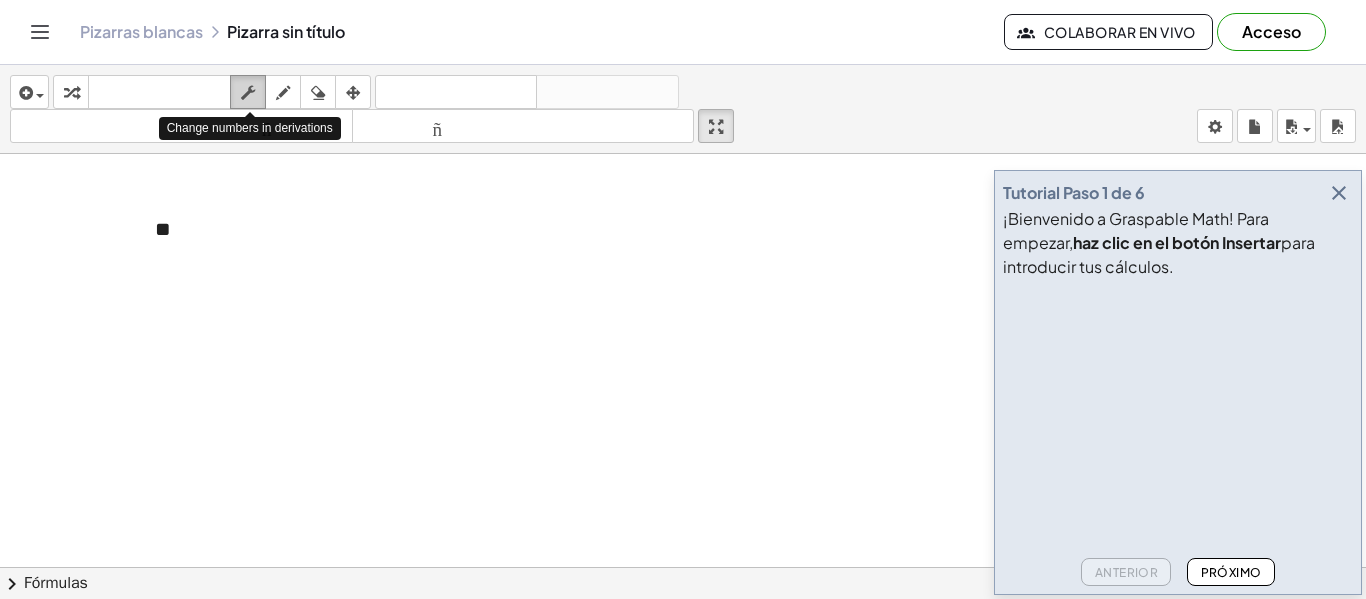 click on "fregar" at bounding box center [248, 92] 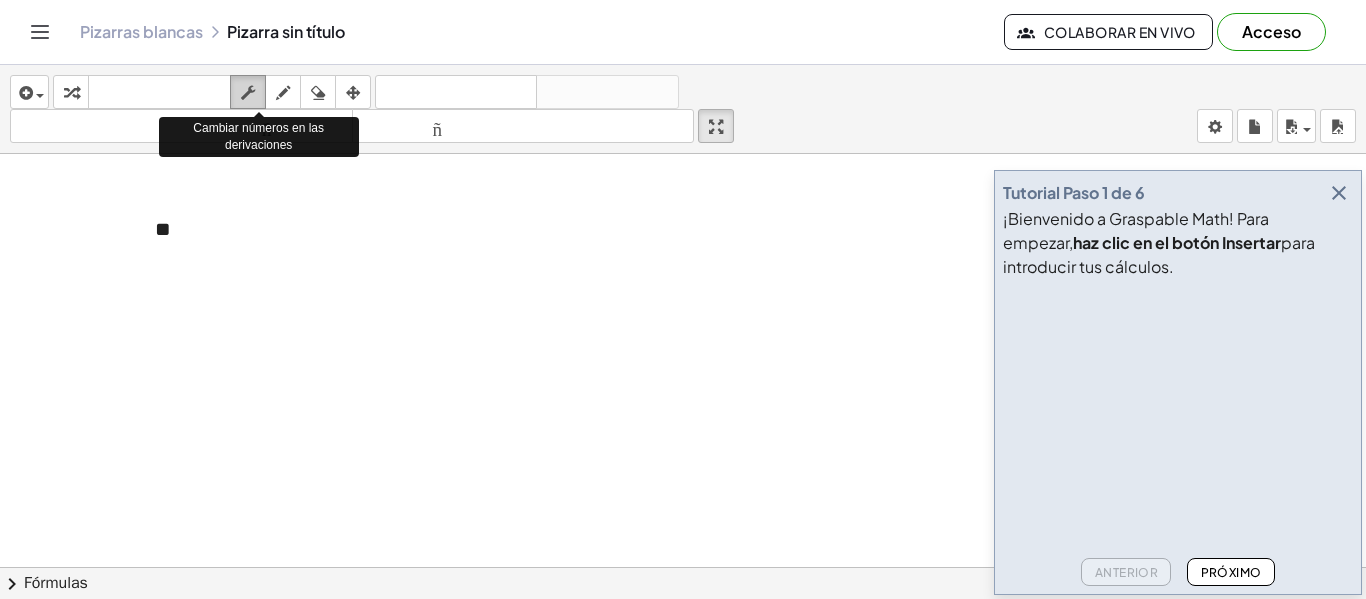 click on "fregar" at bounding box center (248, 92) 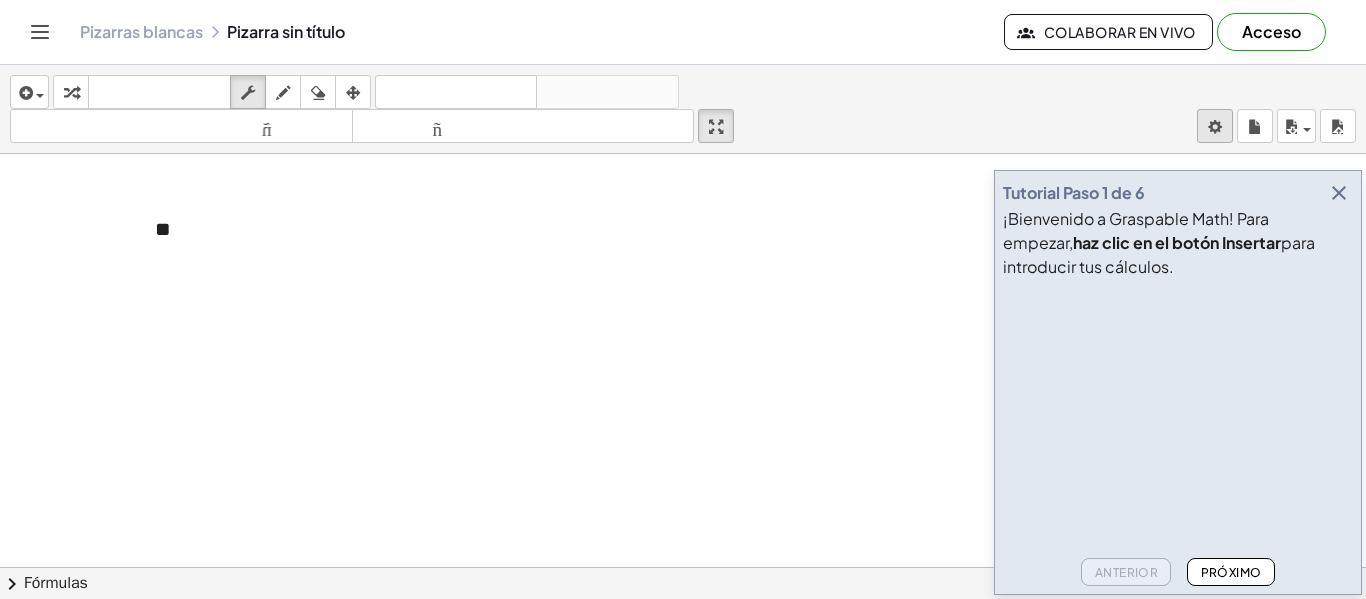 click on "Actividades matemáticas fáciles de comprender Empezar Banco de actividades Trabajo asignado Clases Pizarras blancas Referencia versión 1.28.3 | Política de privacidad © [YEAR] | Graspable, Inc. Pizarras blancas Pizarra sin título Colaborar en vivo Acceso Tutorial Paso 1 de 6 ¡Bienvenido a Graspable Math! Para empezar, haz clic en el botón Insertar para introducir tus cálculos. Anterior Próximo   insertar Seleccione uno: Expresión matemática Función Texto Vídeo de YouTube Graficando Geometría Geometría 3D transformar teclado teclado fregar dibujar borrar arreglar deshacer deshacer rehacer rehacer tamaño_del_formato menor tamaño_del_formato más grande pantalla completa carga   ahorrar nuevo ajustes - + ** × chevron_right Fórmulas
Arastre un lado de una fórmula sobre una expresión resaltada en el lienzo para aplicarla.
Fórmula cuadrática
+ · a · x 2 + · b · x + c = 0
⇔" at bounding box center [683, 299] 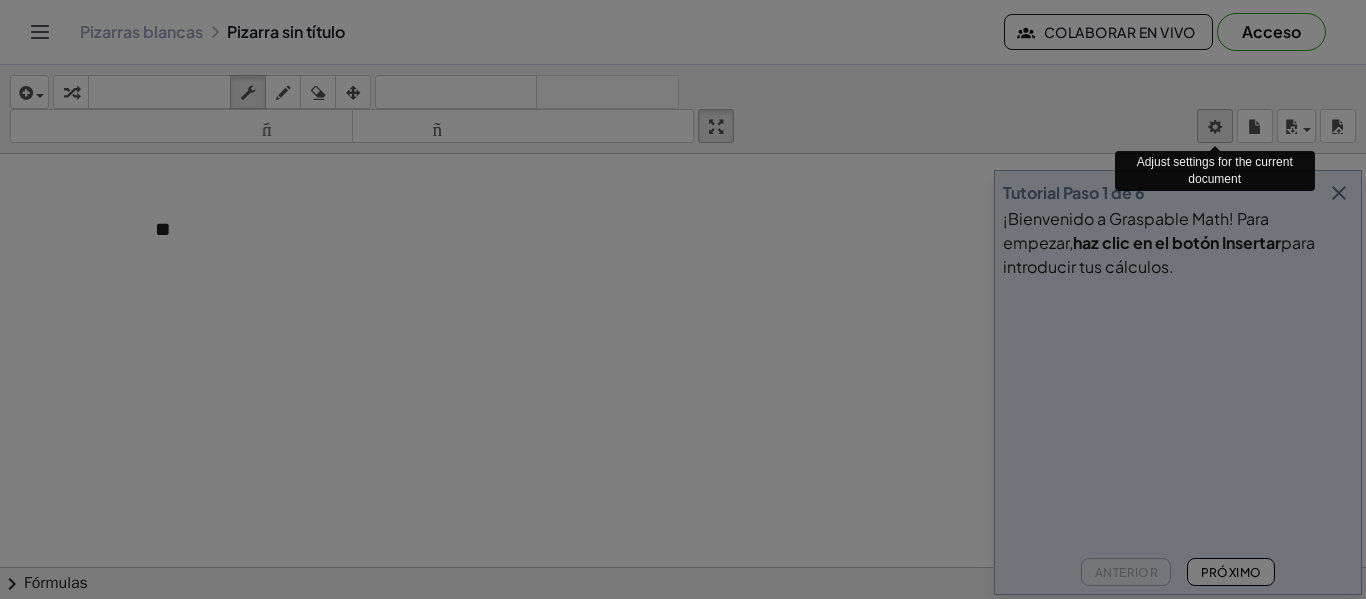 click on "Actividades matemáticas fáciles de comprender Empezar Banco de actividades Trabajo asignado Clases Pizarras blancas Referencia versión 1.28.3 | Política de privacidad © [YEAR] | Graspable, Inc. Pizarras blancas Pizarra sin título Colaborar en vivo Acceso Tutorial Paso 1 de 6 ¡Bienvenido a Graspable Math! Para empezar, haz clic en el botón Insertar para introducir tus cálculos. Anterior Próximo   insertar Seleccione uno: Expresión matemática Función Texto Vídeo de YouTube Graficando Geometría Geometría 3D transformar teclado teclado fregar dibujar borrar arreglar deshacer deshacer rehacer rehacer tamaño_del_formato menor tamaño_del_formato más grande pantalla completa carga   ahorrar nuevo ajustes - + ** × chevron_right Fórmulas
Arastre un lado de una fórmula sobre una expresión resaltada en el lienzo para aplicarla.
Fórmula cuadrática
+ · a · x 2 + · b · x + c = 0
⇔" at bounding box center [683, 299] 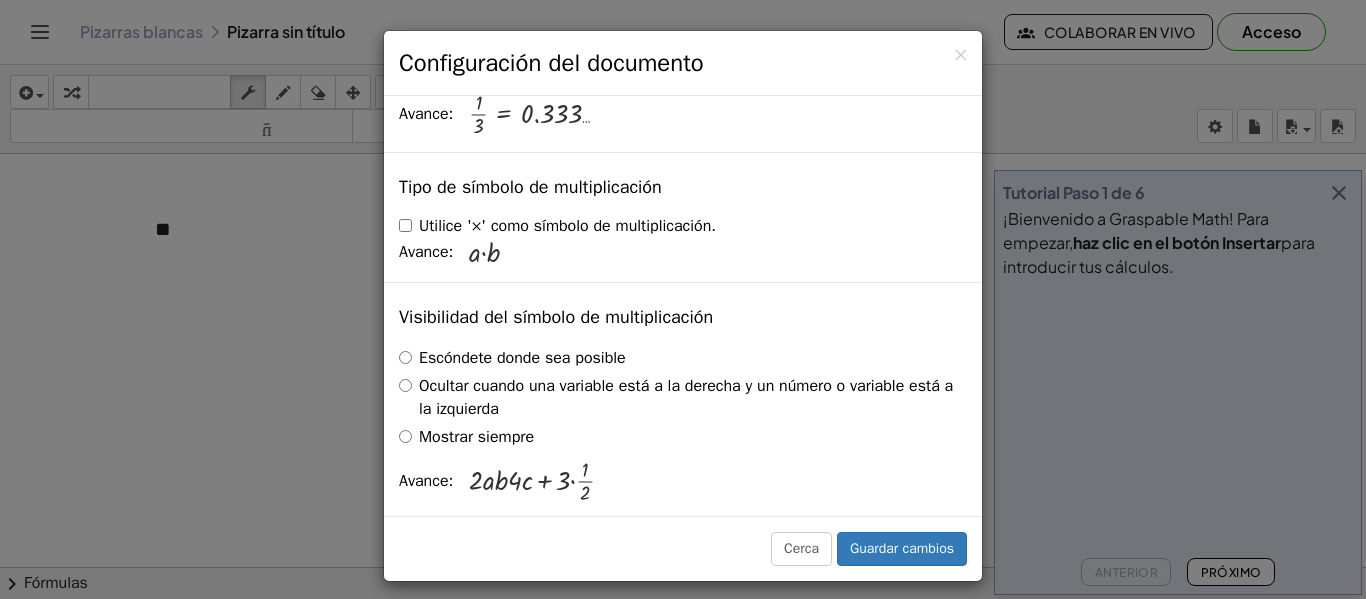 scroll, scrollTop: 5011, scrollLeft: 0, axis: vertical 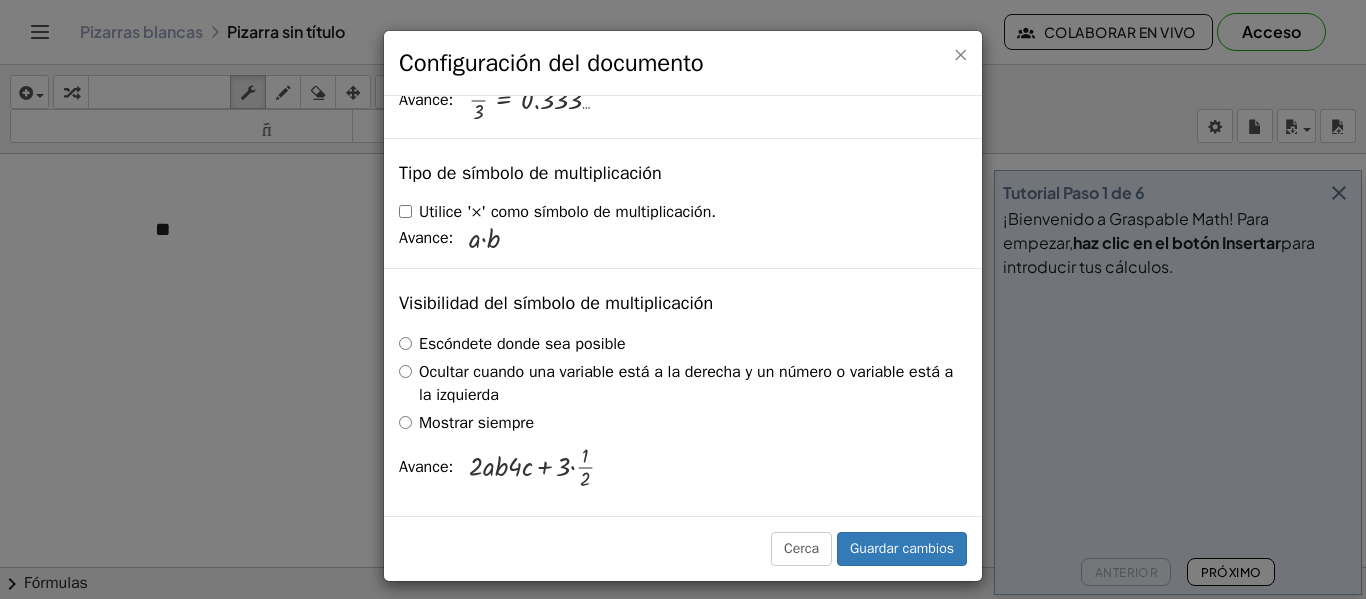 click on "×" at bounding box center (960, 54) 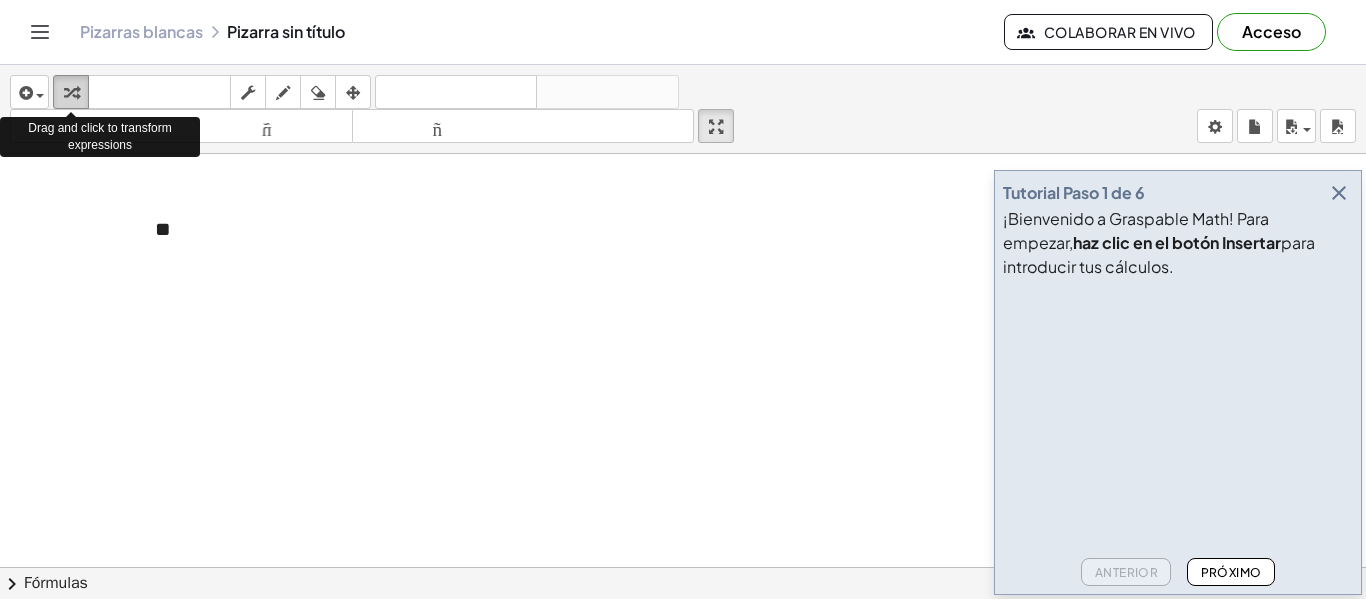click at bounding box center [71, 93] 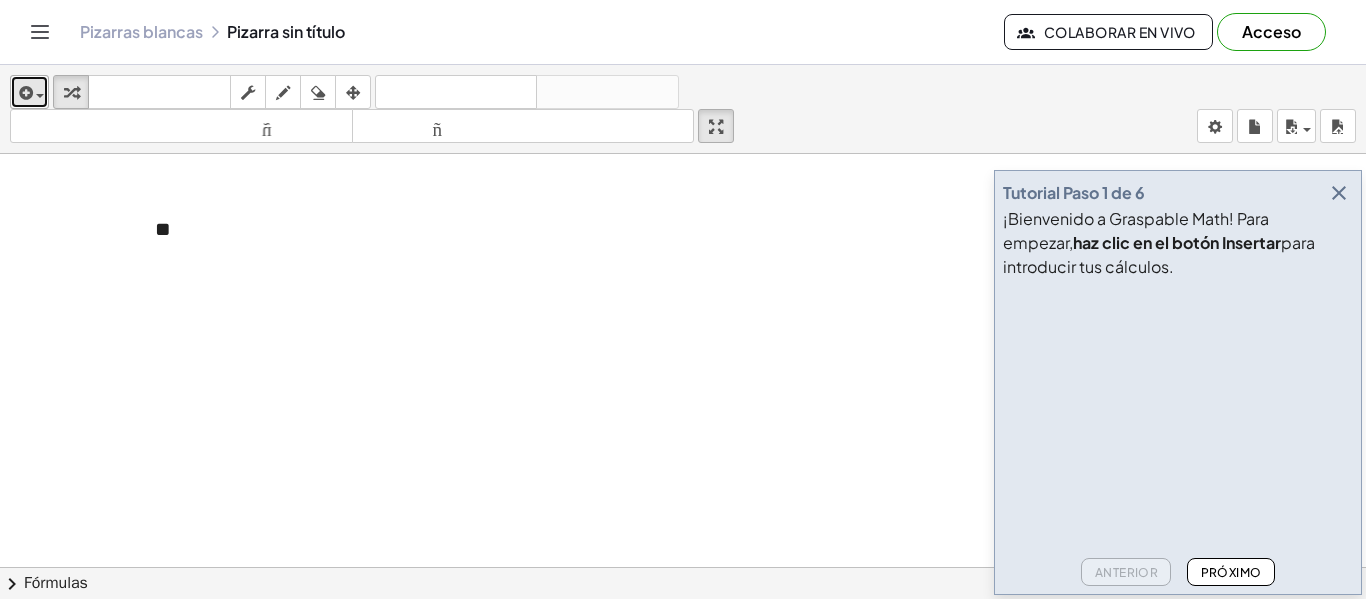 click at bounding box center [24, 93] 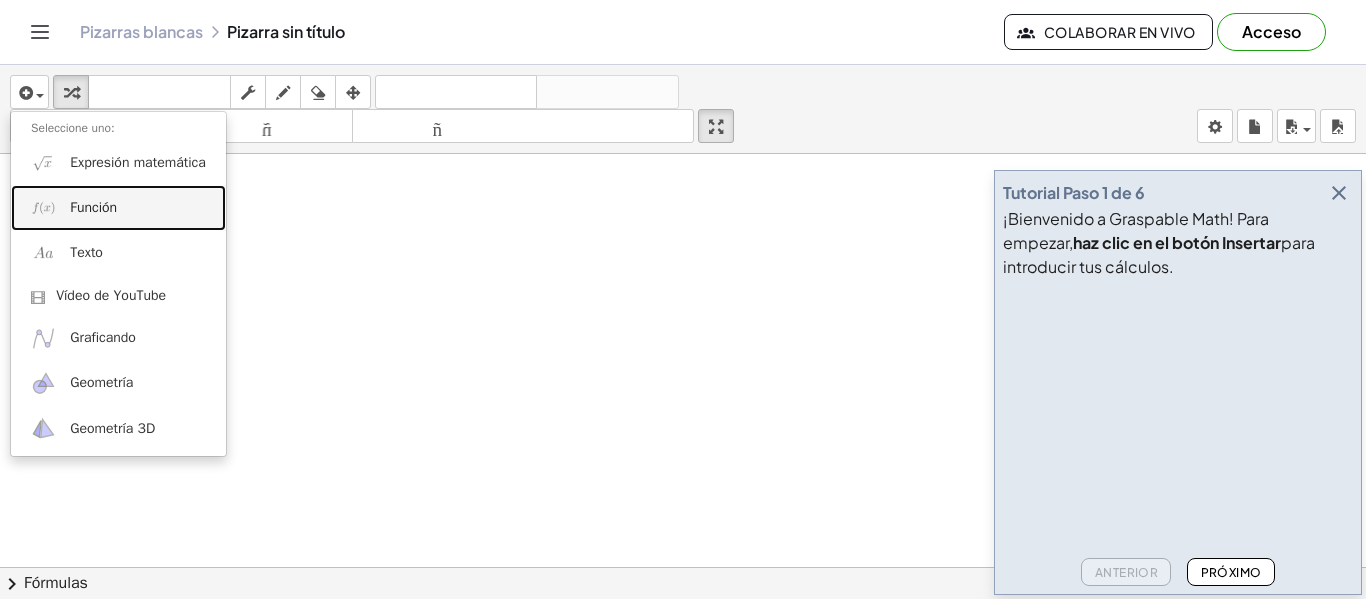 click on "Función" at bounding box center [93, 207] 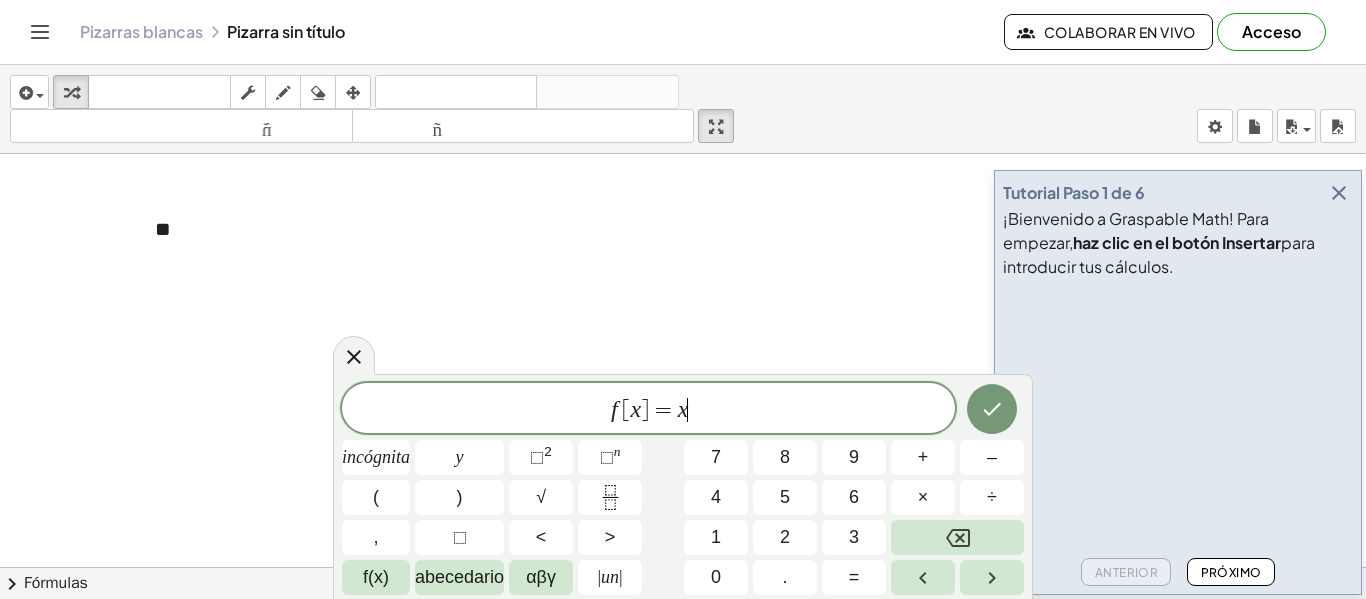 click on "f [ x ] = x ​" at bounding box center [648, 410] 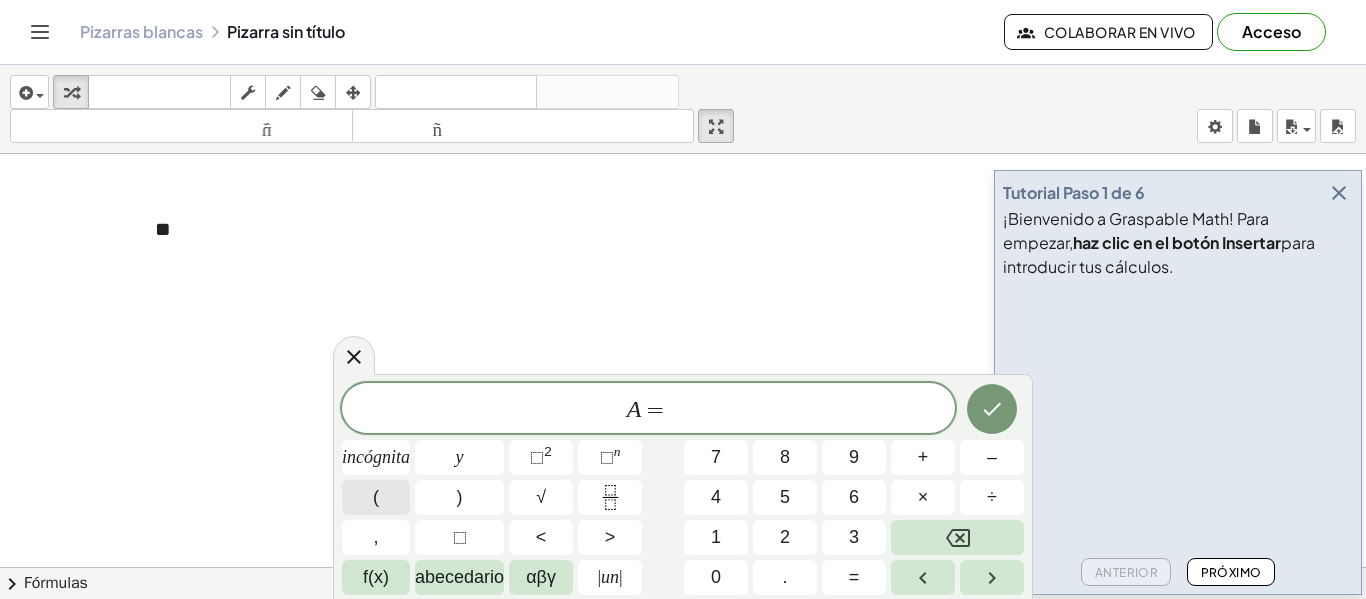 click on "(" at bounding box center [376, 497] 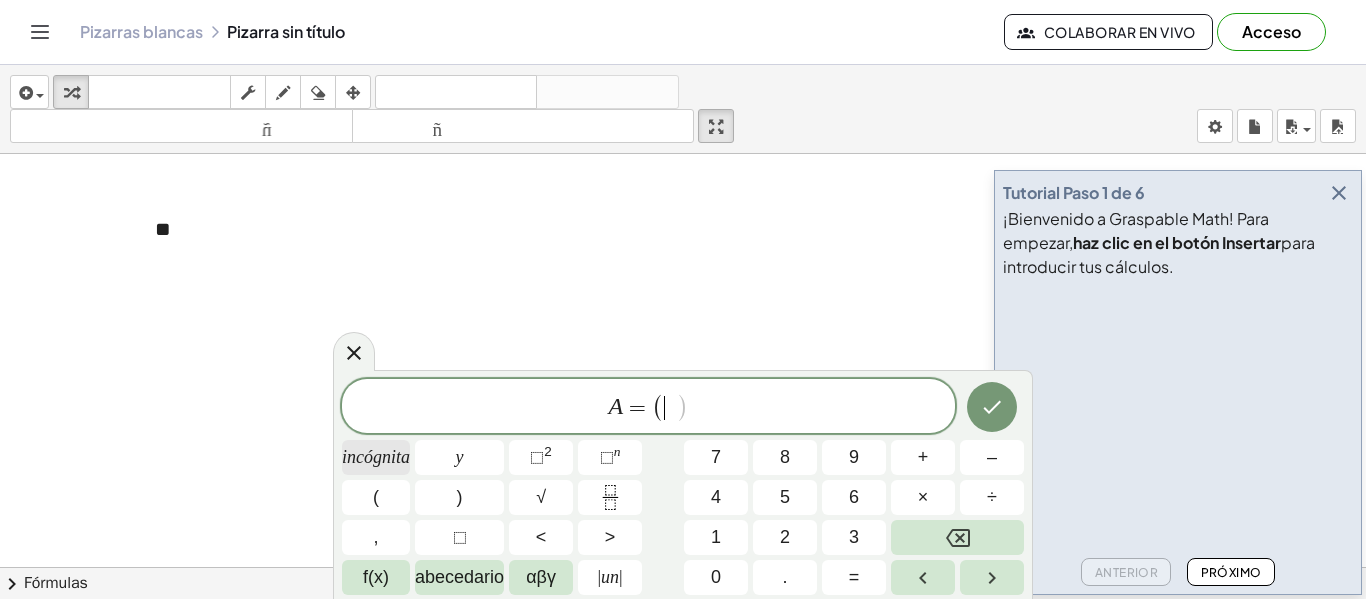 click on "incógnita" at bounding box center [376, 457] 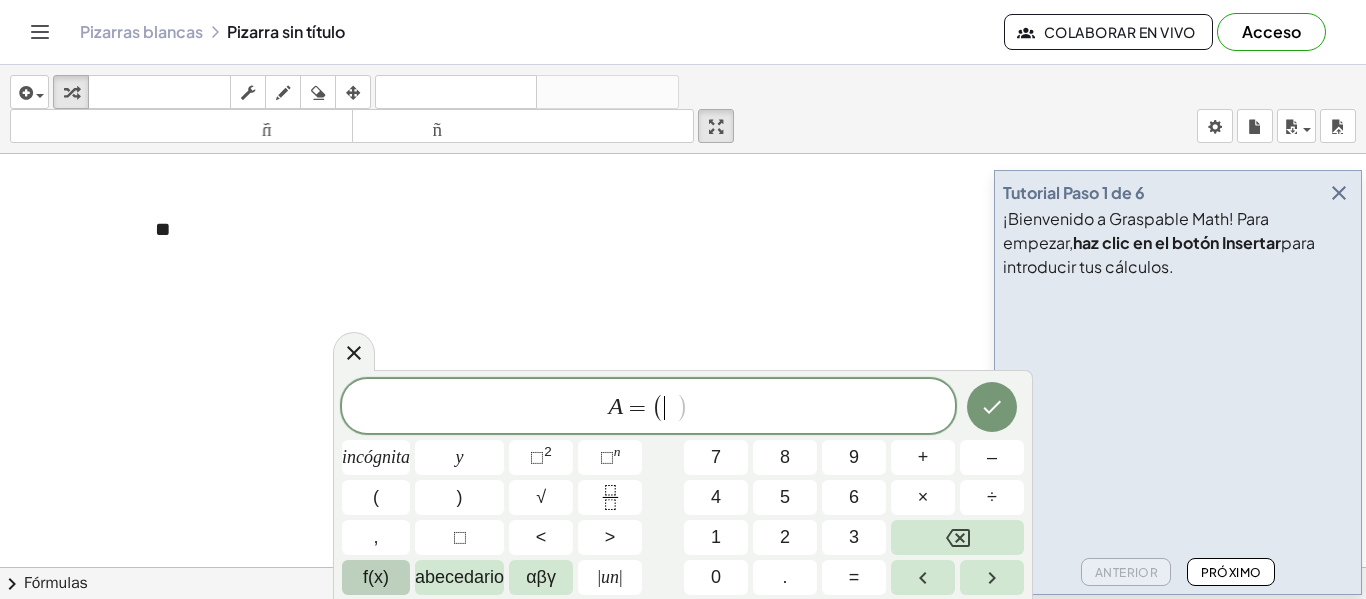 click on "f(x)" at bounding box center [376, 577] 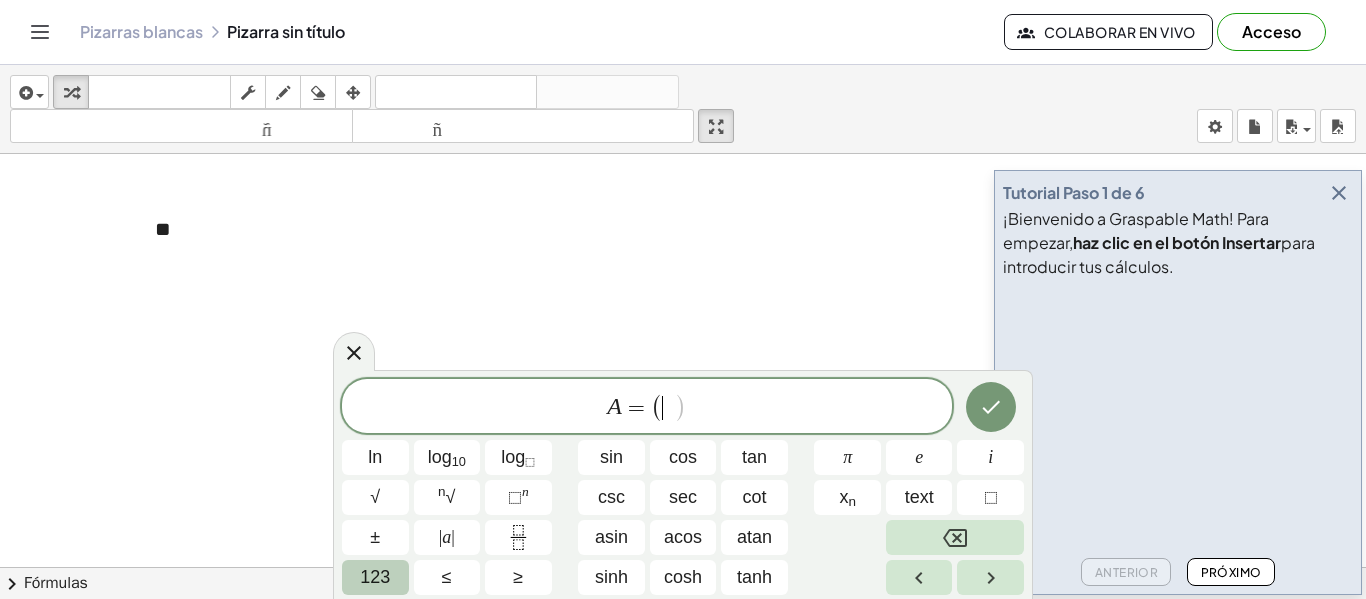 click on "123" at bounding box center [375, 577] 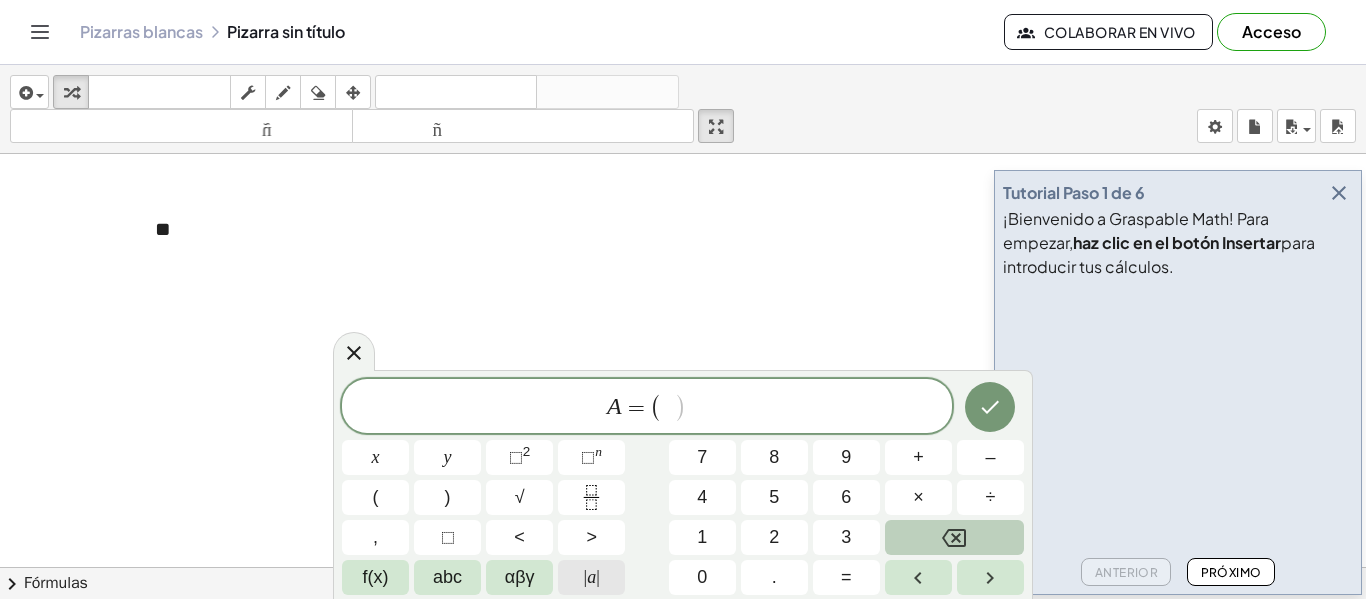 click on "| a |" at bounding box center [591, 577] 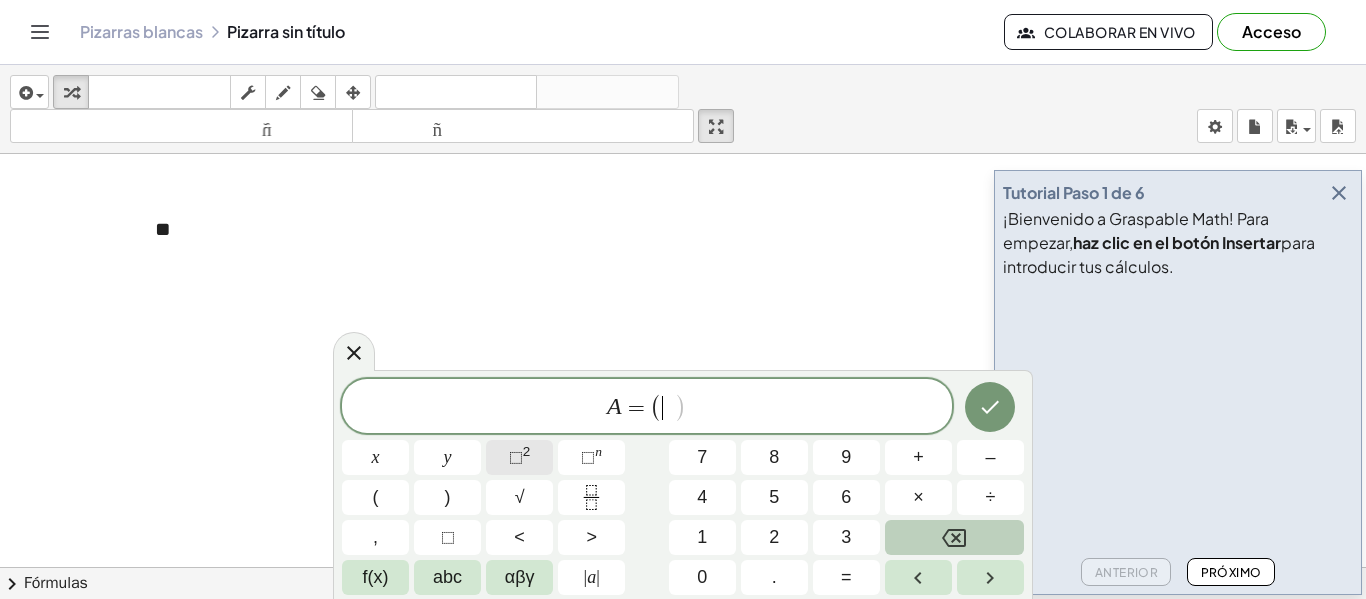 click on "⬚" at bounding box center [516, 457] 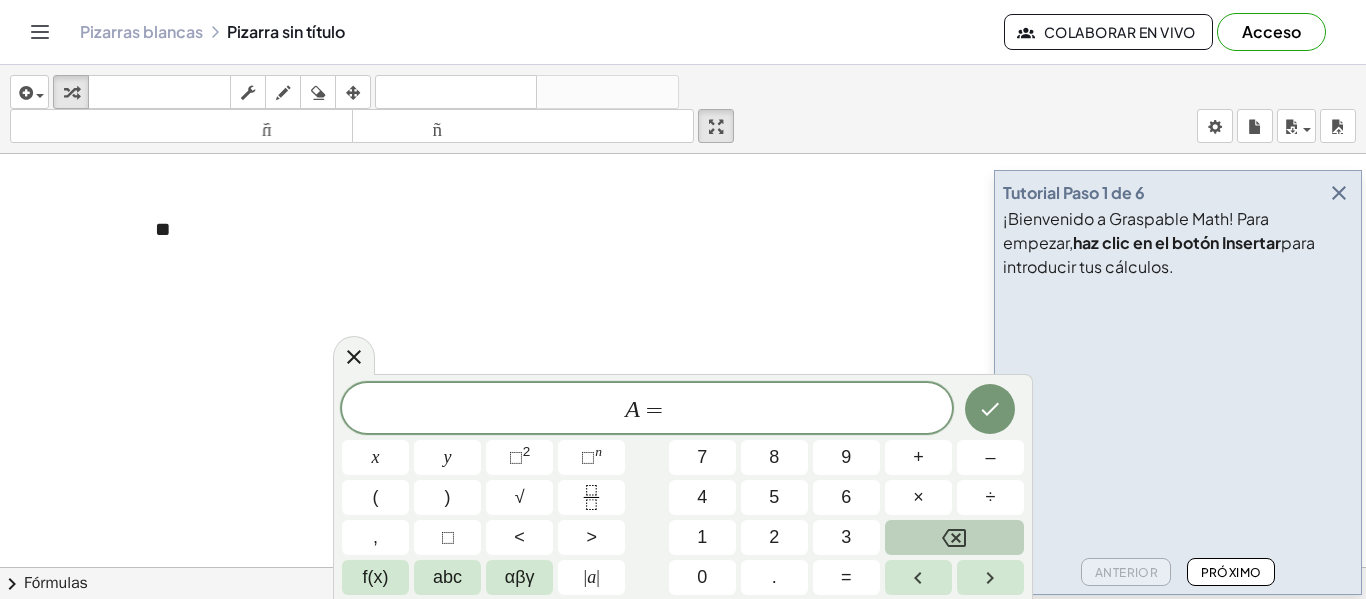 click on "A = x y ⬚ 2 ⬚ n 7 8 9 + – ( ) √ 4 5 6 × ÷ , ⬚ < > 1 2 3 f(x) abc αβγ | a | 0 . =" at bounding box center [683, 489] 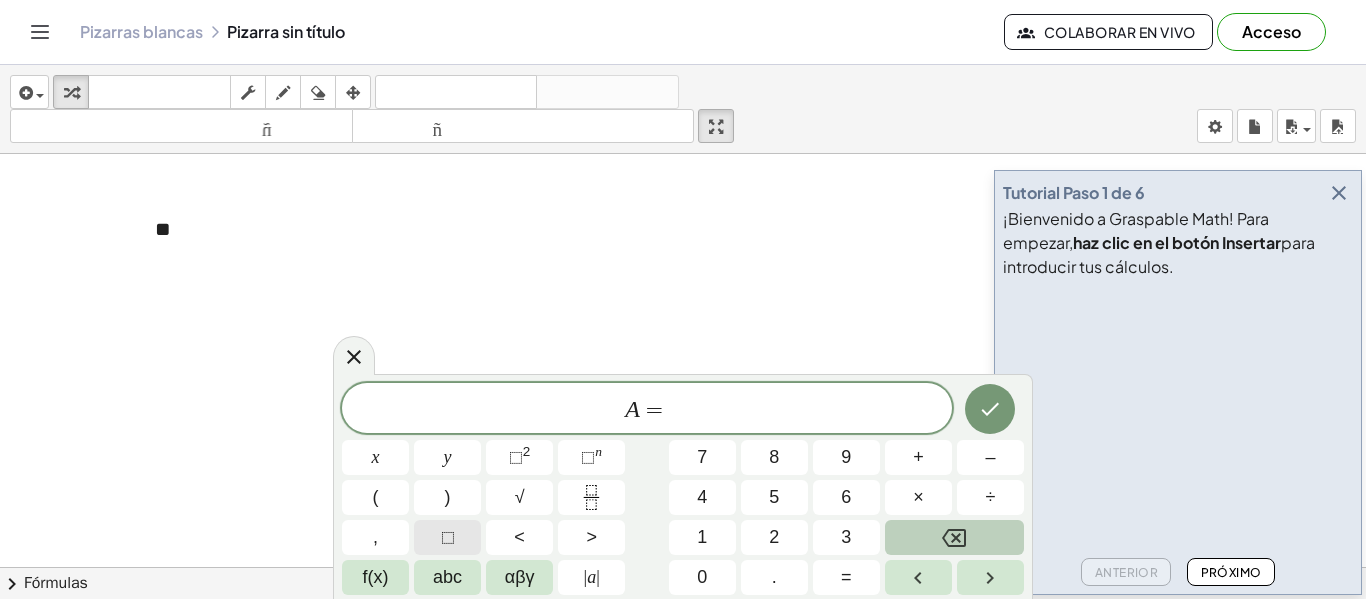 click on "⬚" at bounding box center [448, 537] 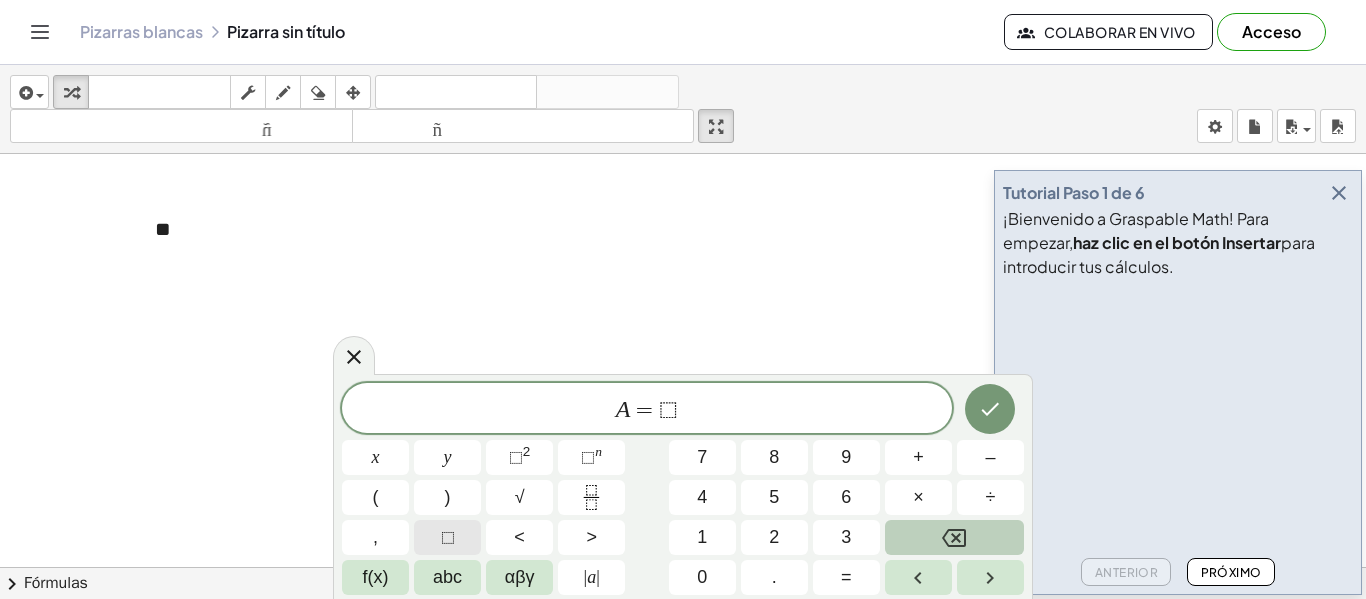 click on "⬚" at bounding box center [448, 537] 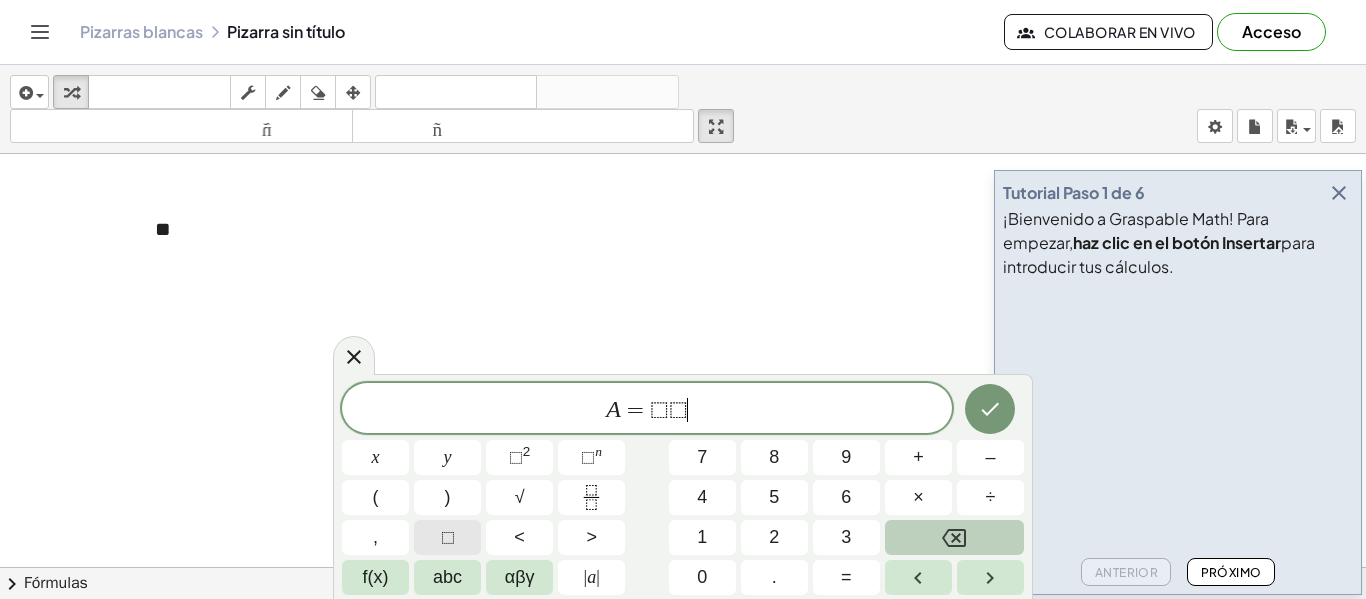 click on "⬚" at bounding box center [448, 537] 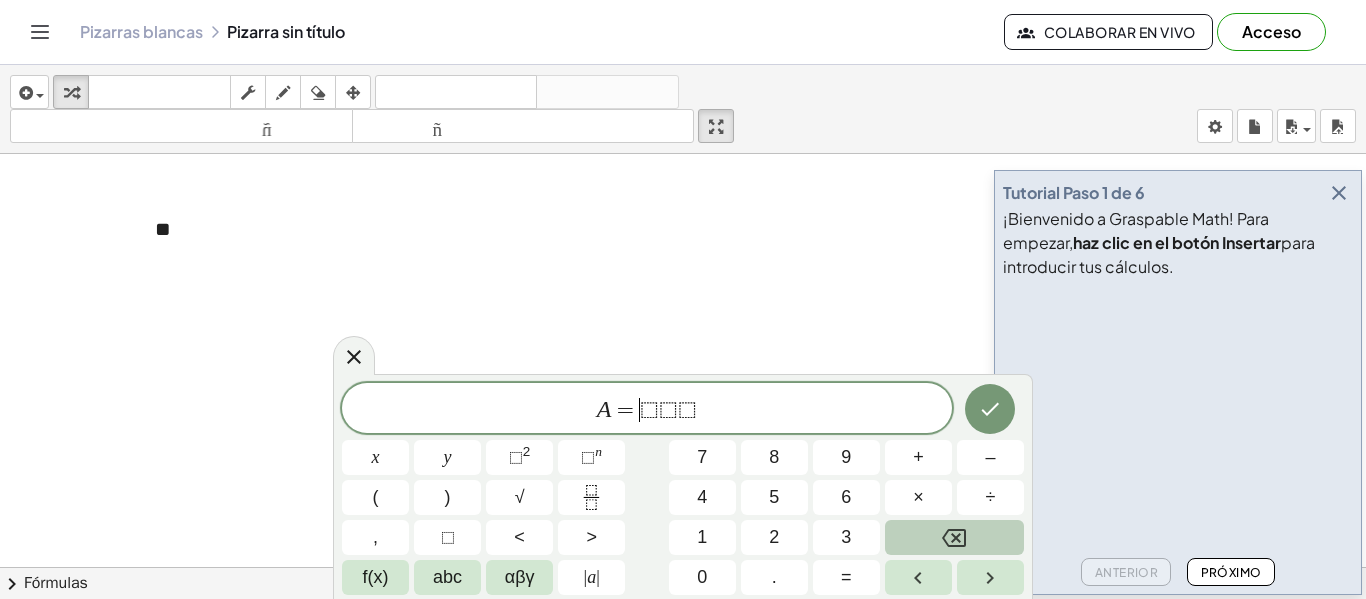 click on "=" at bounding box center [626, 410] 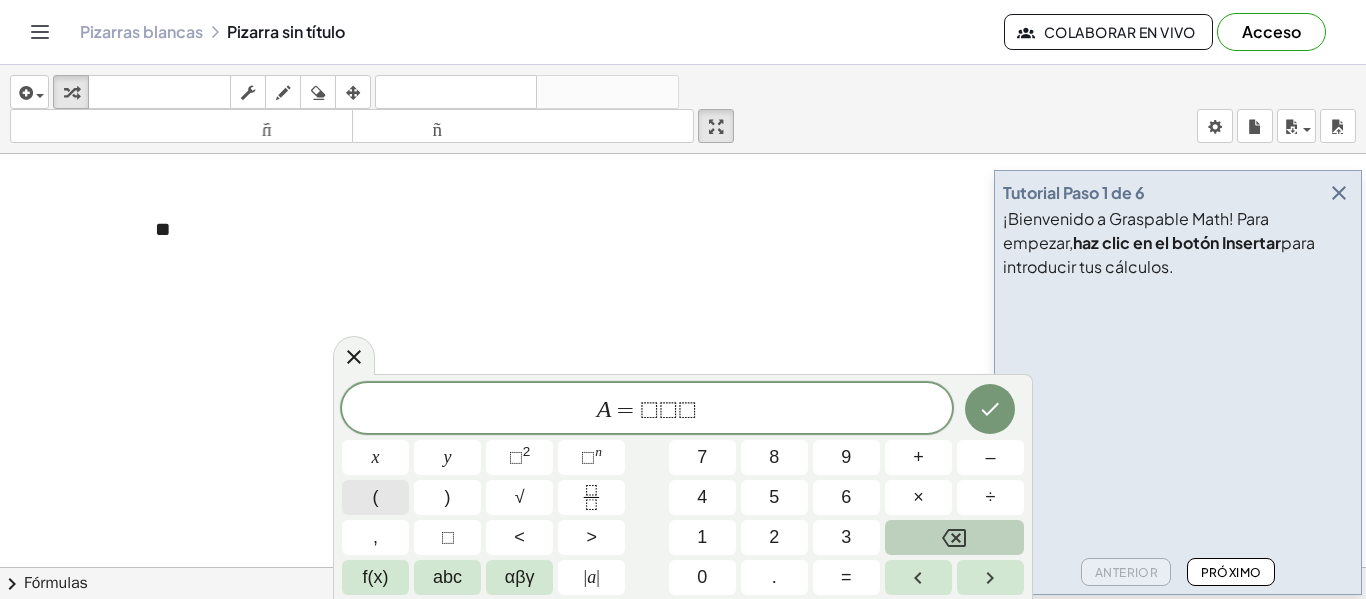 click on "(" at bounding box center [375, 497] 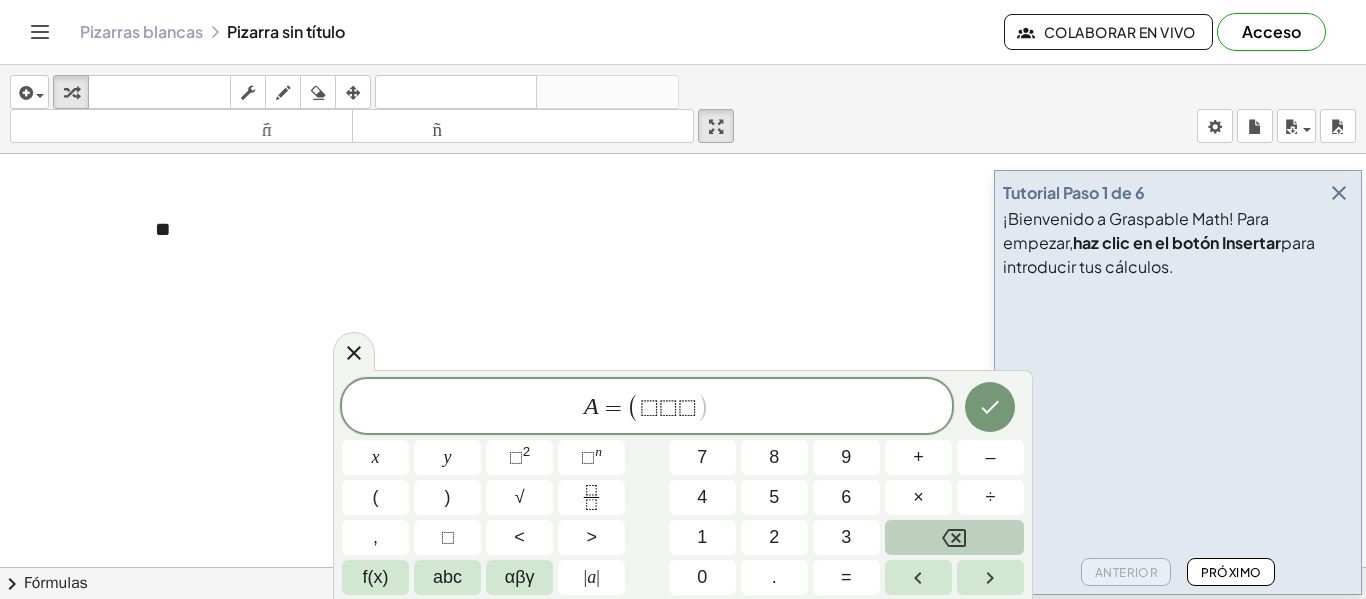 click on ")" at bounding box center (703, 407) 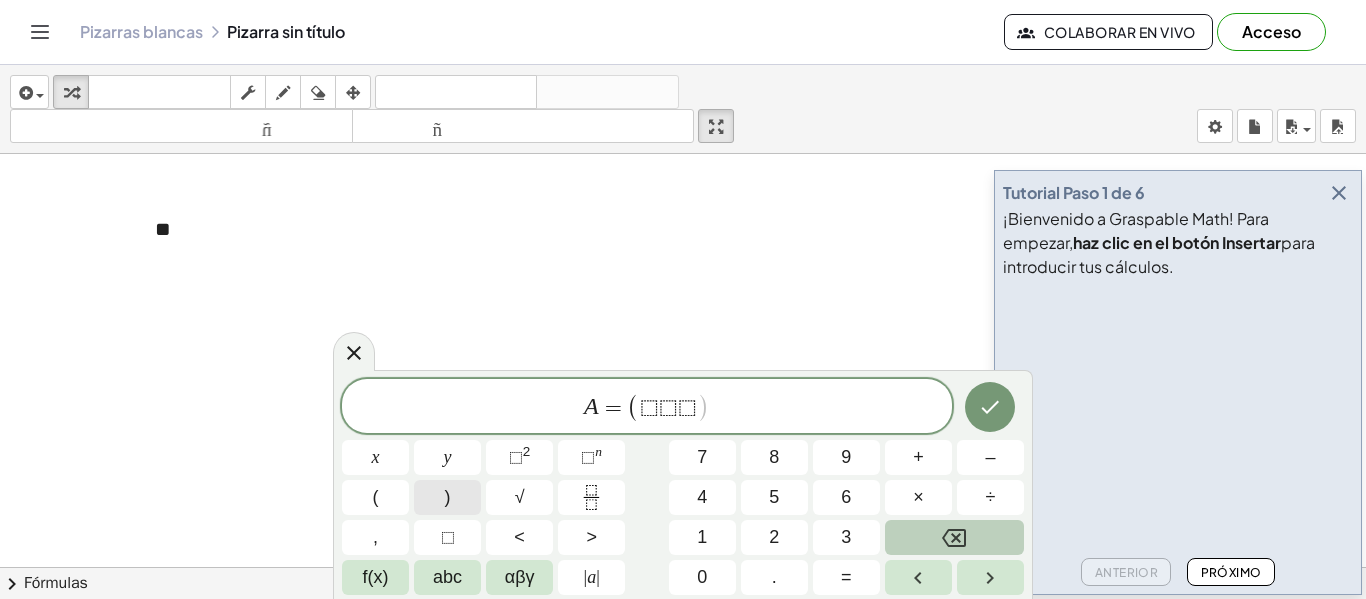 click on ")" at bounding box center [448, 497] 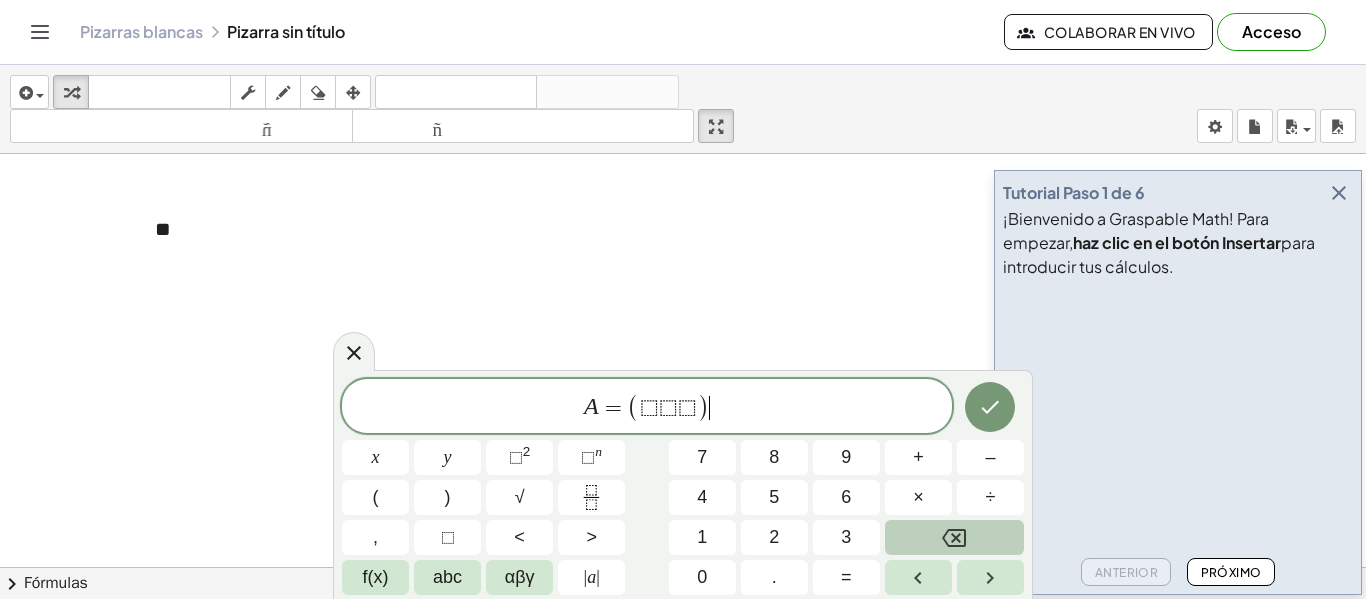 click on "⬚ ⬚ ⬚" at bounding box center [668, 408] 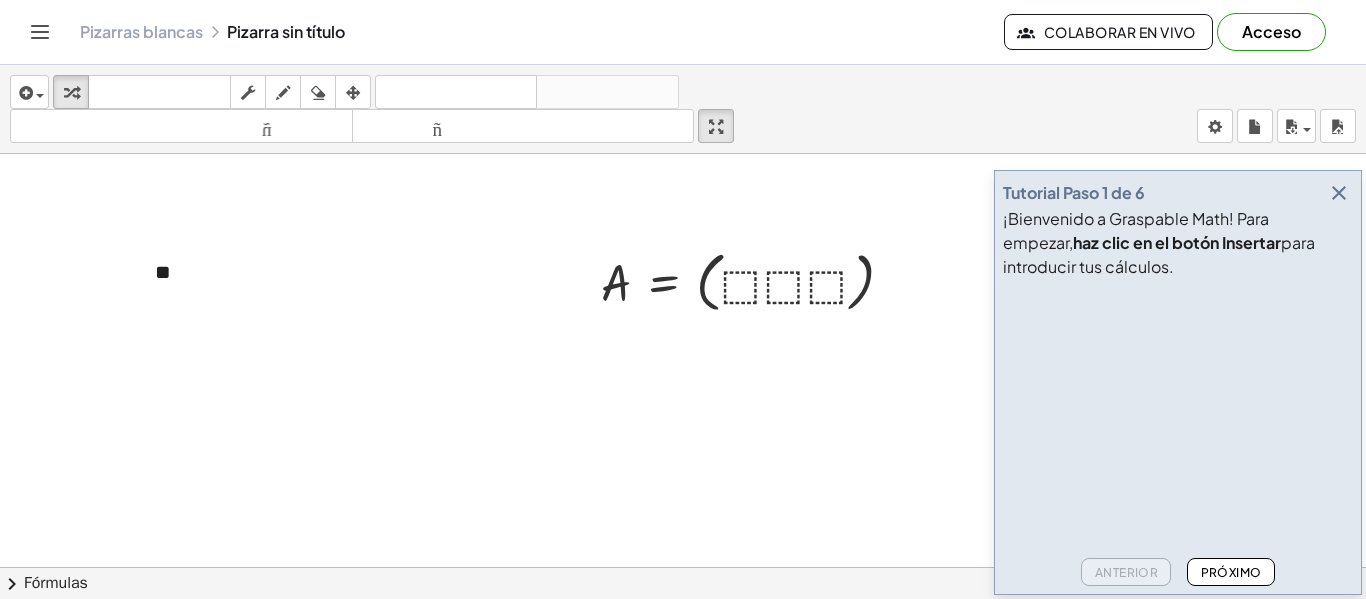 scroll, scrollTop: 8, scrollLeft: 0, axis: vertical 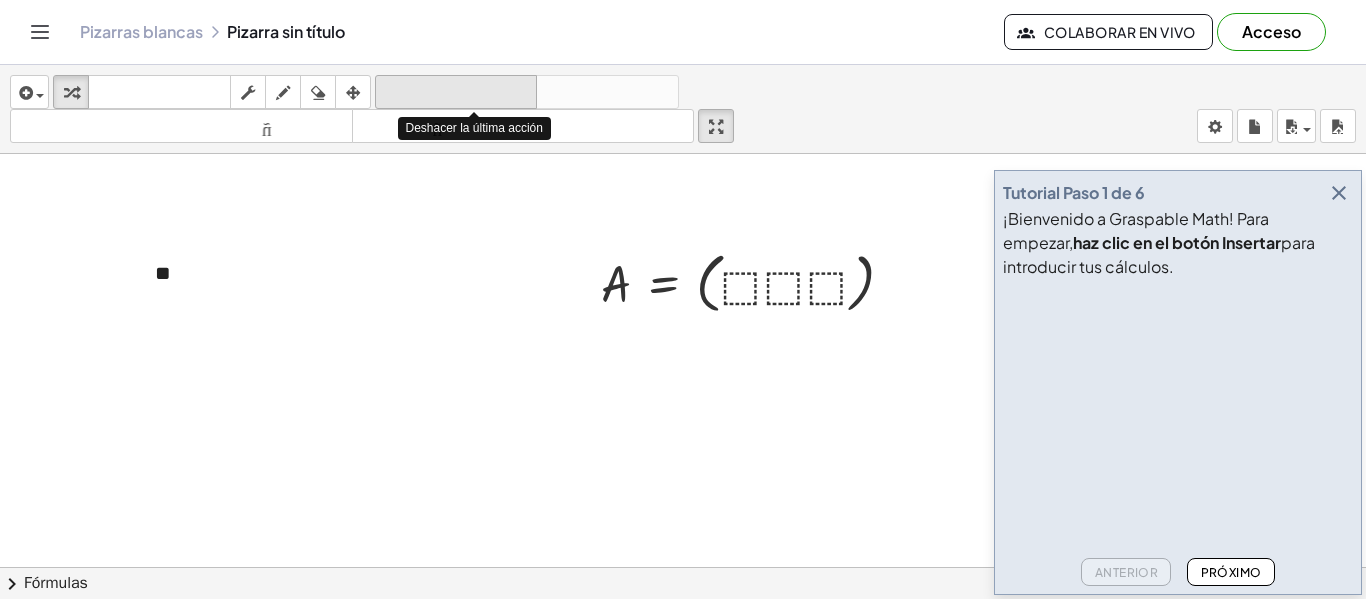 click on "deshacer" at bounding box center [456, 92] 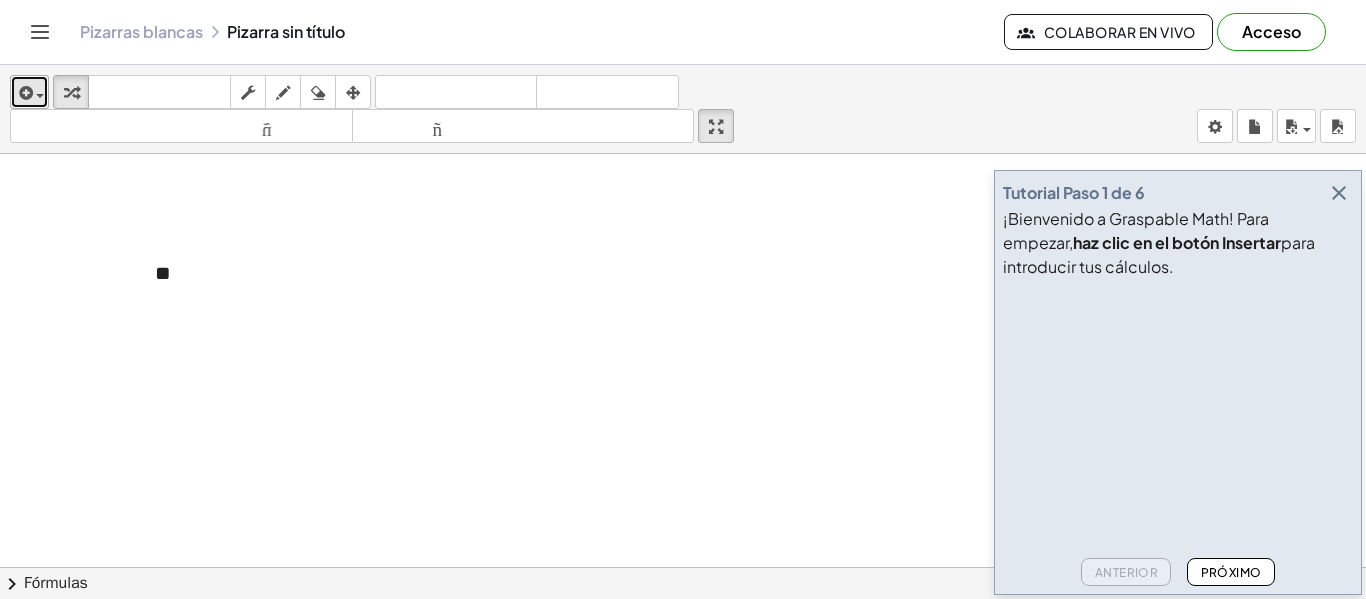click at bounding box center (24, 93) 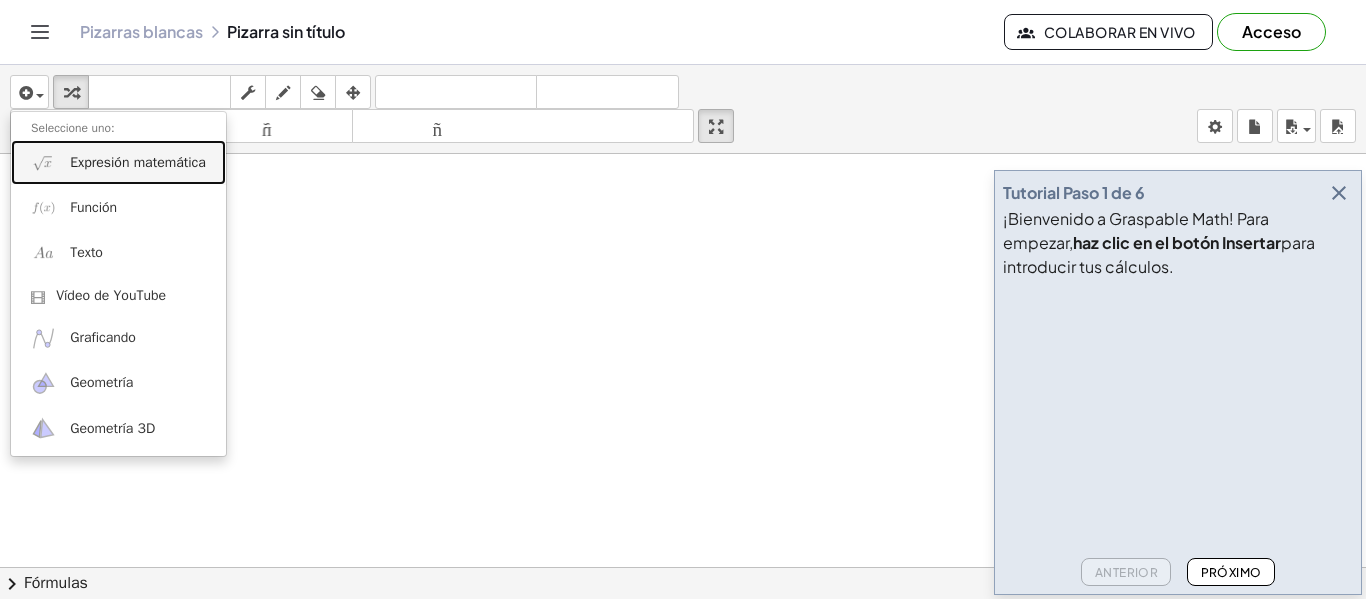 click on "Expresión matemática" at bounding box center (118, 162) 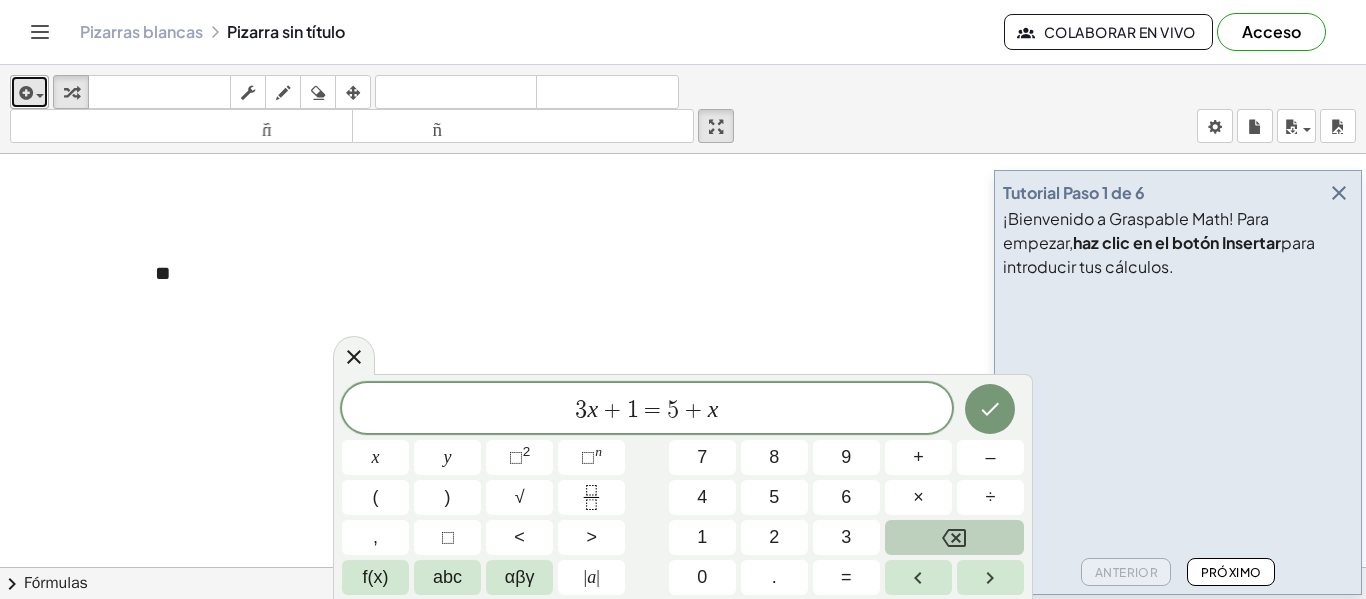 click at bounding box center (35, 95) 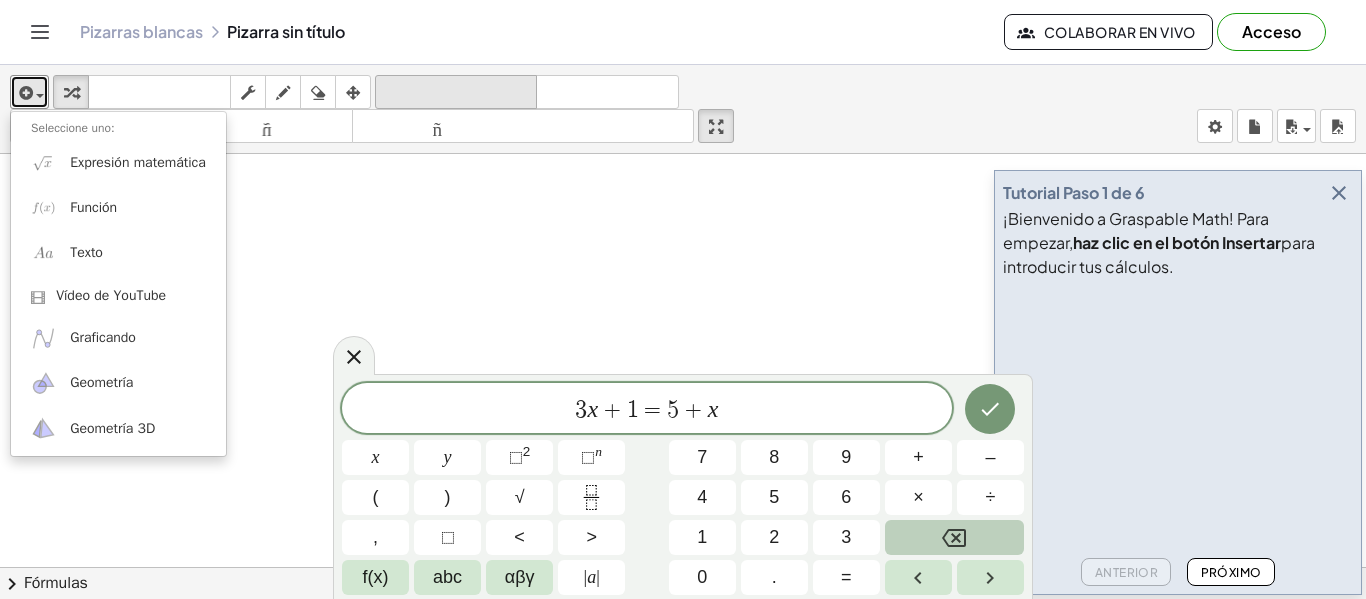 click on "deshacer" at bounding box center (456, 92) 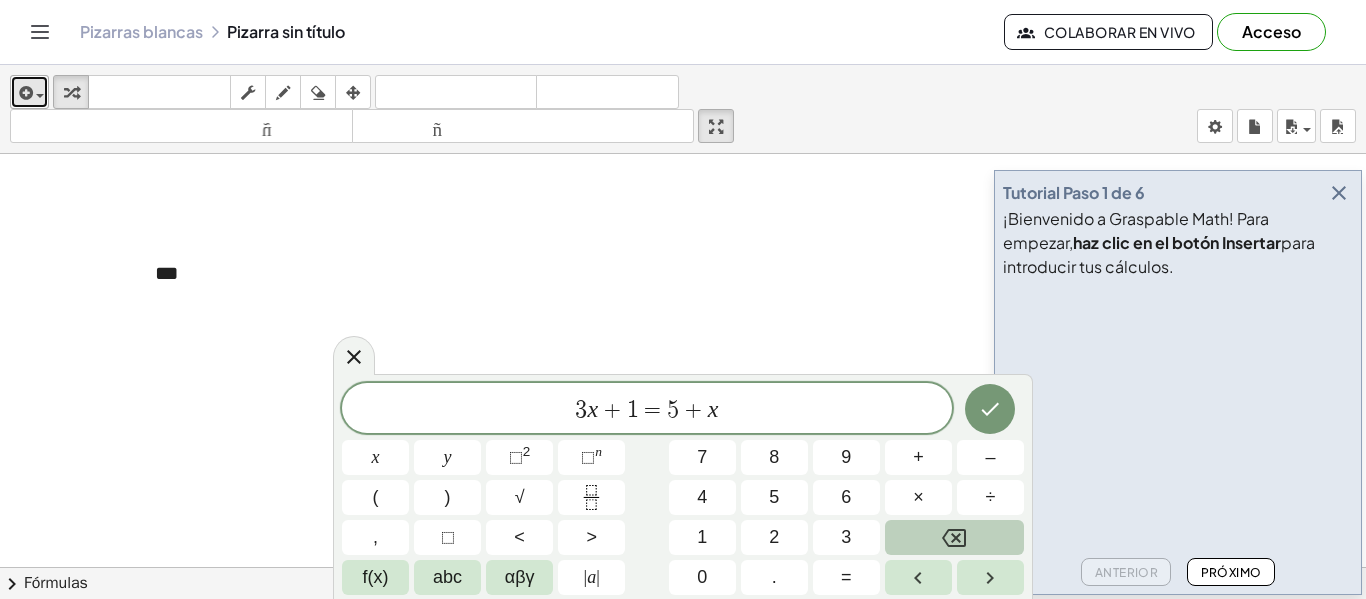 click at bounding box center [24, 93] 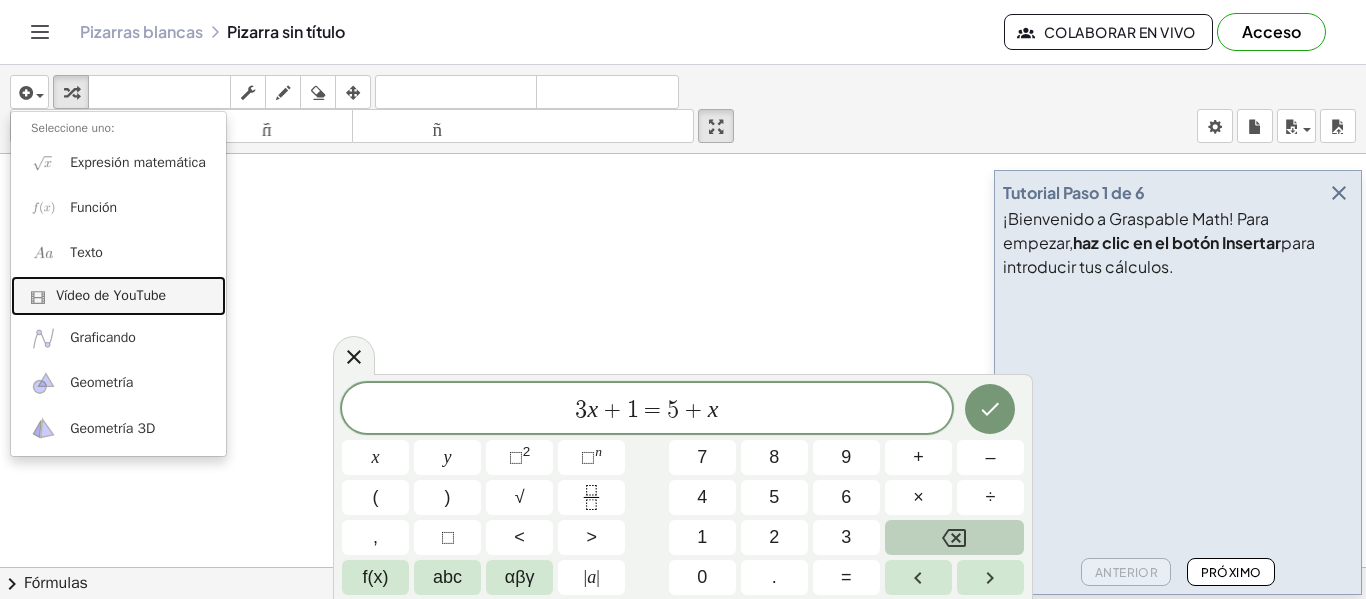 click on "Vídeo de YouTube" at bounding box center [111, 295] 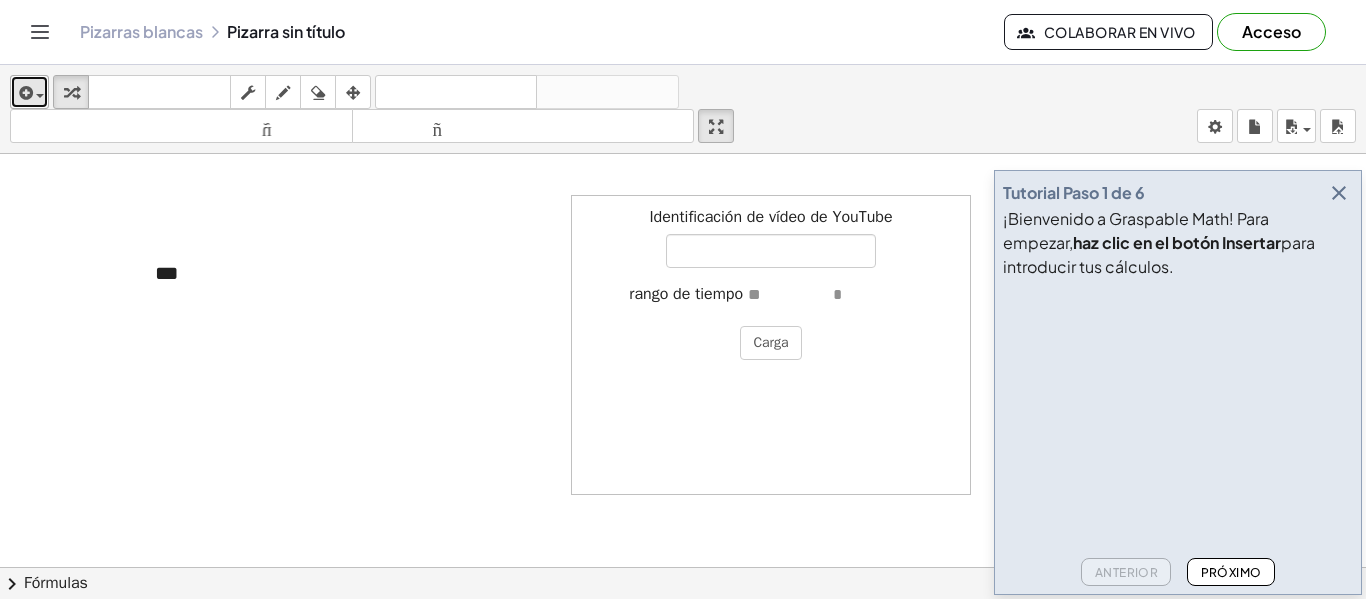 click on "insertar" at bounding box center (29, 92) 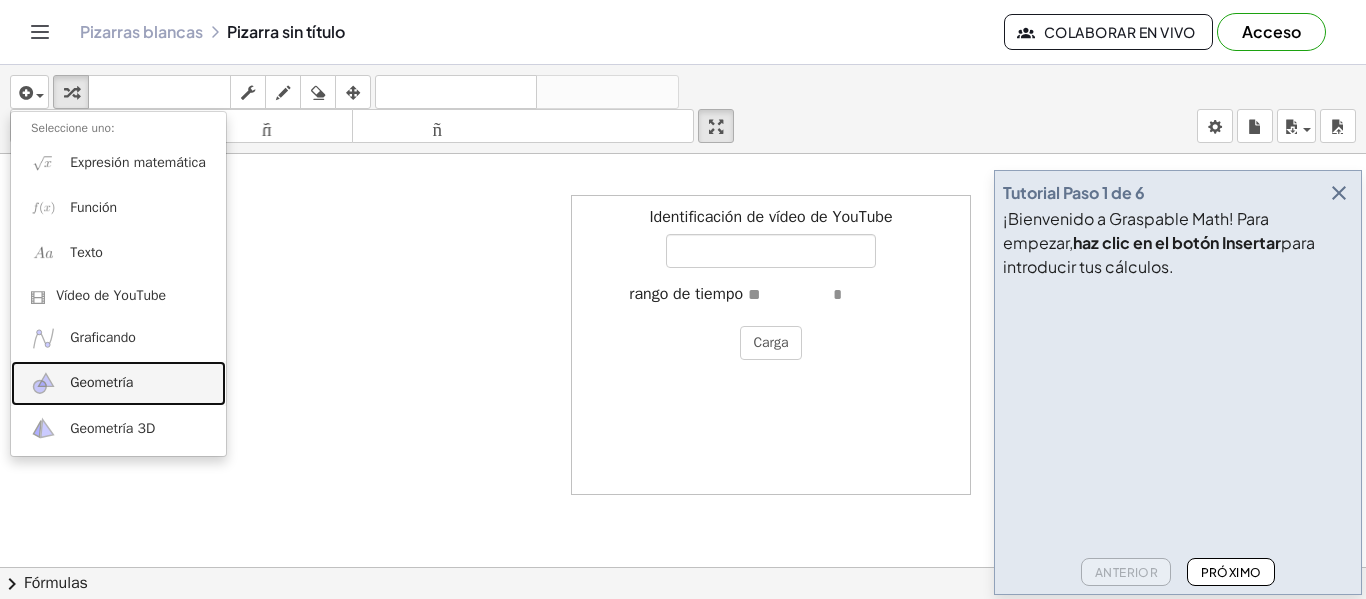 click on "Geometría" at bounding box center [118, 383] 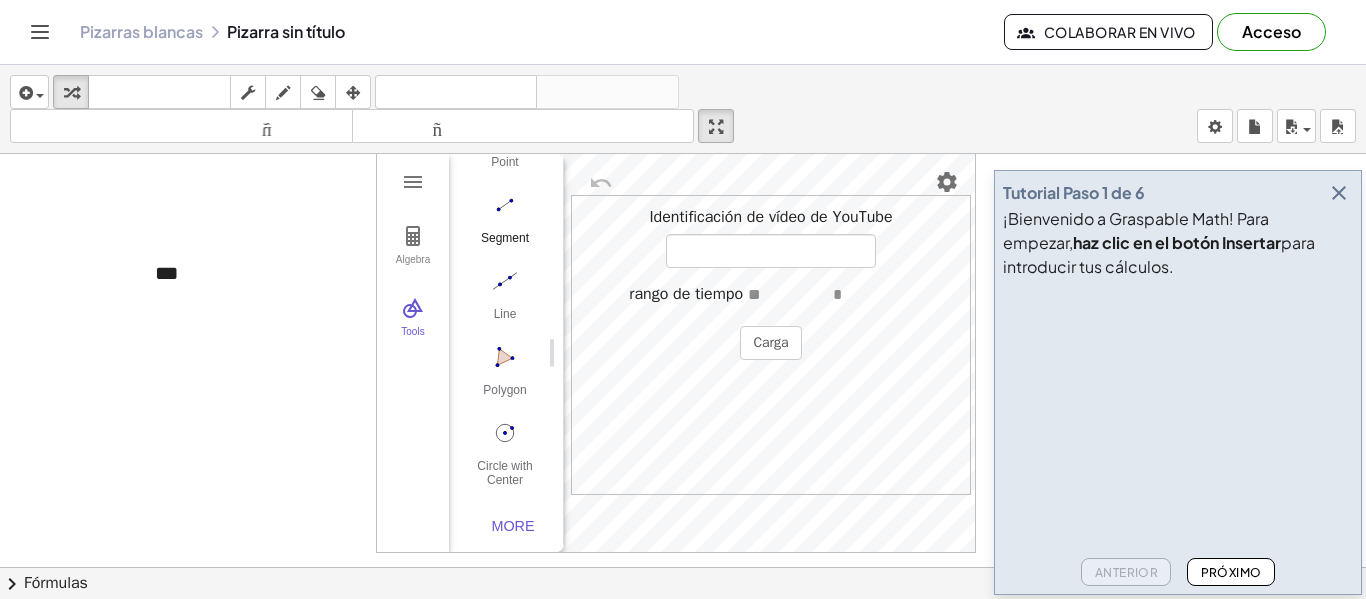scroll, scrollTop: 206, scrollLeft: 0, axis: vertical 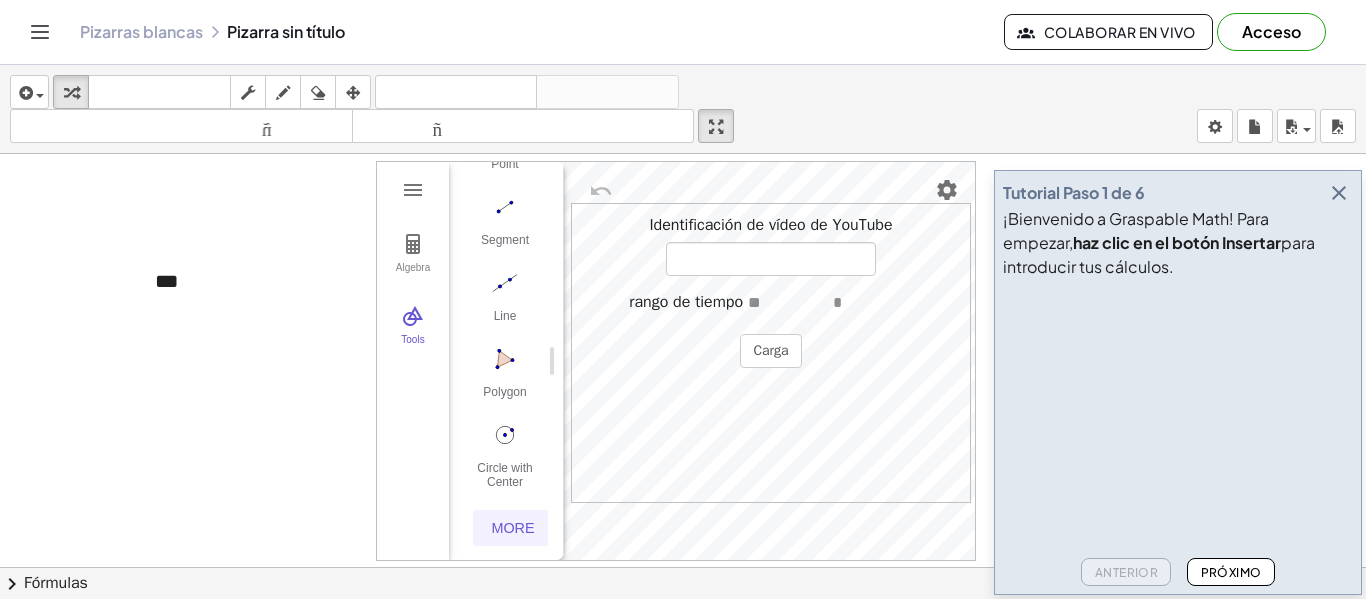 click on "More" at bounding box center [513, 528] 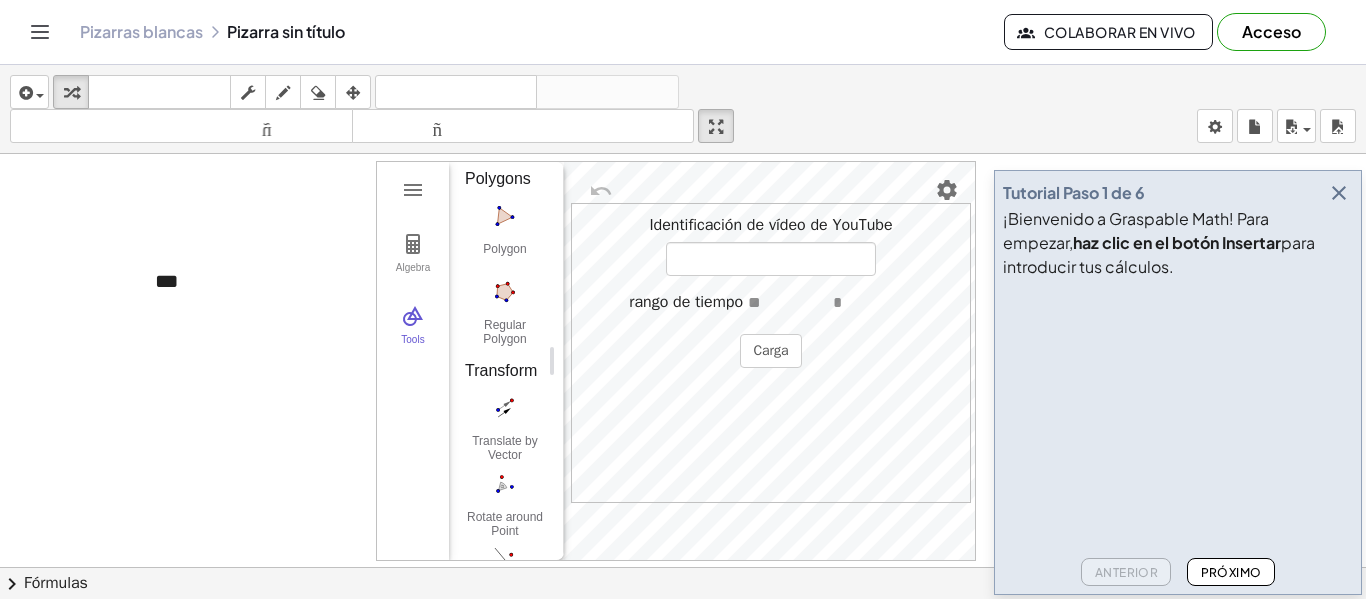 scroll, scrollTop: 2557, scrollLeft: 0, axis: vertical 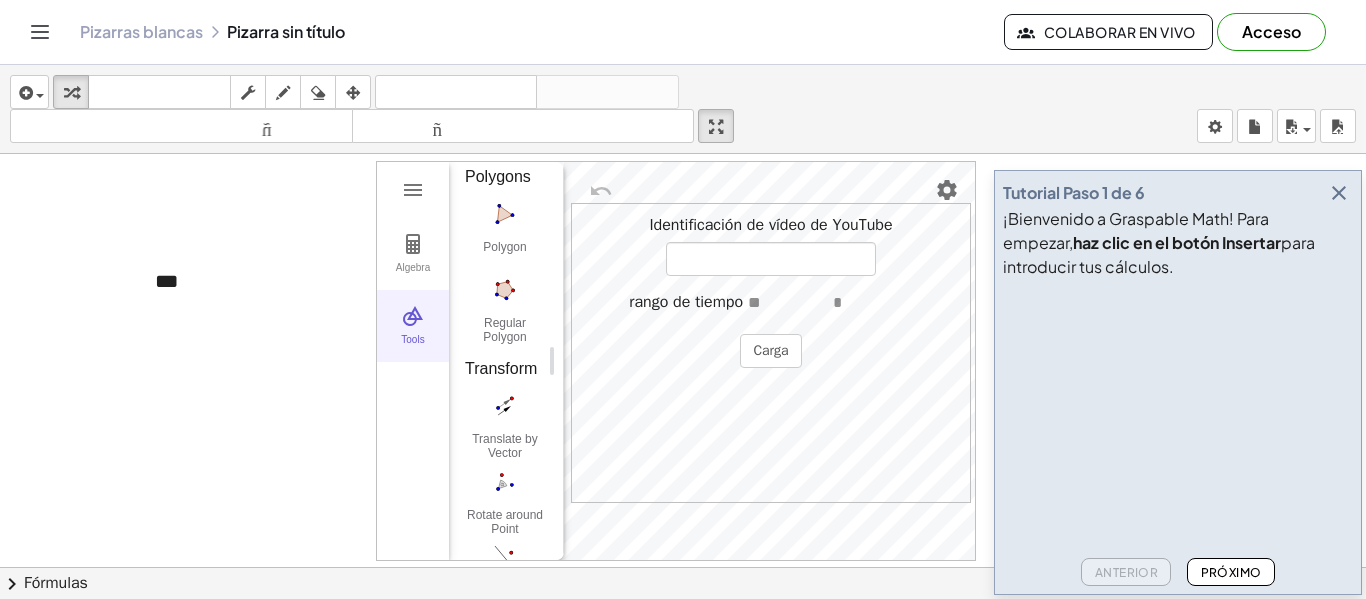 click at bounding box center (413, 316) 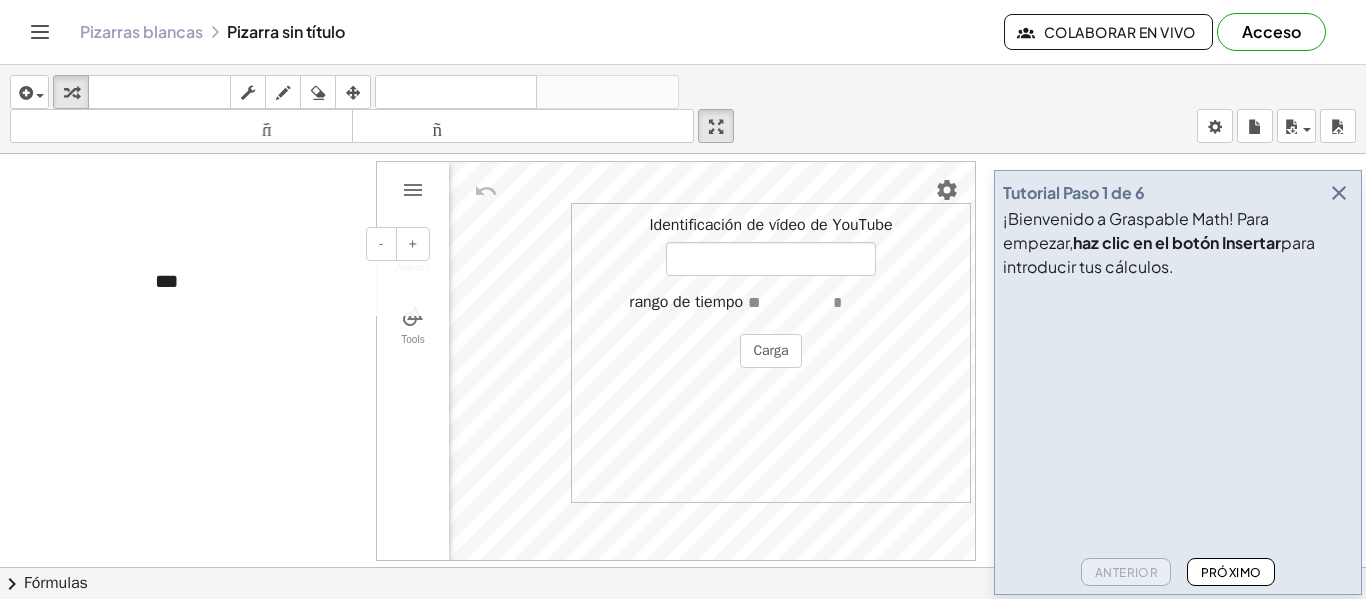 click on "***" at bounding box center [285, 281] 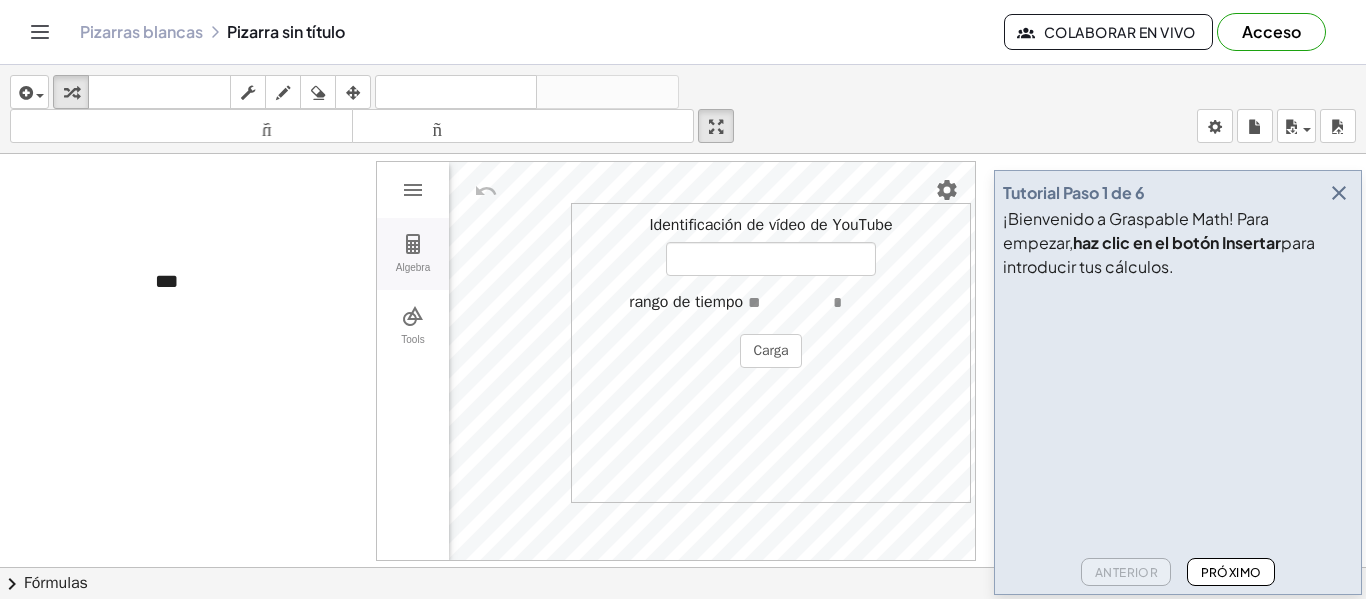 click on "Algebra" at bounding box center [413, 254] 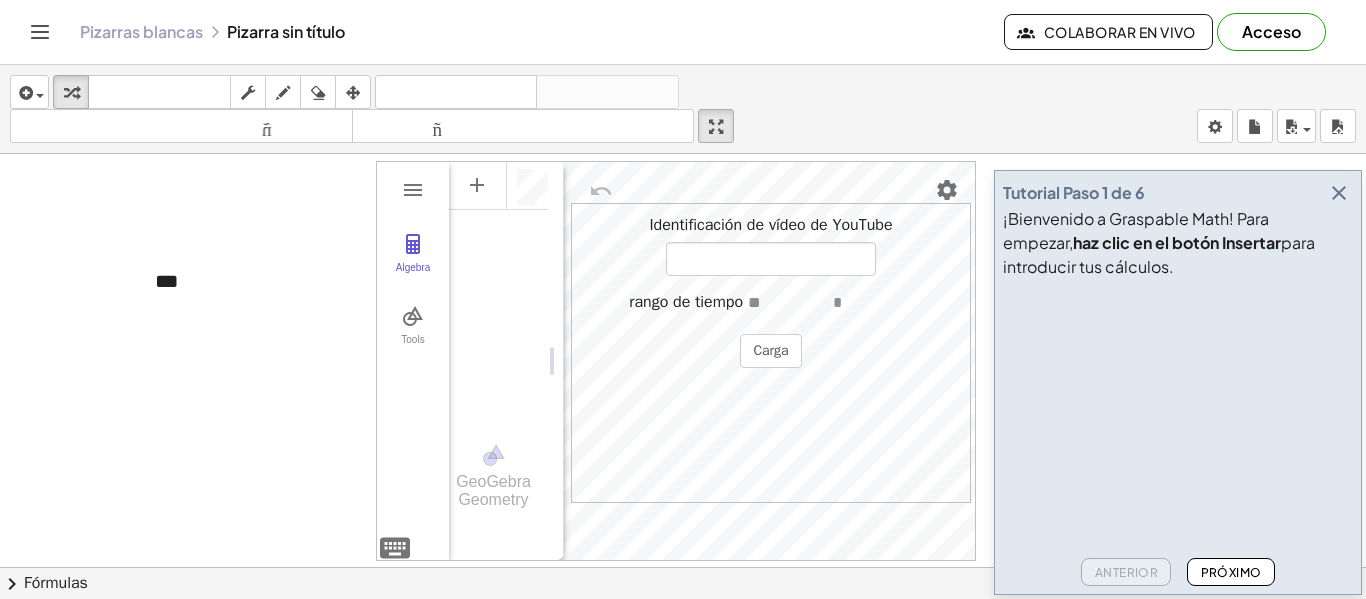 click at bounding box center (542, 185) 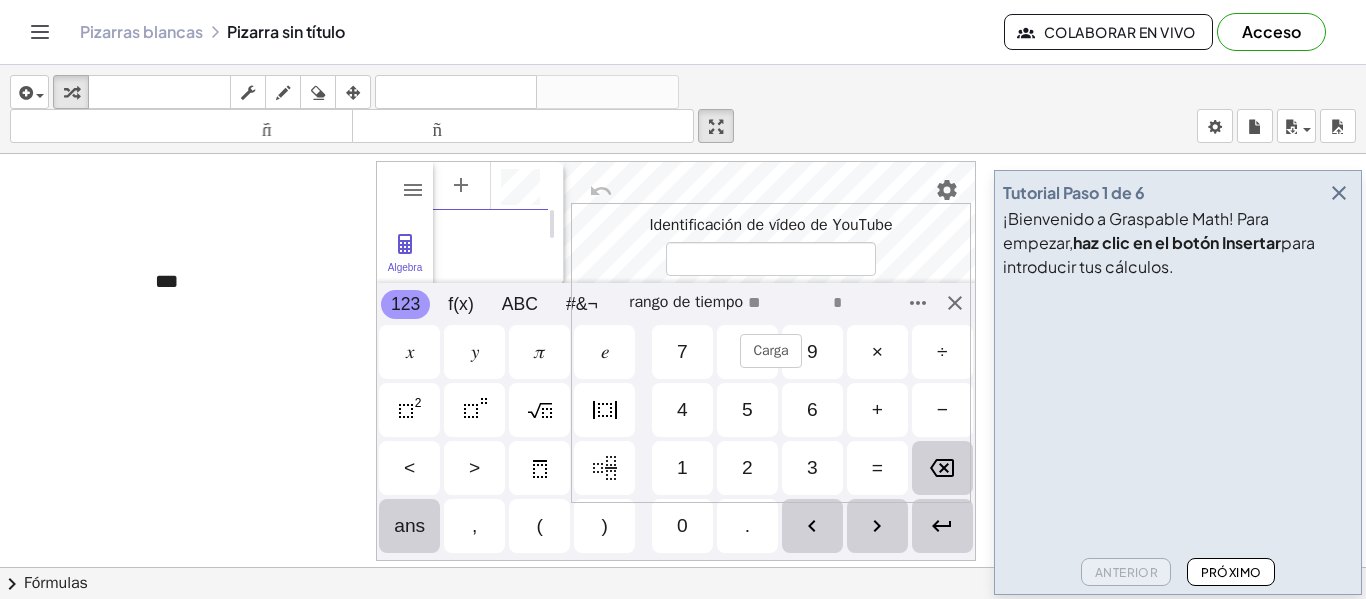 scroll, scrollTop: 11, scrollLeft: 0, axis: vertical 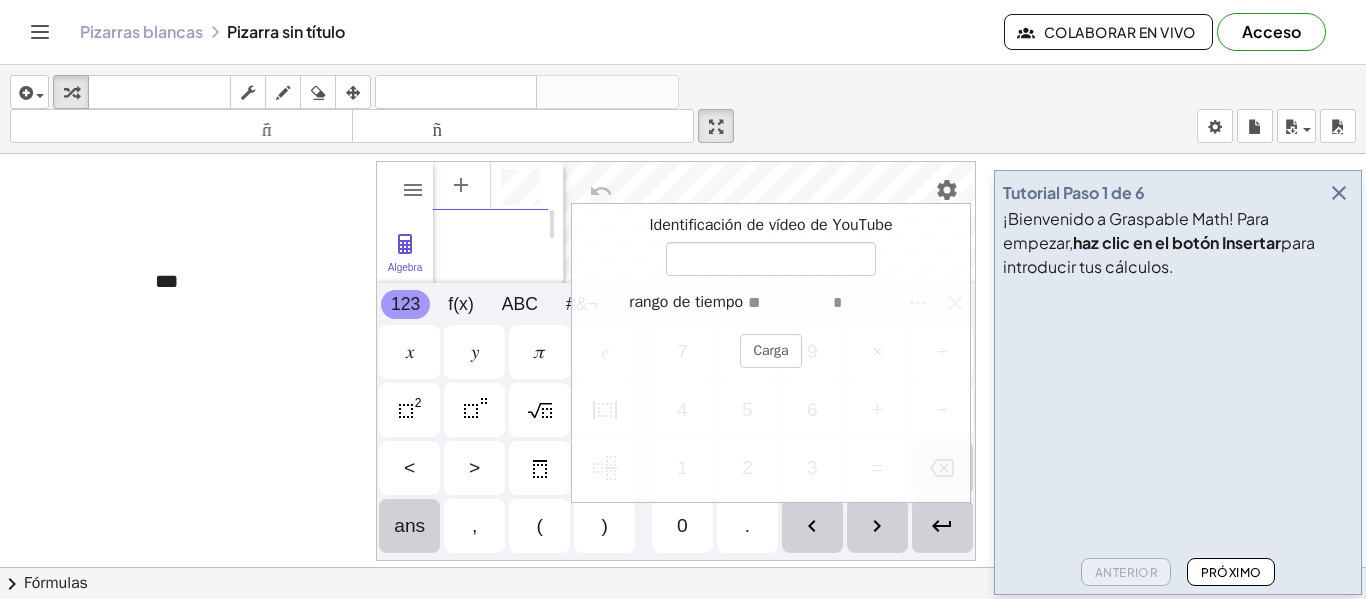 click at bounding box center [581, 353] 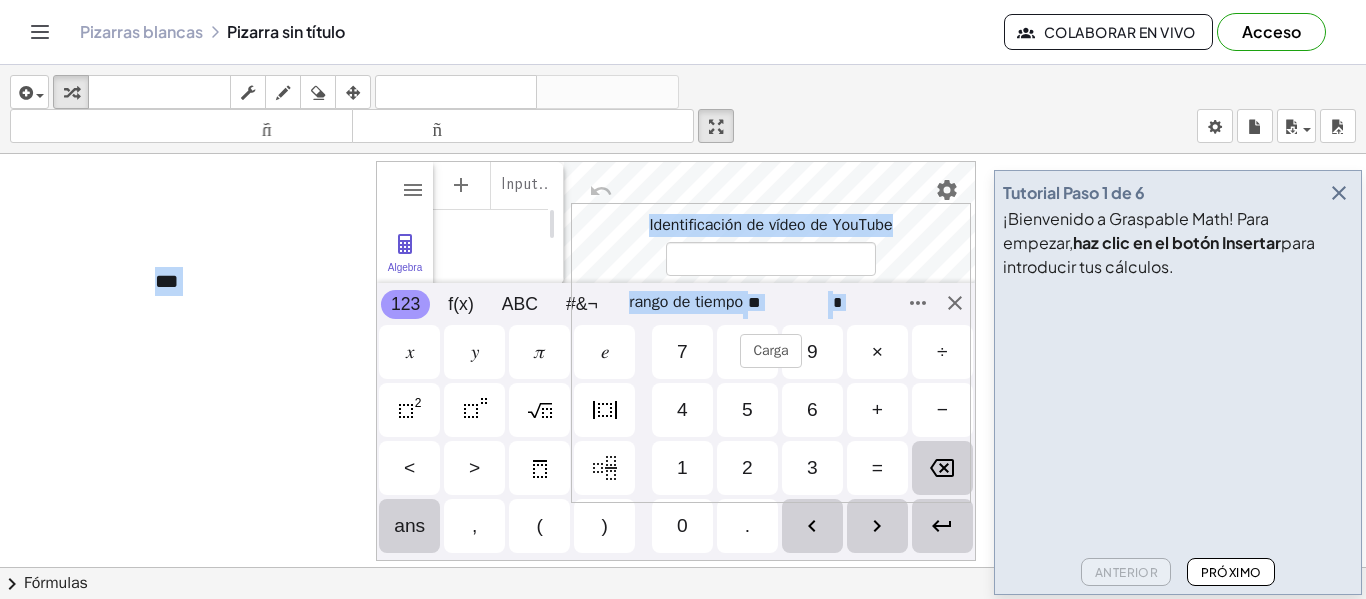 drag, startPoint x: 720, startPoint y: 390, endPoint x: 308, endPoint y: 396, distance: 412.0437 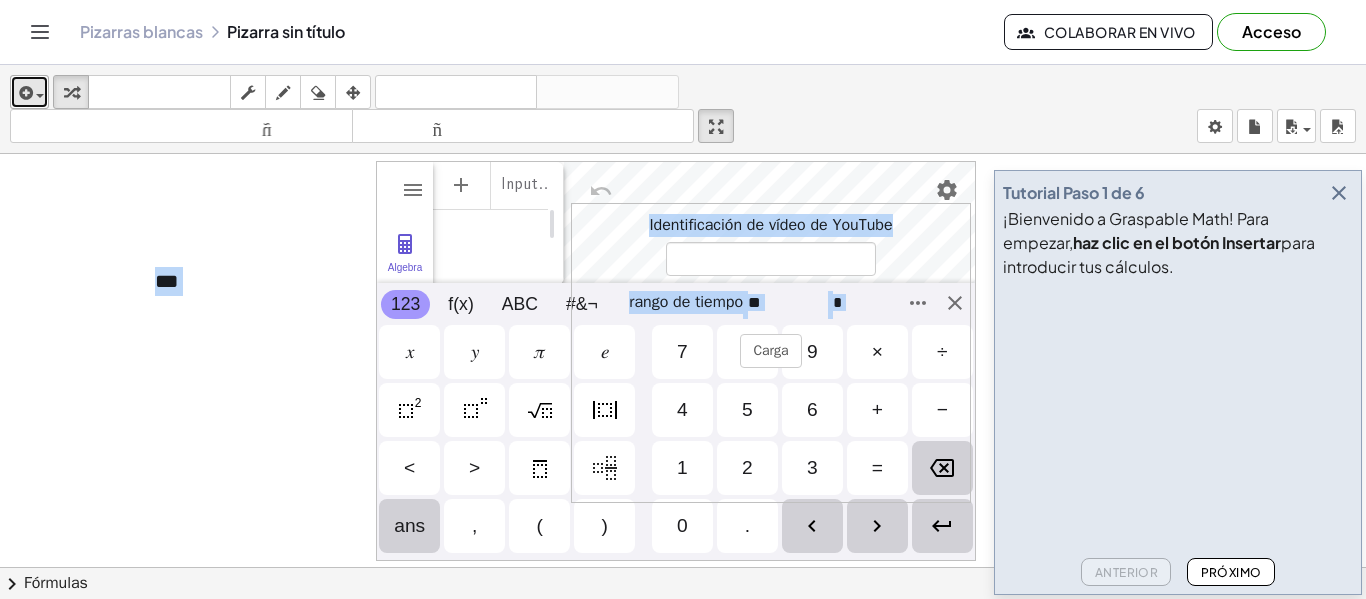 click on "insertar" at bounding box center (29, 92) 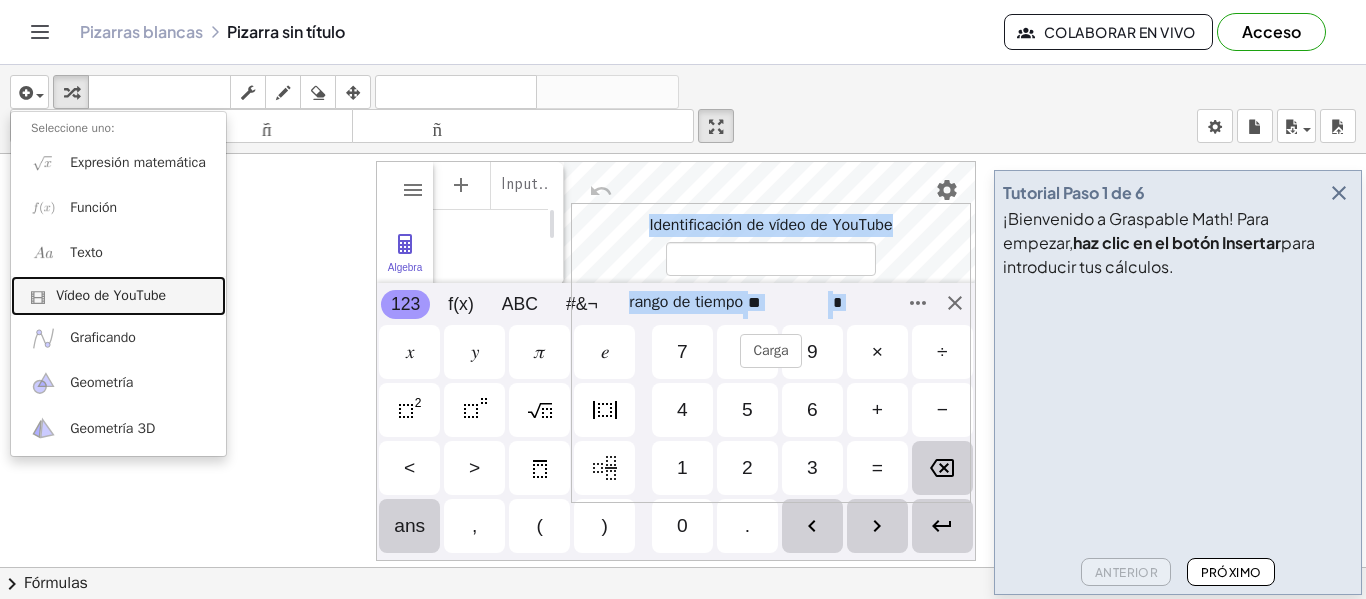 click on "Vídeo de YouTube" at bounding box center (111, 295) 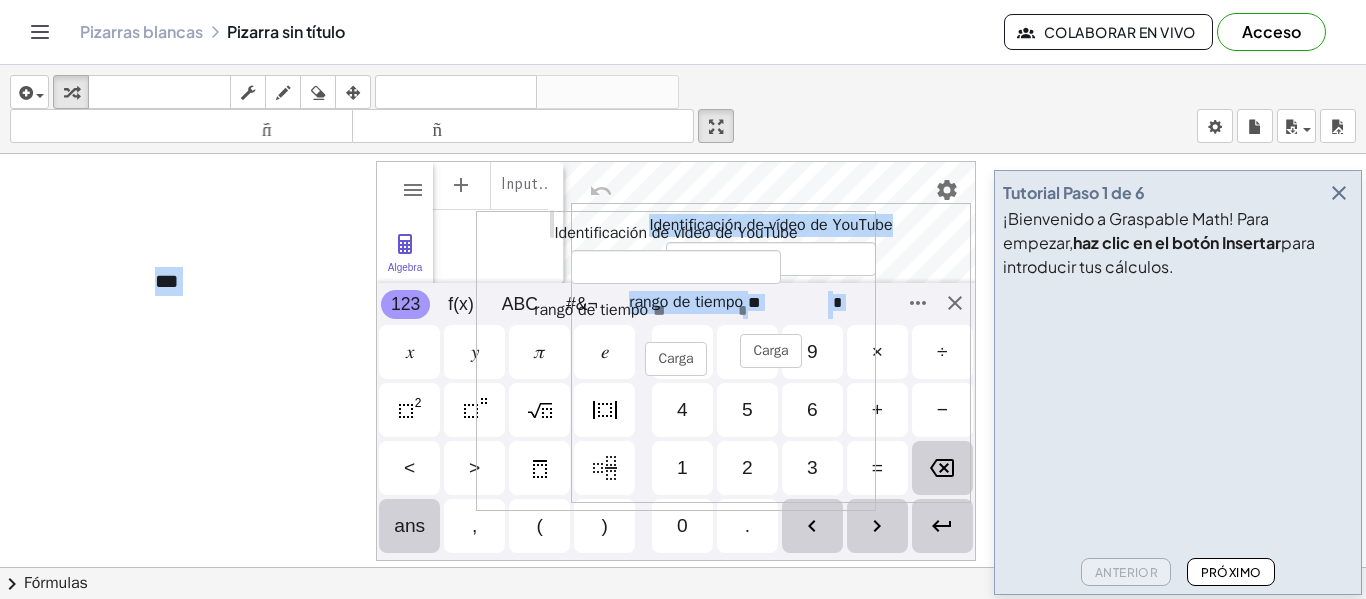 click at bounding box center (683, 567) 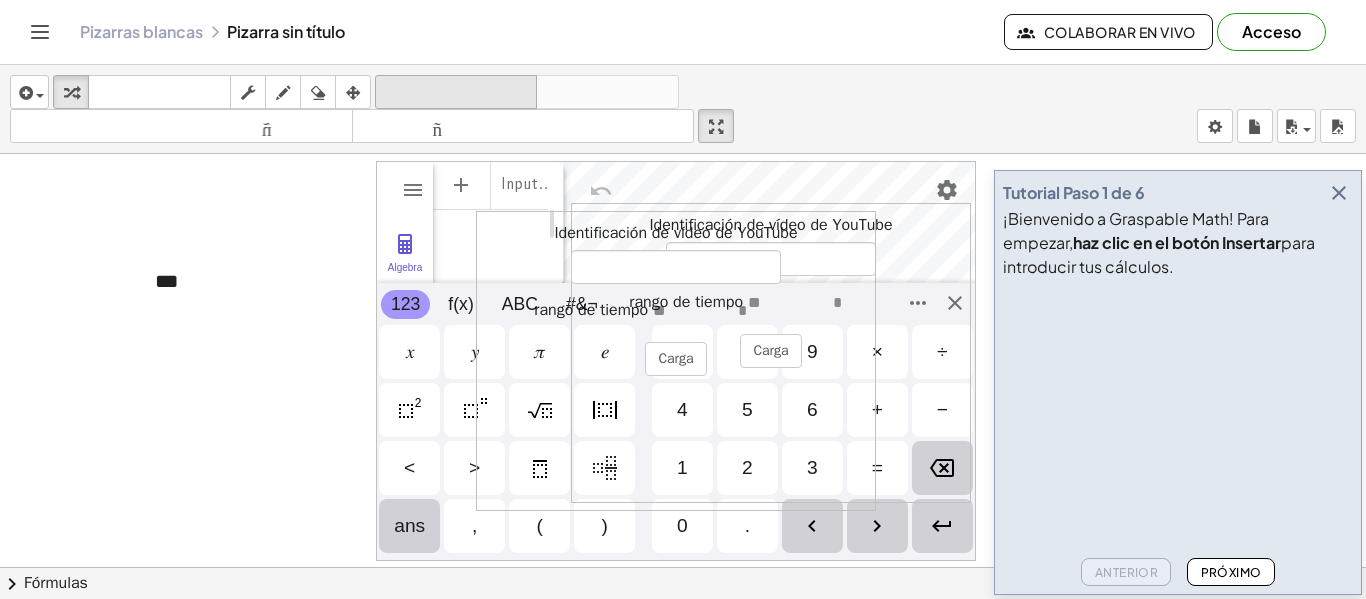 click on "deshacer" at bounding box center (456, 92) 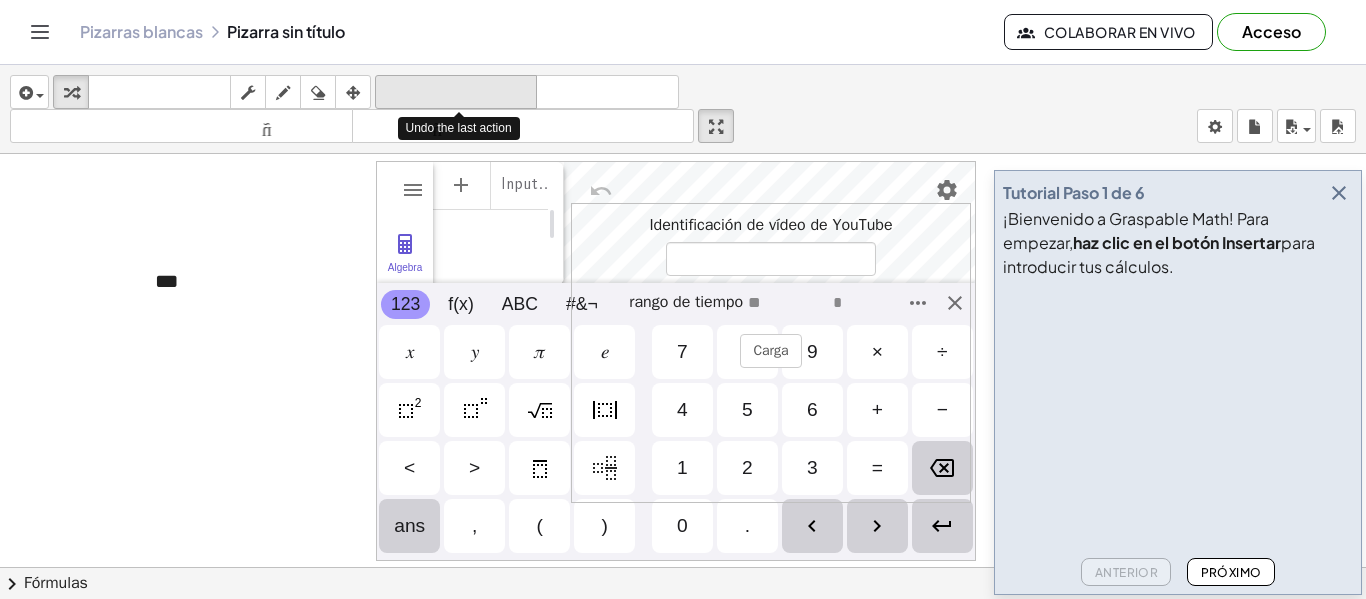 click on "deshacer" at bounding box center (456, 92) 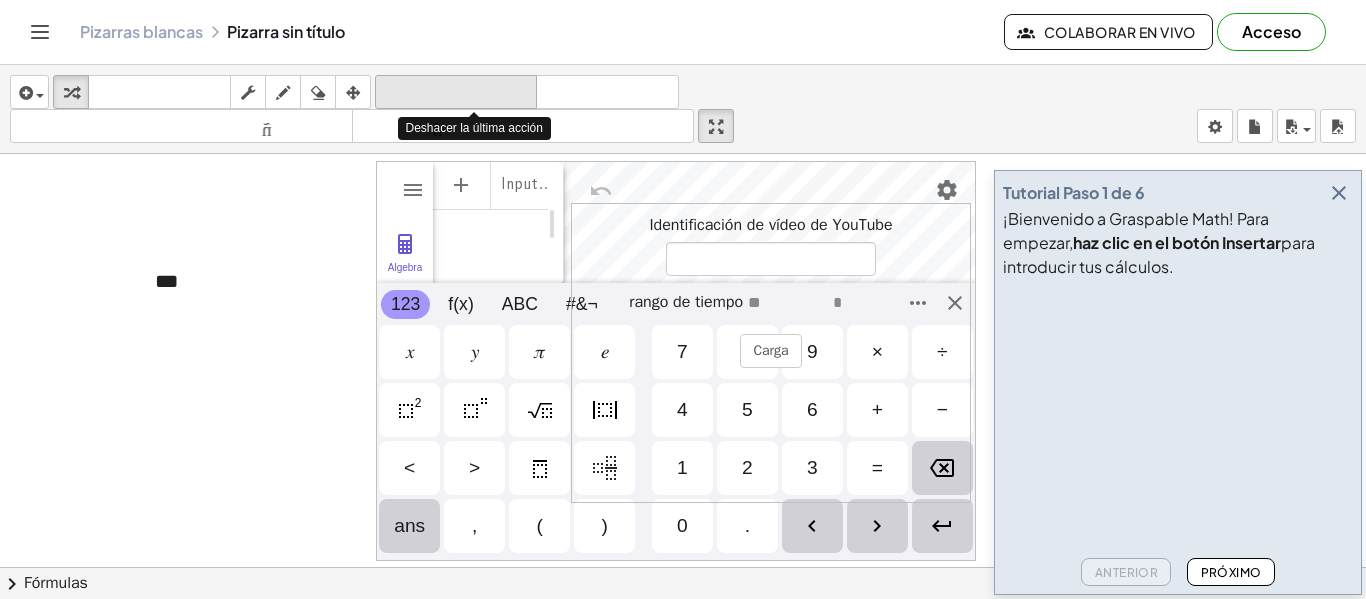 click on "deshacer" at bounding box center [456, 92] 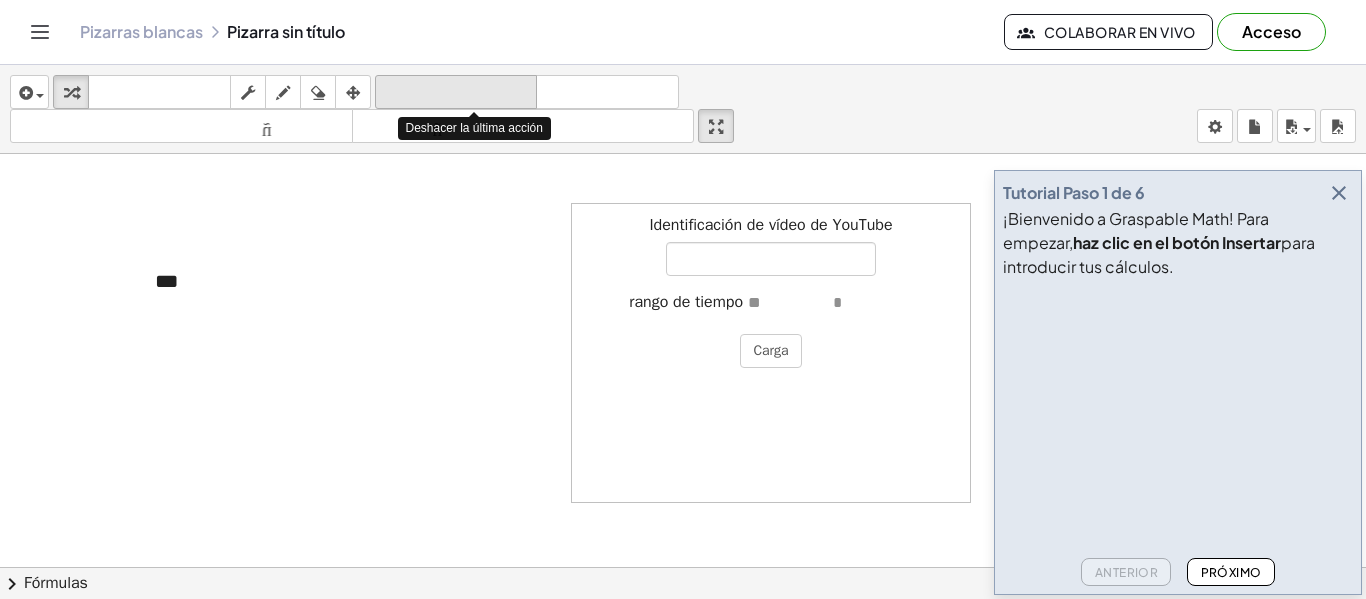click on "deshacer" at bounding box center (456, 92) 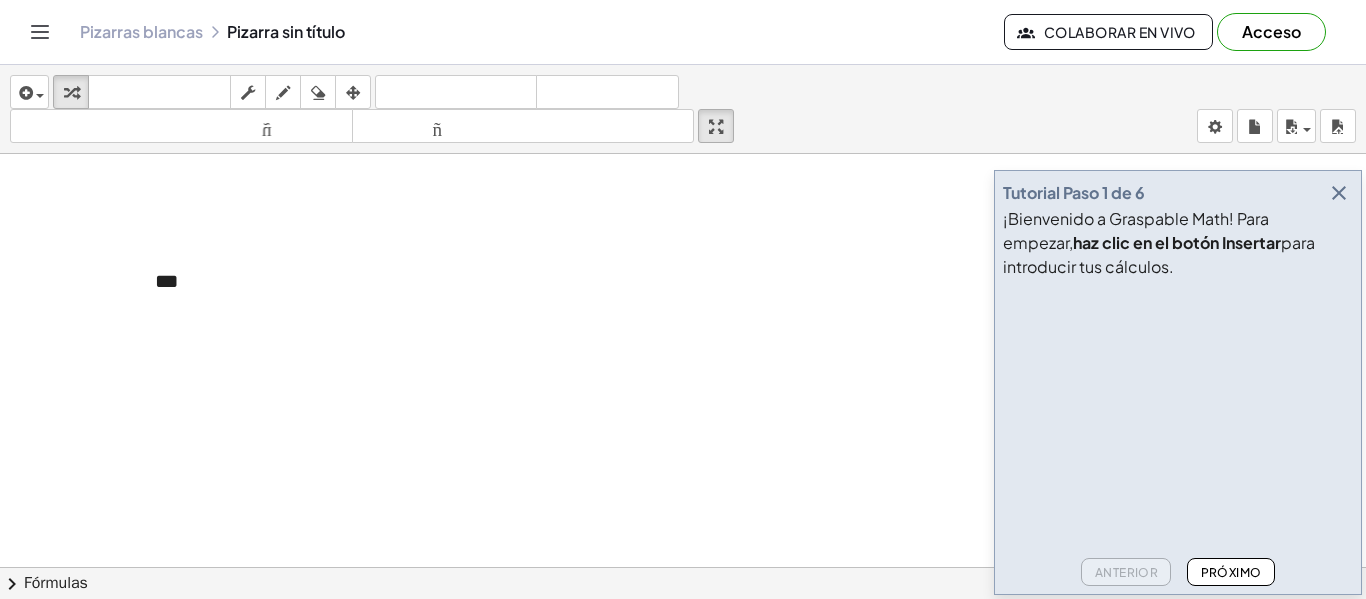 click on "insertar Seleccione uno: Expresión matemática Función Texto Vídeo de YouTube Graficando Geometría Geometría 3D transformar teclado teclado fregar dibujar borrar arreglar deshacer deshacer rehacer rehacer tamaño_del_formato menor tamaño_del_formato más grande pantalla completa carga   ahorrar nuevo ajustes Deshacer la última acción" at bounding box center (683, 109) 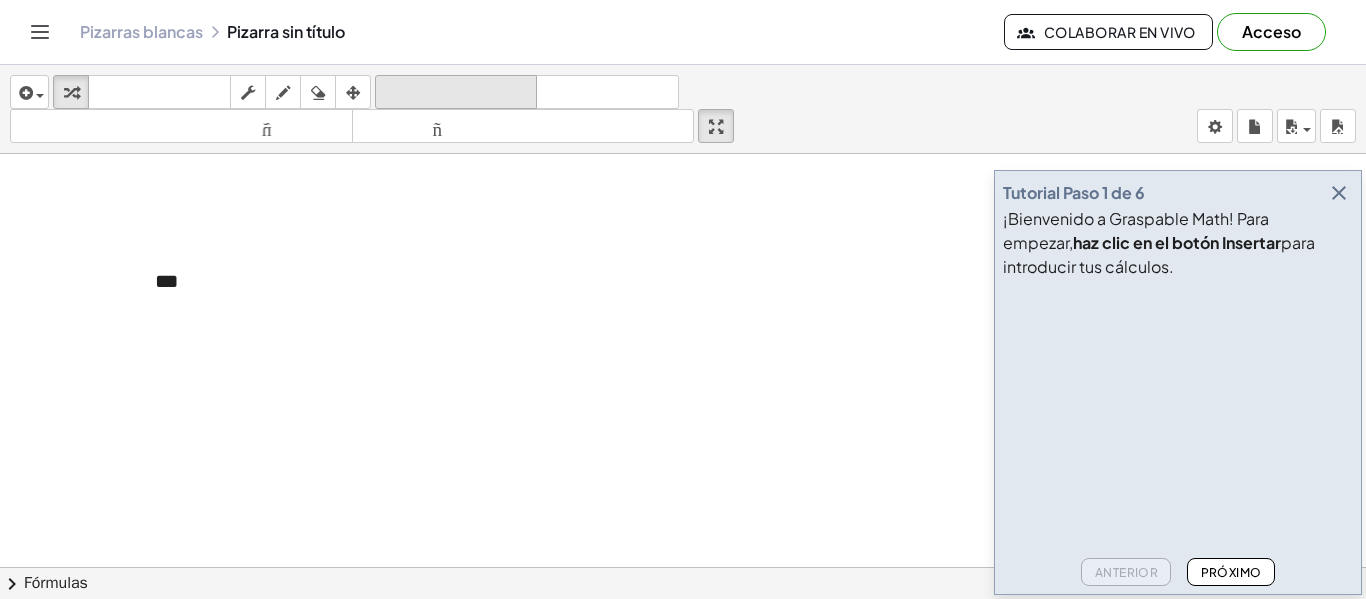click on "deshacer deshacer" at bounding box center [456, 92] 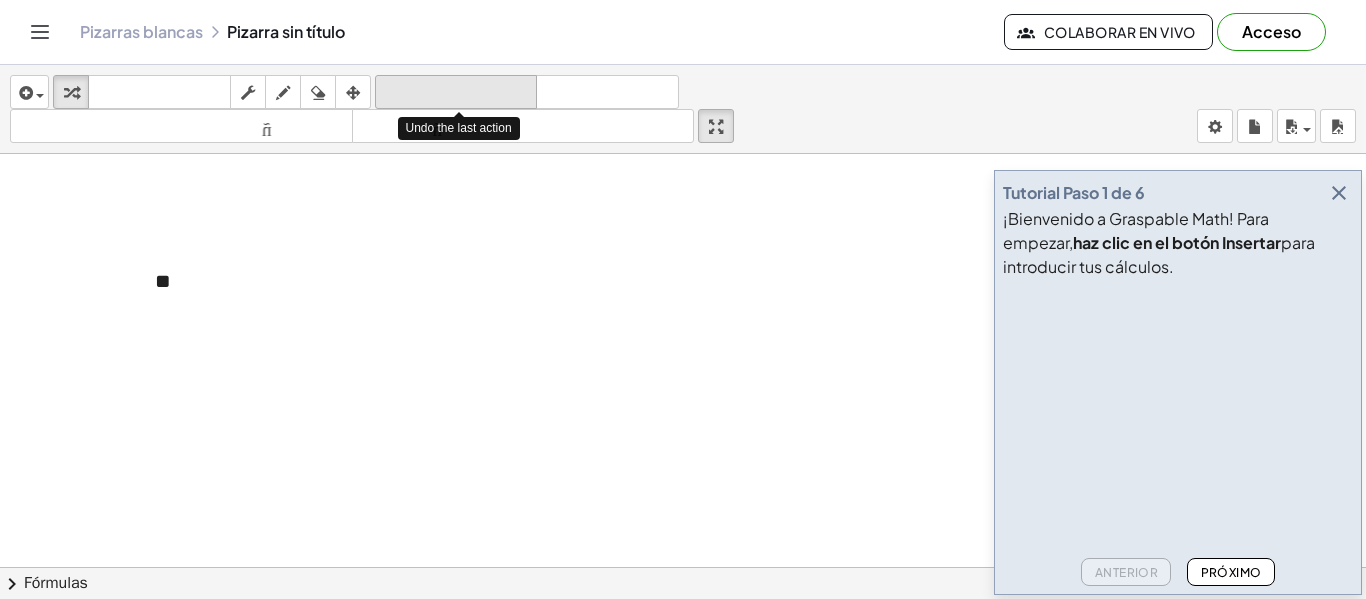 click on "deshacer deshacer" at bounding box center [456, 92] 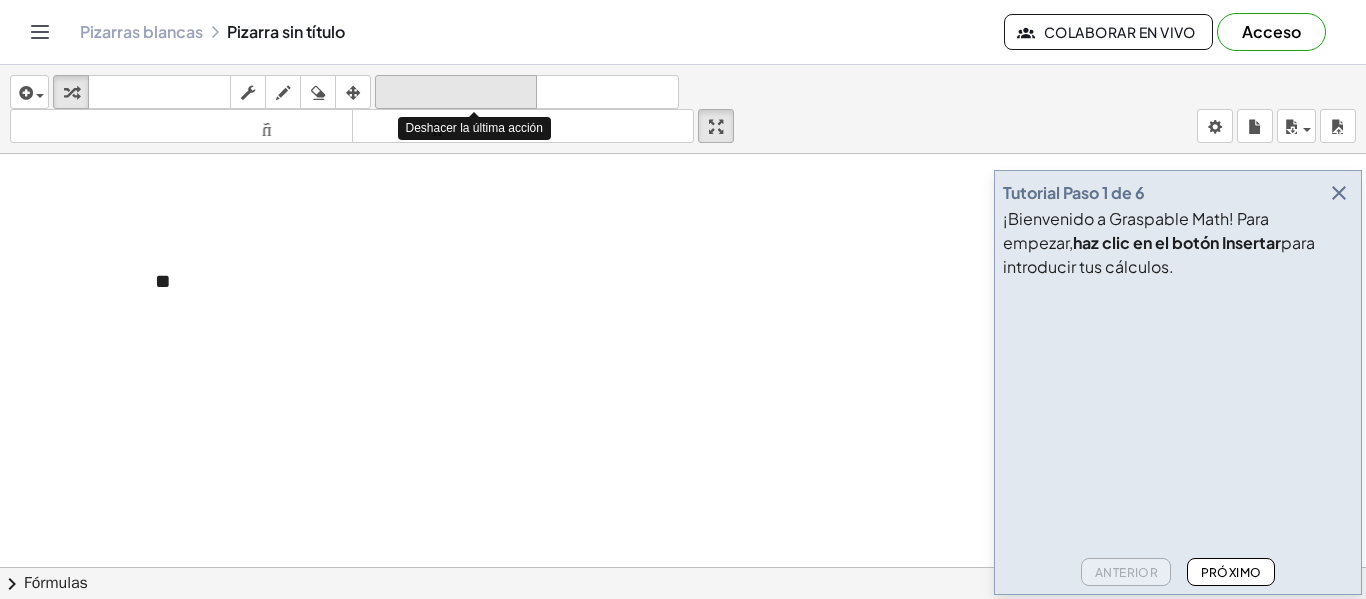 click on "deshacer deshacer" at bounding box center (456, 92) 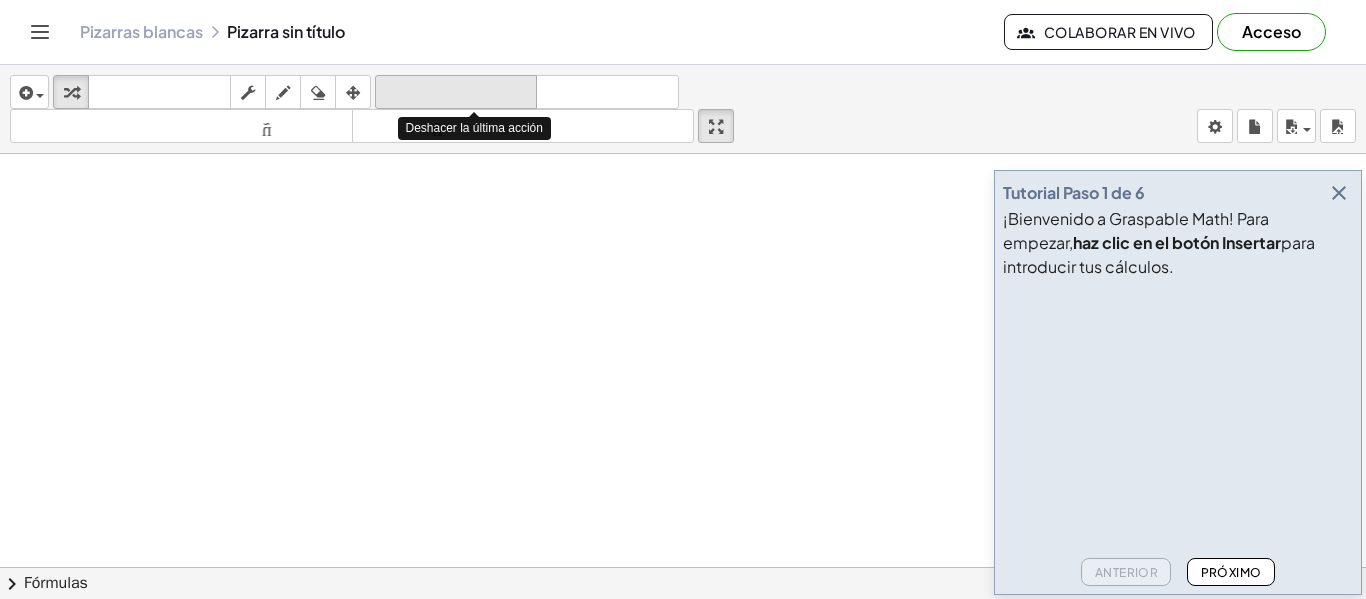click on "deshacer deshacer" at bounding box center (456, 92) 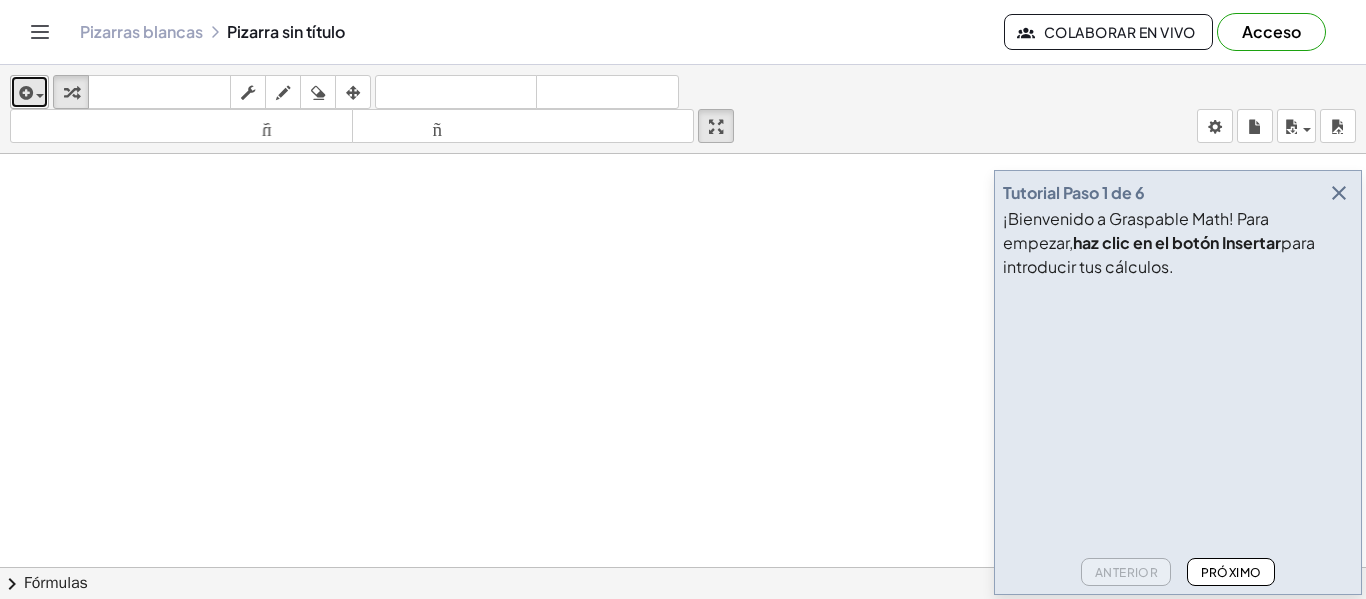 click at bounding box center (24, 93) 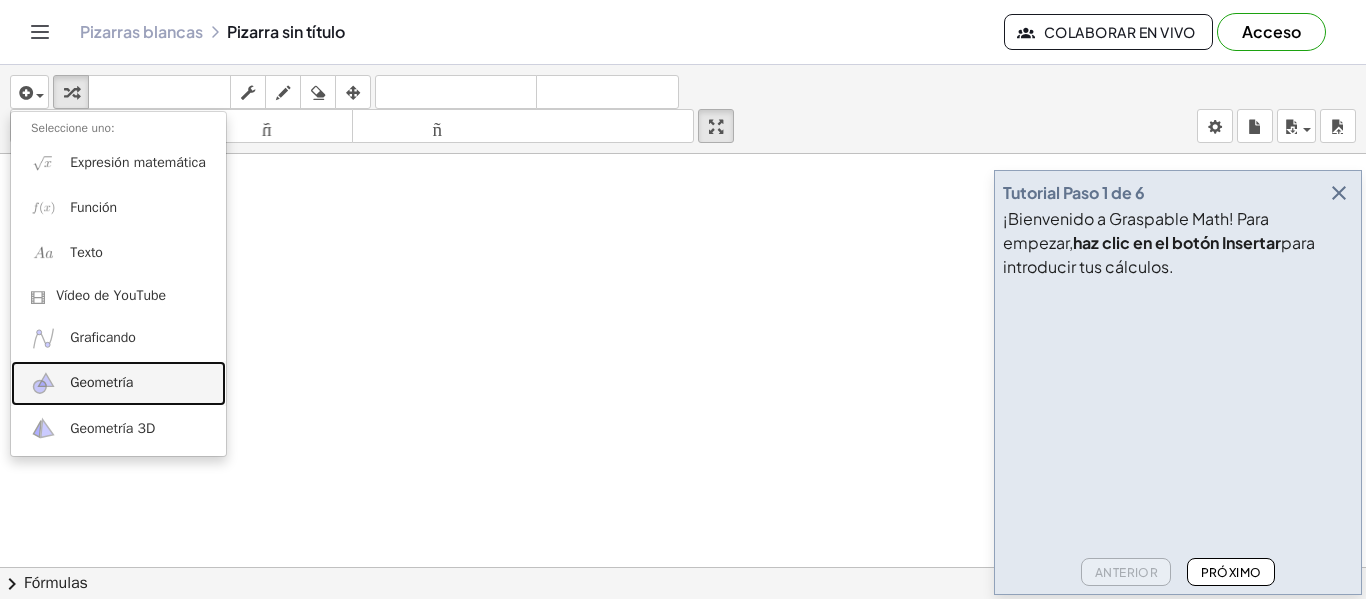 click on "Geometría" at bounding box center (118, 383) 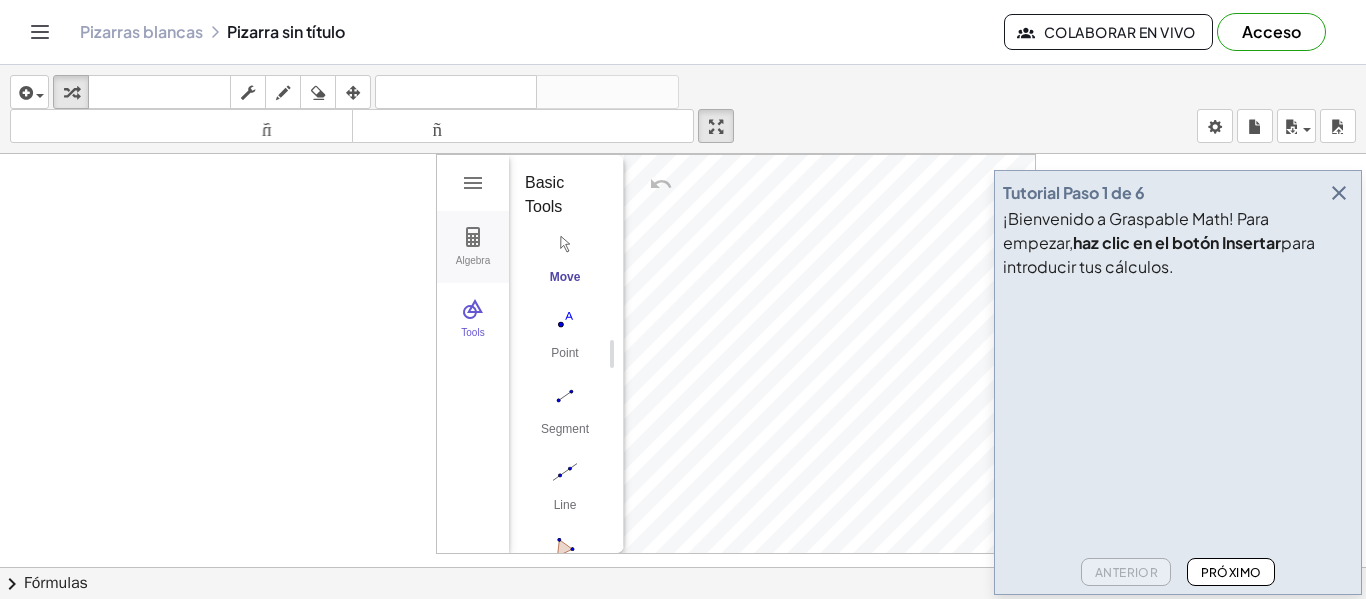 click on "Algebra" at bounding box center [473, 269] 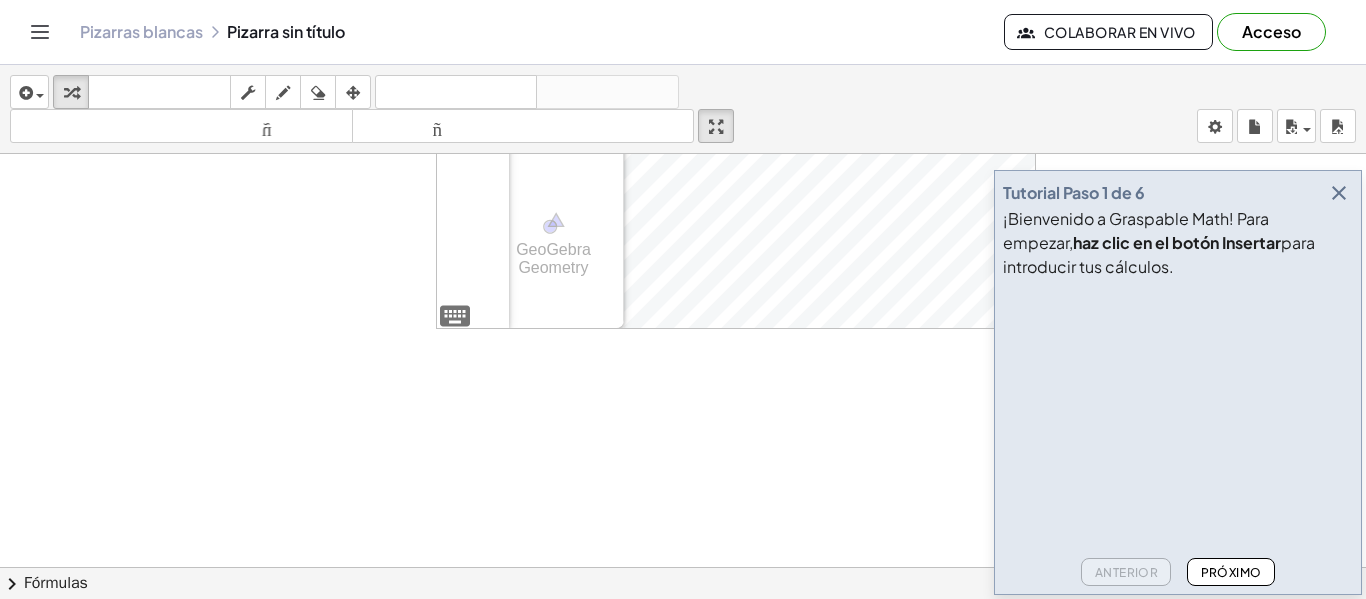 scroll, scrollTop: 0, scrollLeft: 0, axis: both 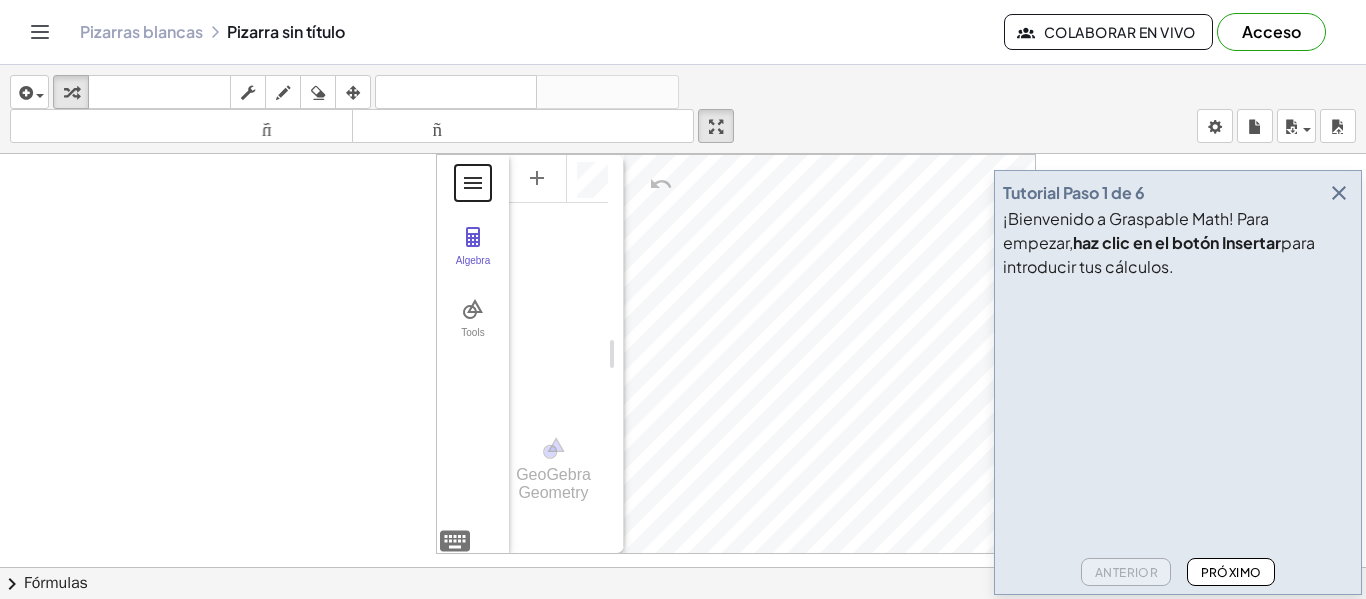 click at bounding box center [473, 183] 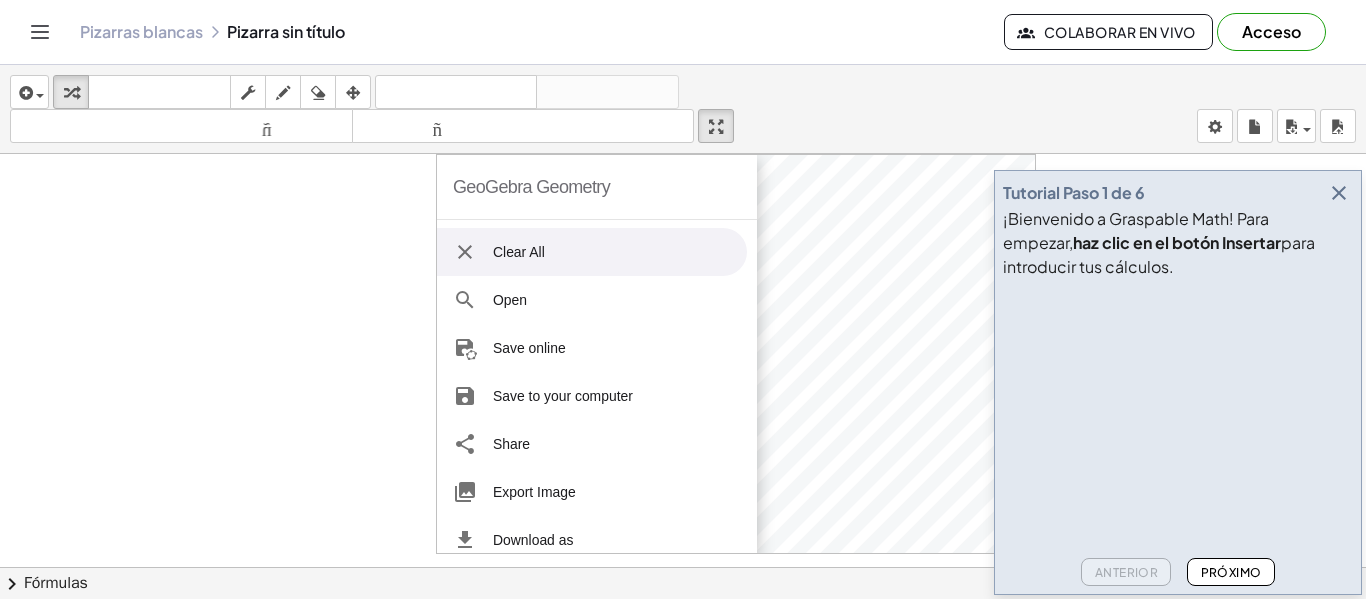 click at bounding box center [465, 252] 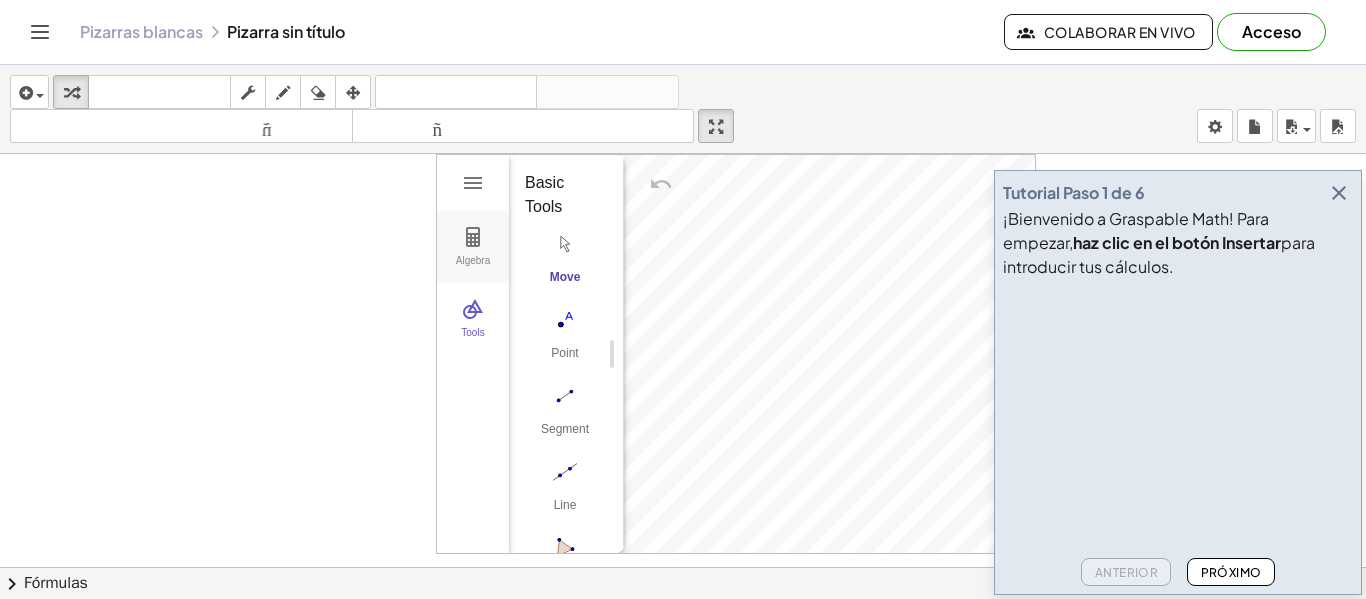 click at bounding box center [473, 237] 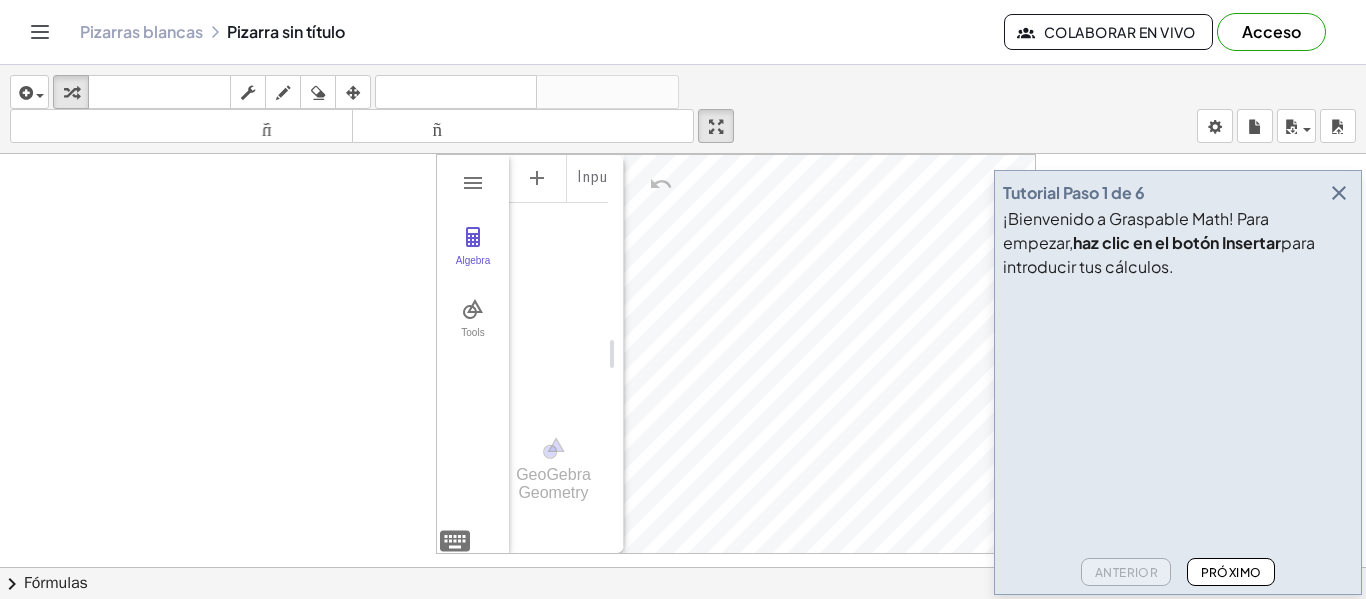 click at bounding box center [602, 178] 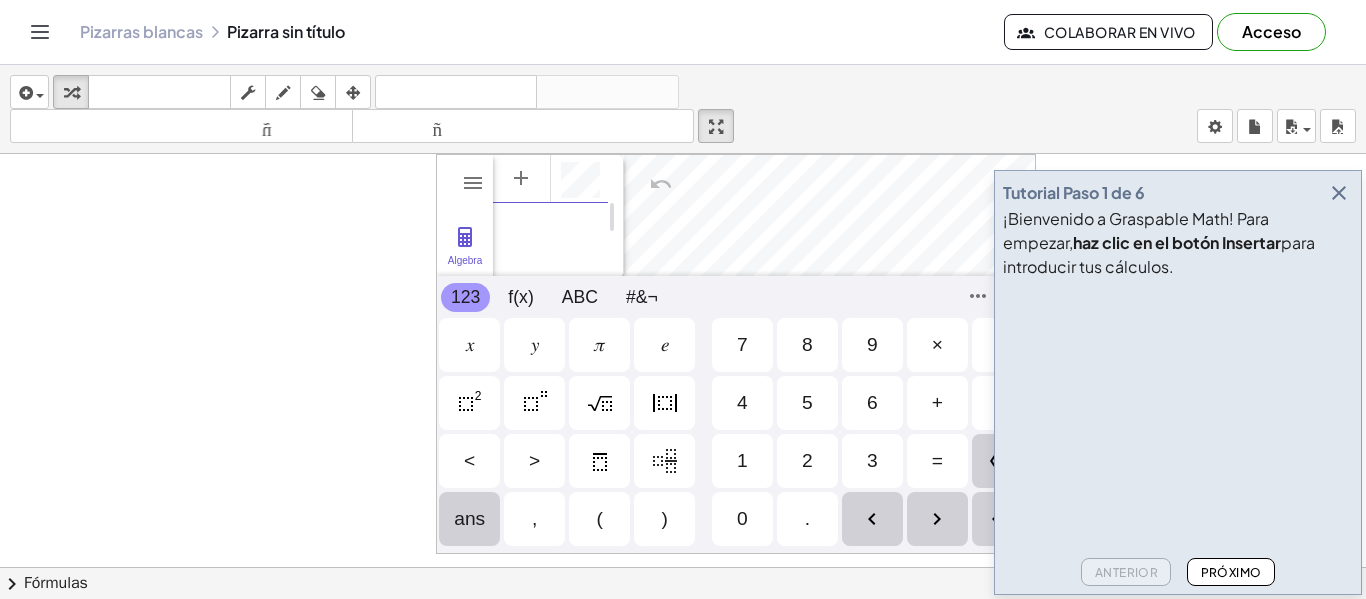 scroll, scrollTop: 11, scrollLeft: 0, axis: vertical 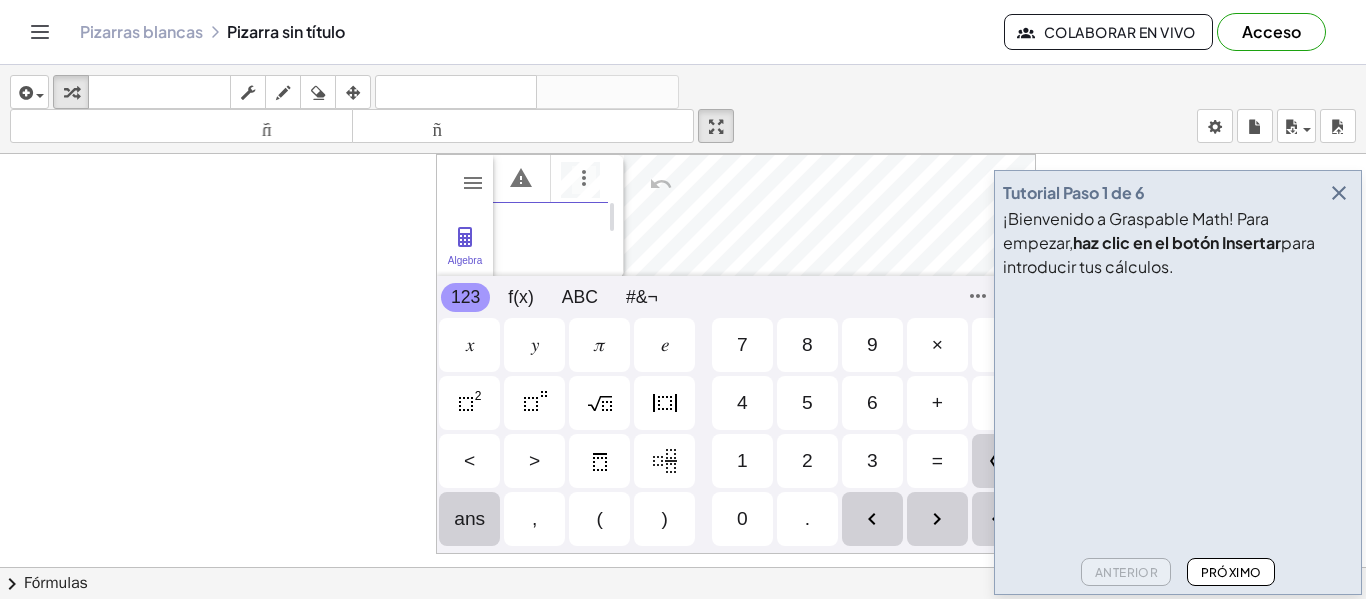 click at bounding box center [665, 403] 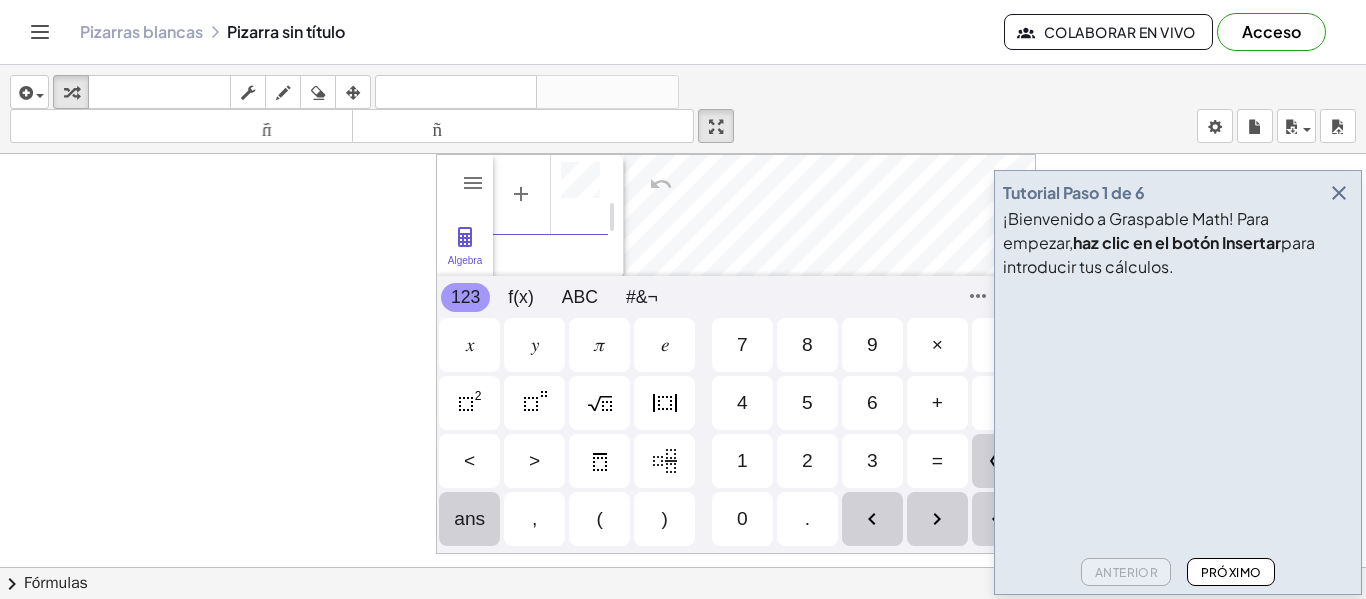 scroll, scrollTop: 0, scrollLeft: 0, axis: both 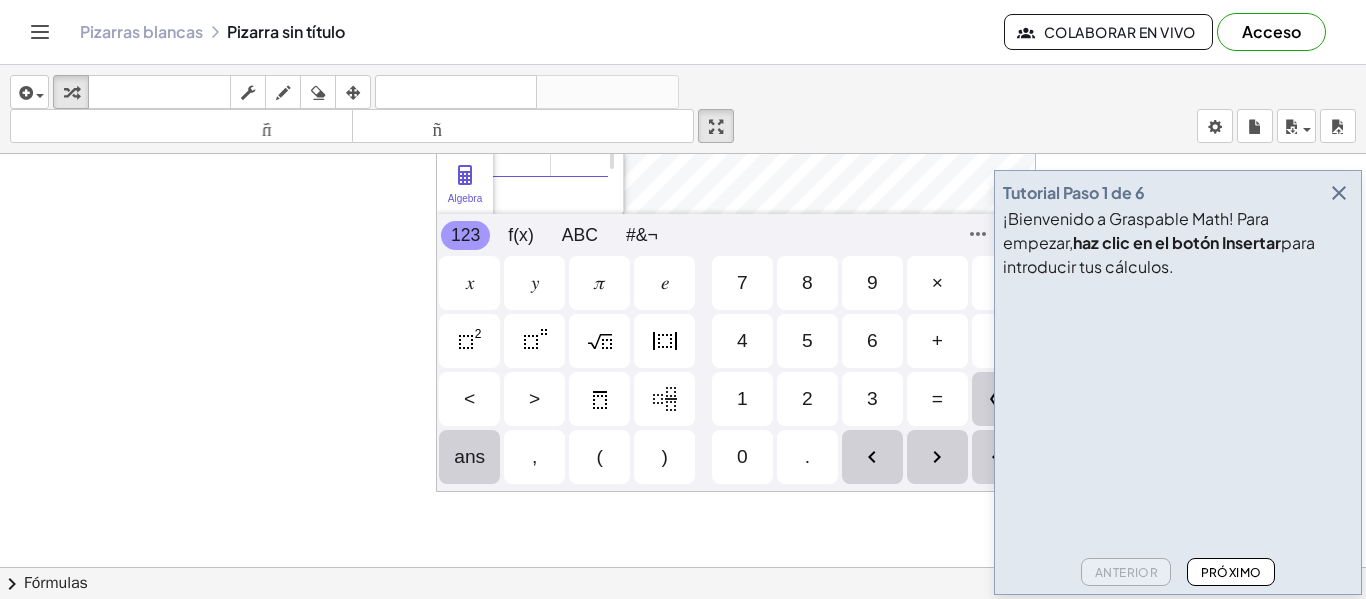 click on "(" at bounding box center [600, 457] 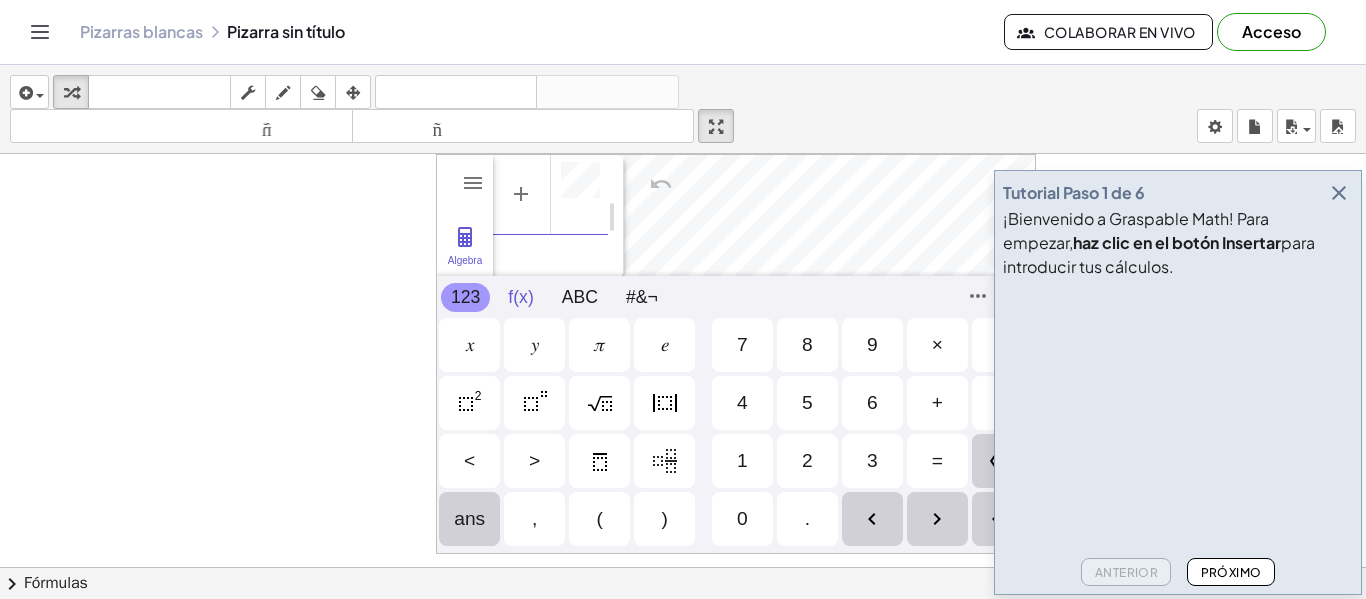 click on "f(x)" at bounding box center [520, 297] 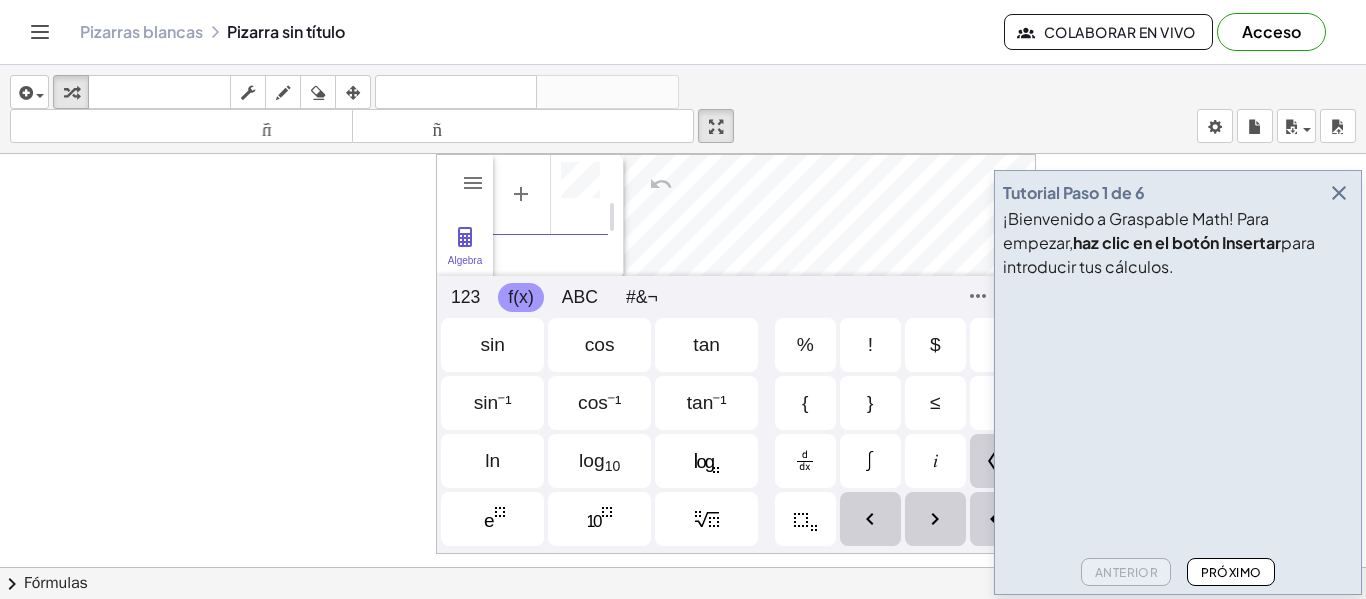 click on "123 123 f(x) ABC #&¬" at bounding box center (736, 297) 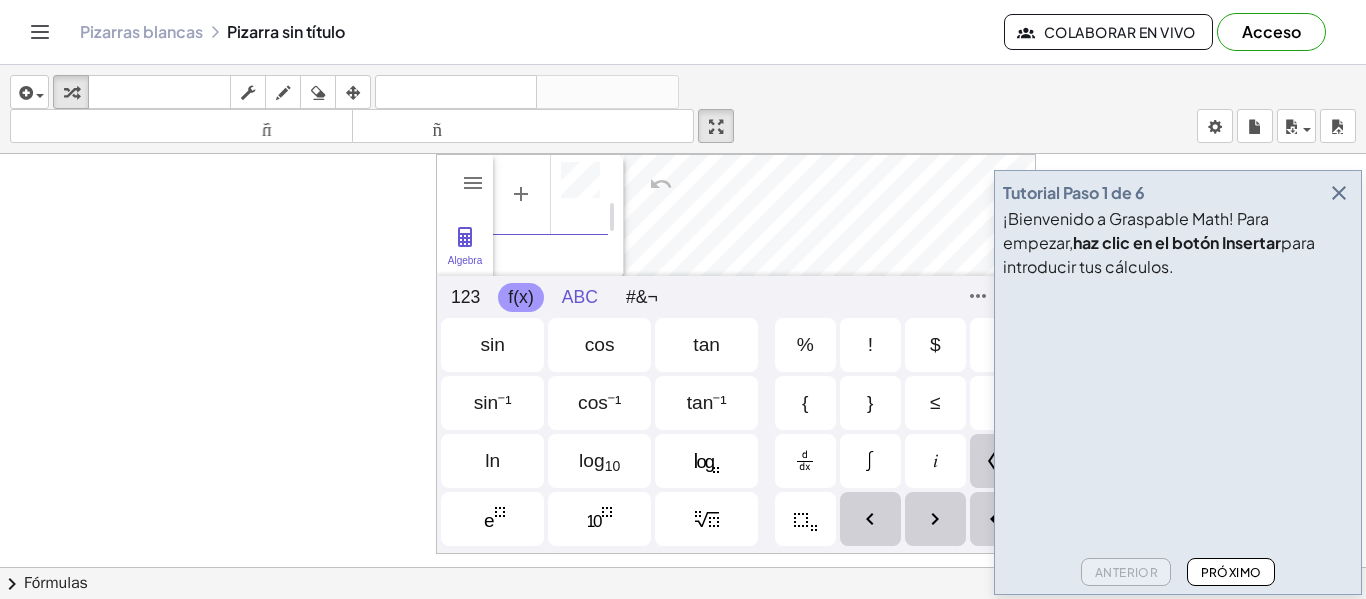 click on "ABC" at bounding box center (580, 297) 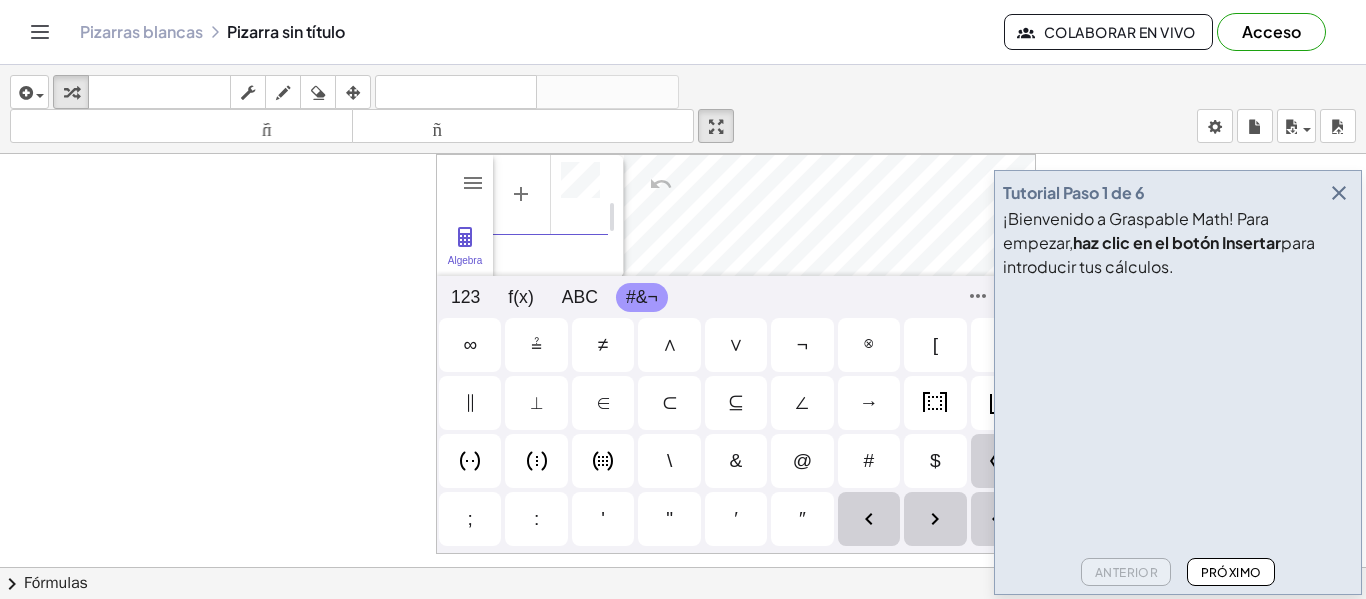 click on "#&¬" at bounding box center [642, 297] 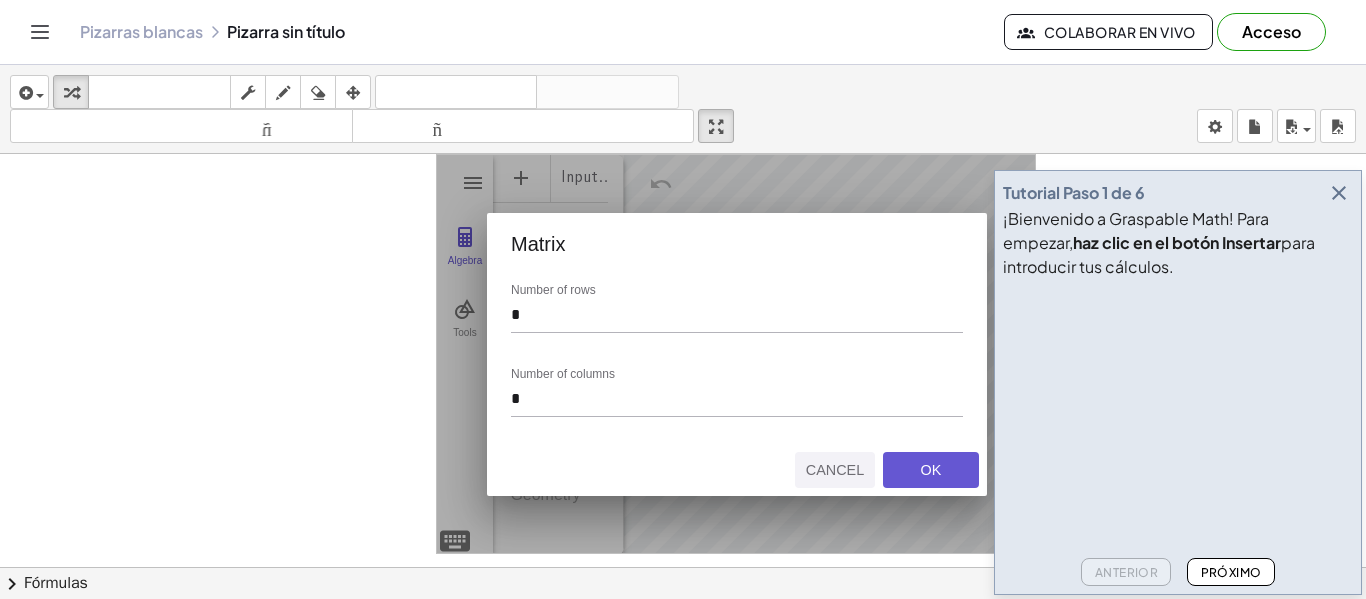 click on "Cancel" at bounding box center [835, 470] 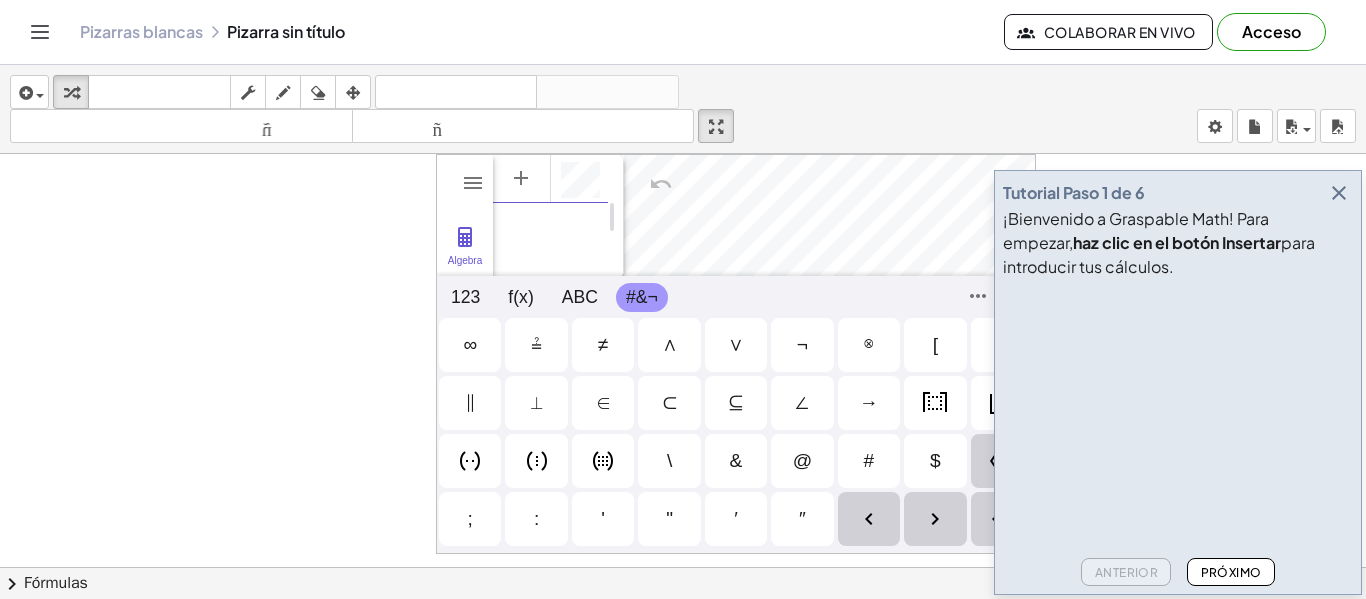 scroll, scrollTop: 11, scrollLeft: 0, axis: vertical 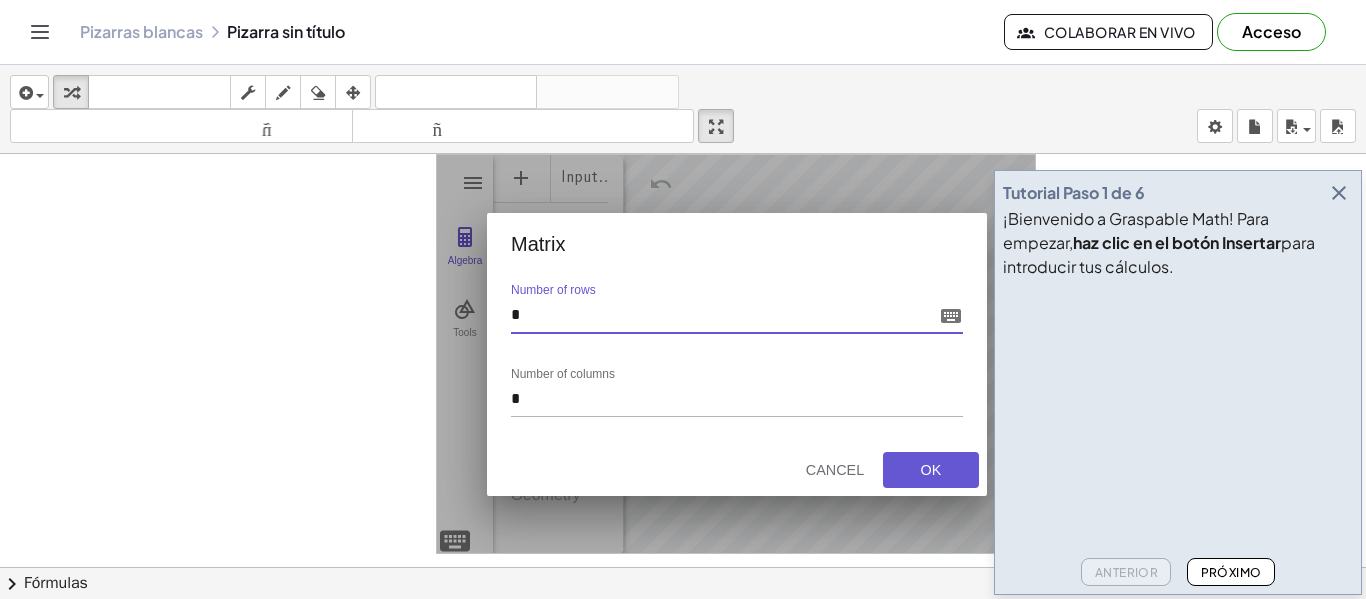 click on "GeoGebra Geometry Clear All Open Save online Save to your computer Share Export Image Download as Print Preview Settings Help & Feedback Sign in     Algebra Tools Input… GeoGebra Geometry Basic Tools Move Point Segment Line Polygon Circle with Center through Point More   123 123 f(x) ABC #&¬ 𝑥 𝑦 𝜋 𝑒 7 8 9 × ÷ 4 5 6 + − < > 1 2 3 = ans , ( ) 0 . 𝑥 𝑦 𝑧 𝜋 7 8 9 × ÷ 𝑒 4 5 6 + − < > 1 2 3 = ( ) , 0 . sin cos tan % ! $ ° sin⁻¹ cos⁻¹ tan⁻¹ { } ≤ ≥ ln log 10 𝑖 q w e r t y u i o p a s d f g h j k l z x c v b n m αβγ , ( ) ∞ ≟ ≠ ∧ ∨ ¬ ⊗ [ ] ∥ ⟂ ∈ ⊂ ⊆ ∠ → \ & @ # $ ; : ' " ′ ″ Matrix Number of rows * Number of columns * Cancel OK" at bounding box center [736, 354] 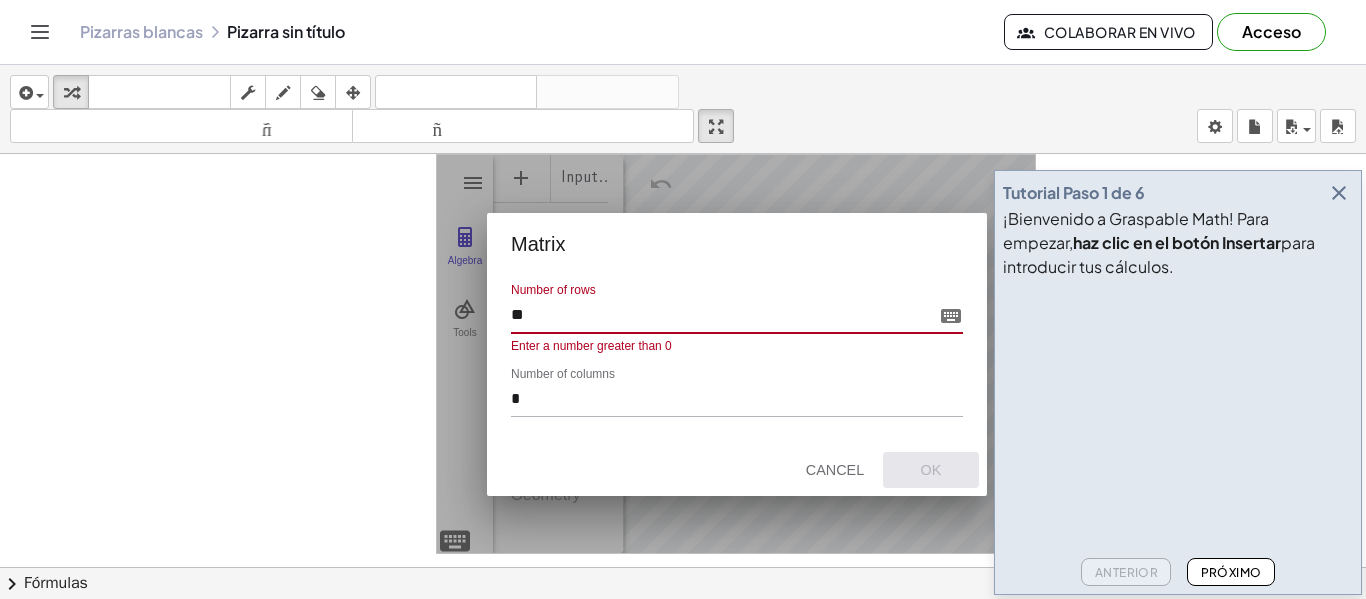 type on "*" 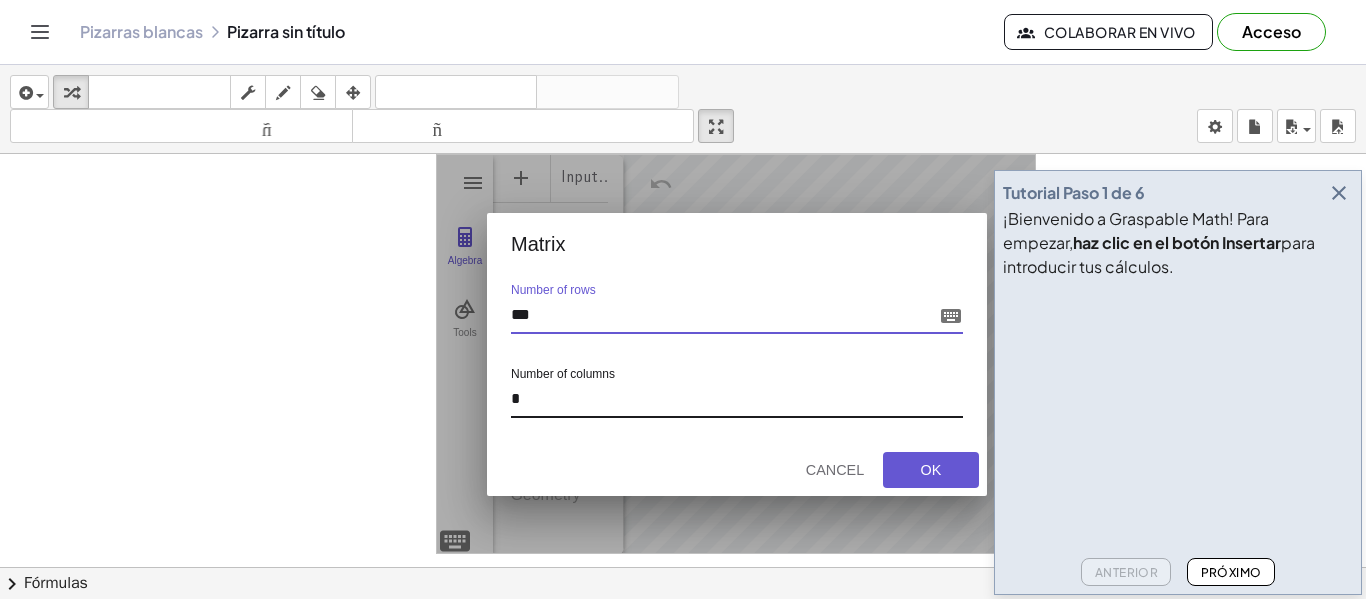 type on "***" 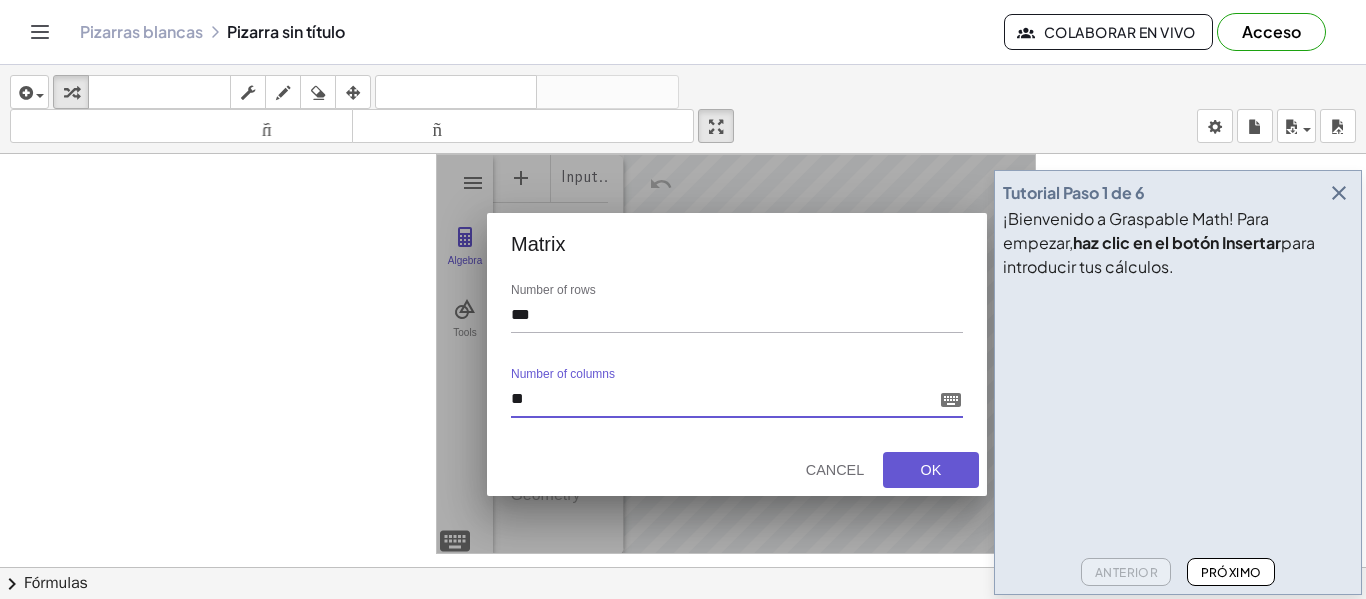 type on "***" 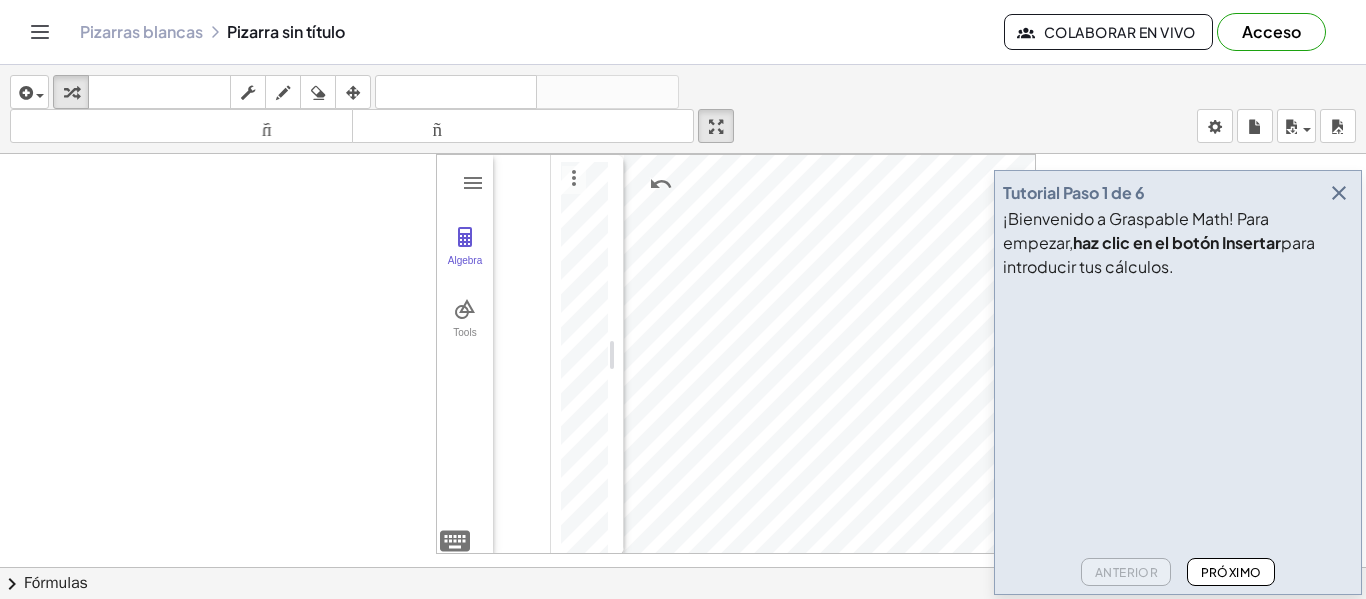scroll, scrollTop: 5, scrollLeft: 0, axis: vertical 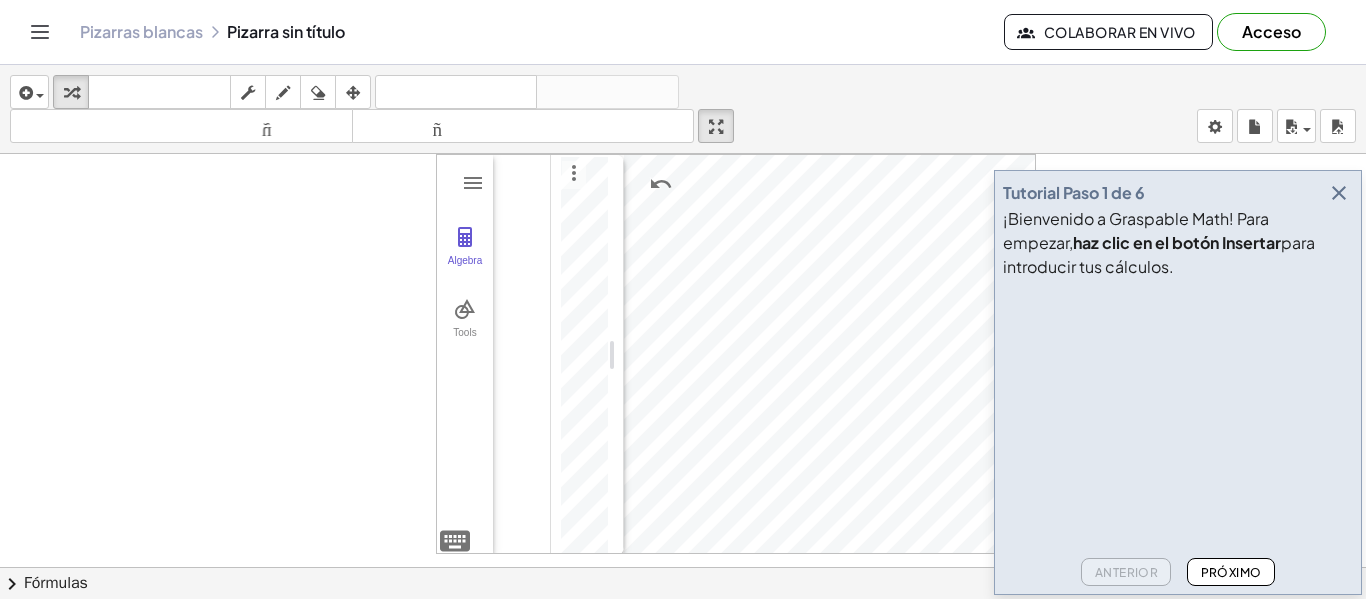 click on "deshacer deshacer" at bounding box center (456, 92) 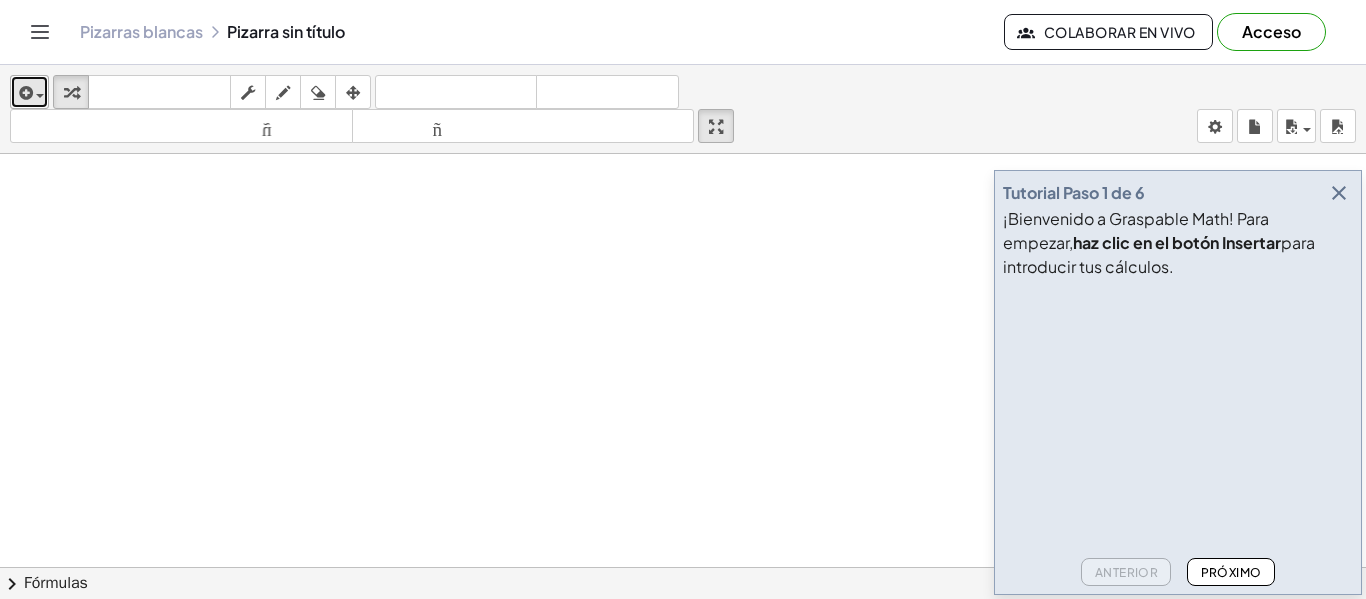 click at bounding box center [24, 93] 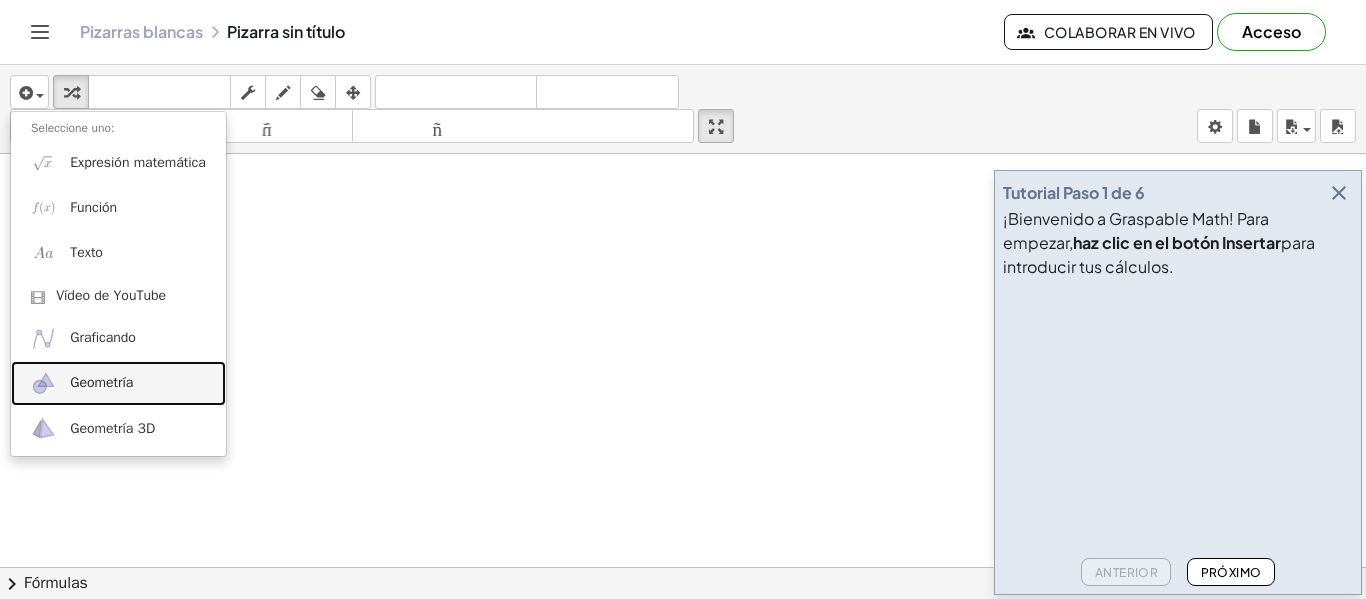 click on "Geometría" at bounding box center (101, 382) 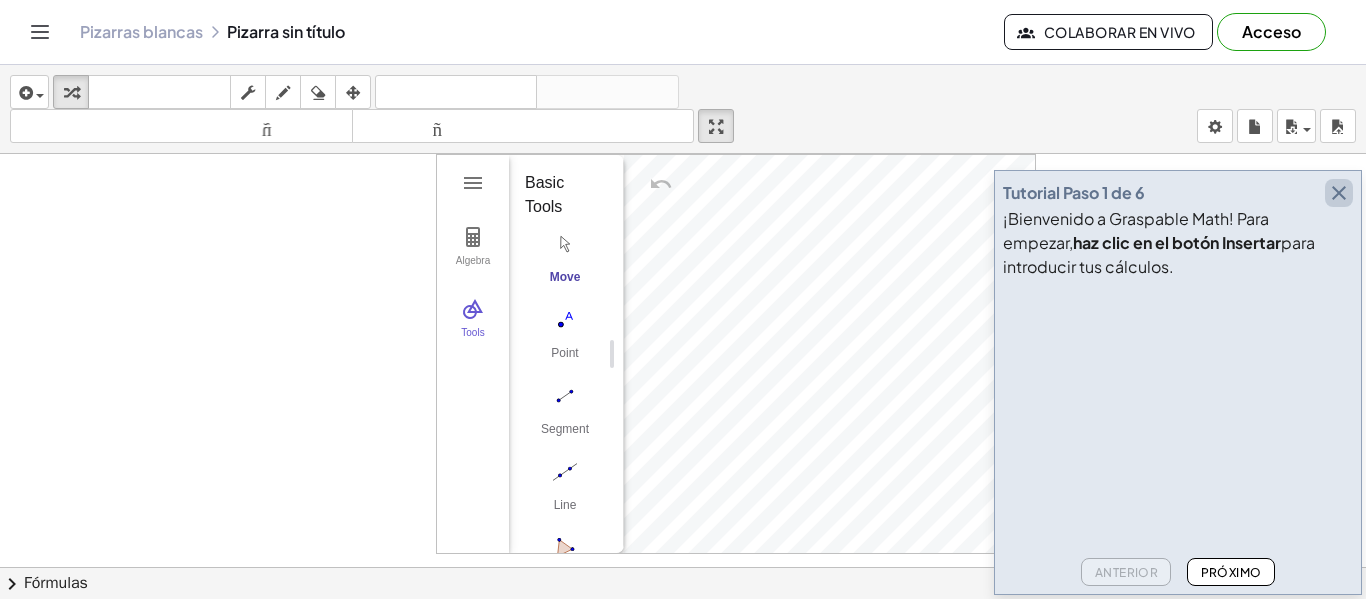 click at bounding box center [1339, 193] 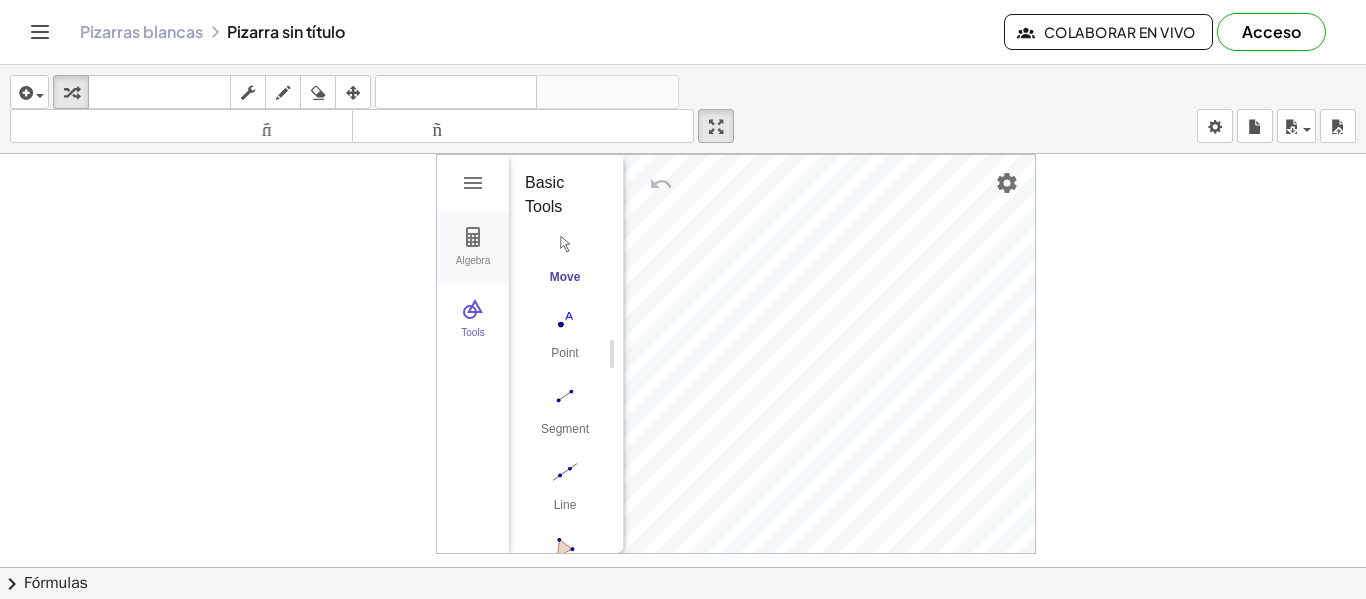 click on "Algebra" at bounding box center (473, 247) 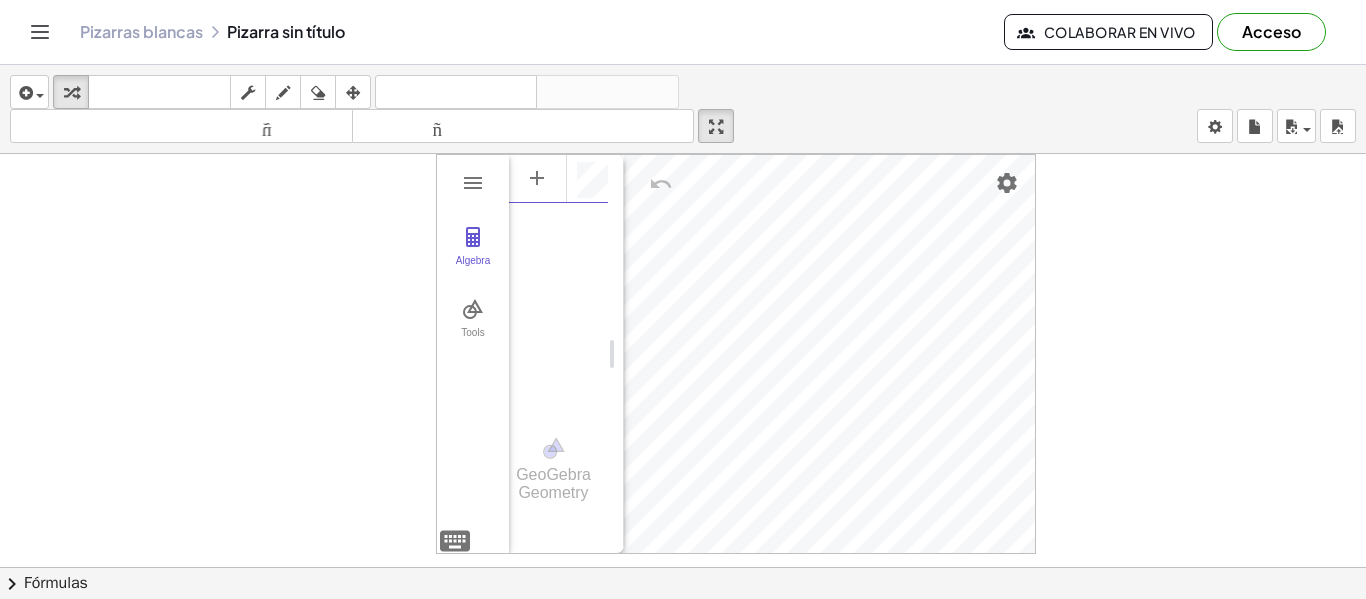 scroll, scrollTop: 11, scrollLeft: 0, axis: vertical 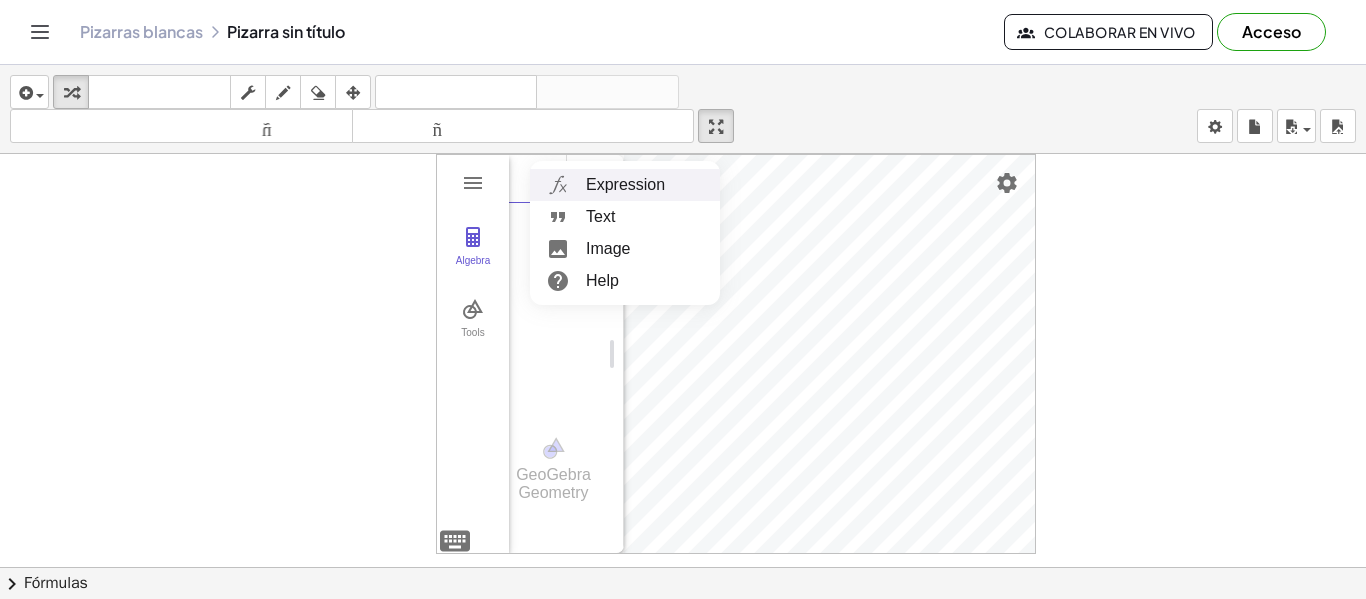 click on "Expression" at bounding box center [625, 185] 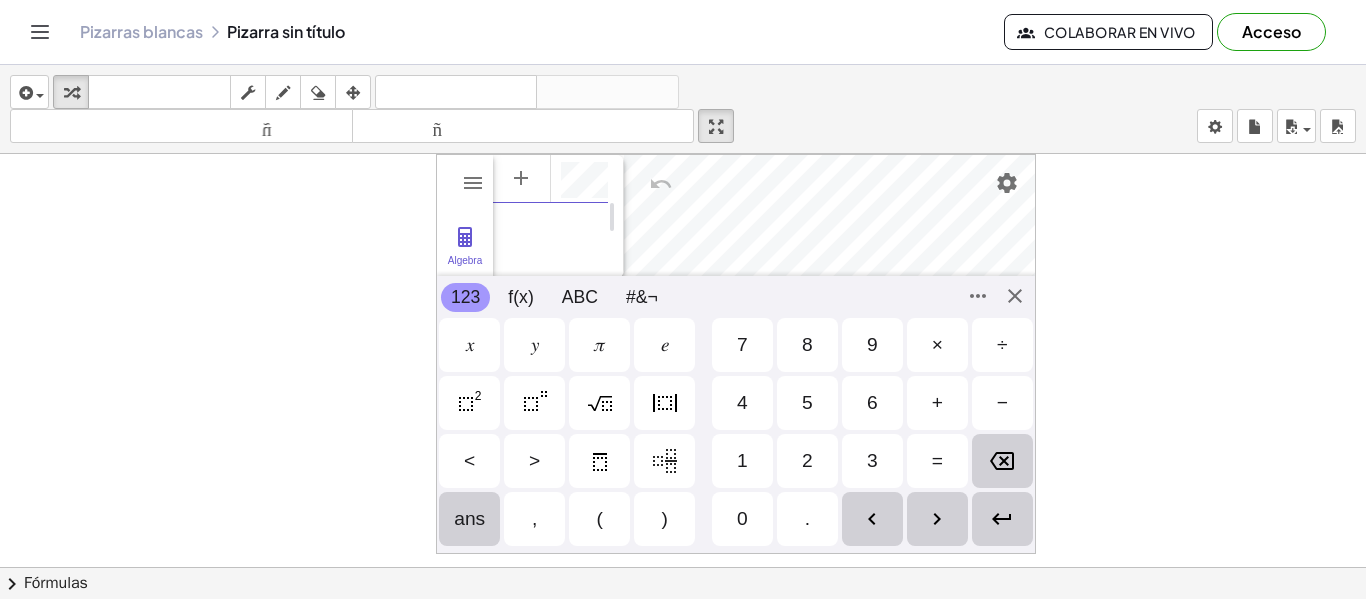 scroll, scrollTop: 11, scrollLeft: 0, axis: vertical 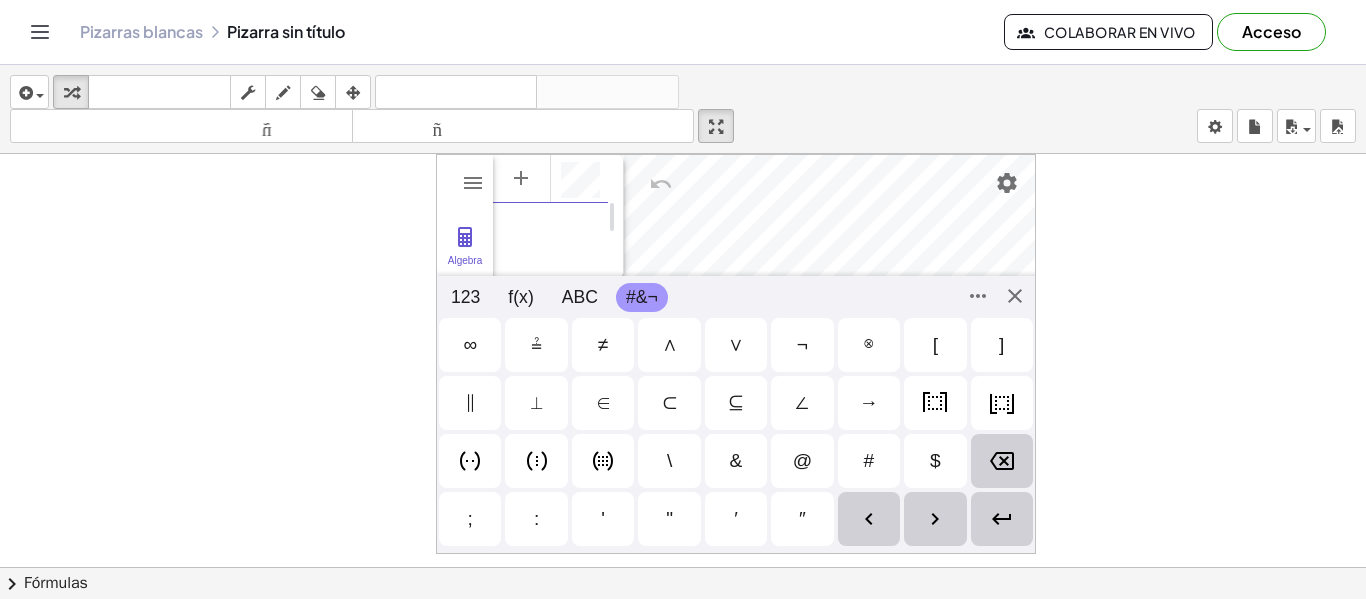 click on "#&¬" at bounding box center [642, 297] 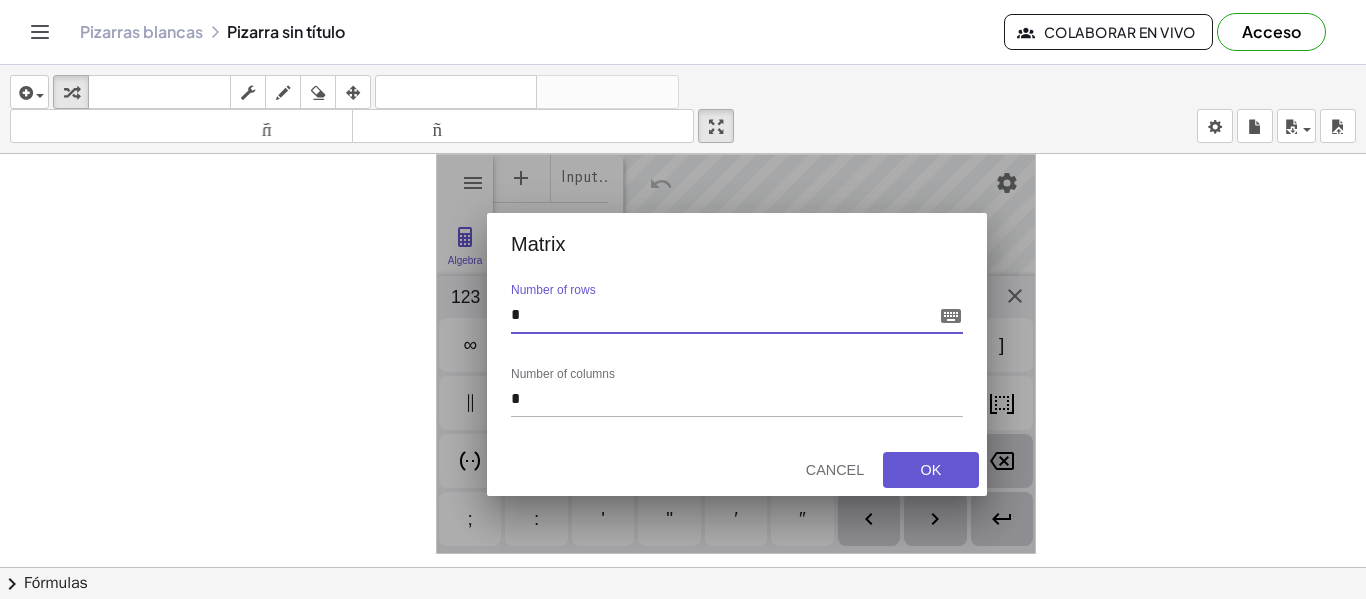 click on "Algebra Tools Input… GeoGebra Geometry Basic Tools Move Point Segment Line Polygon Circle with Center through Point More   123 123 f(x) ABC #&¬ 𝑥 𝑦 𝜋 𝑒 7 8 9 × ÷ 4 5 6 + − < > 1 2 3 = ans , ( ) 0 . 𝑥 𝑦 𝑧 𝜋 7 8 9 × ÷ 𝑒 4 5 6 + − < > 1 2 3 = ( ) , 0 . ∞ ≟ ≠ ∧ ∨ ¬ ⊗ [ ] ∥ ⟂ ∈ ⊂ ⊆ ∠ → \ & @ # $ ; : ' " ′ ″ Matrix Number of rows * Number of columns * Cancel OK" at bounding box center [736, 354] 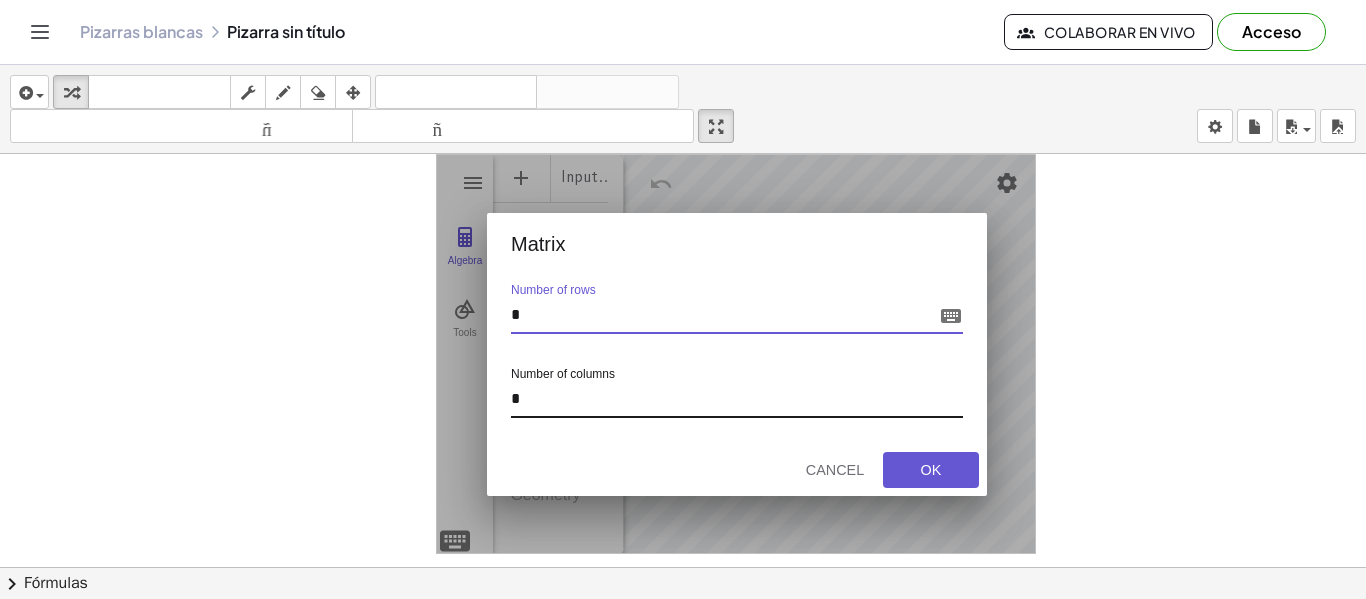 type on "*" 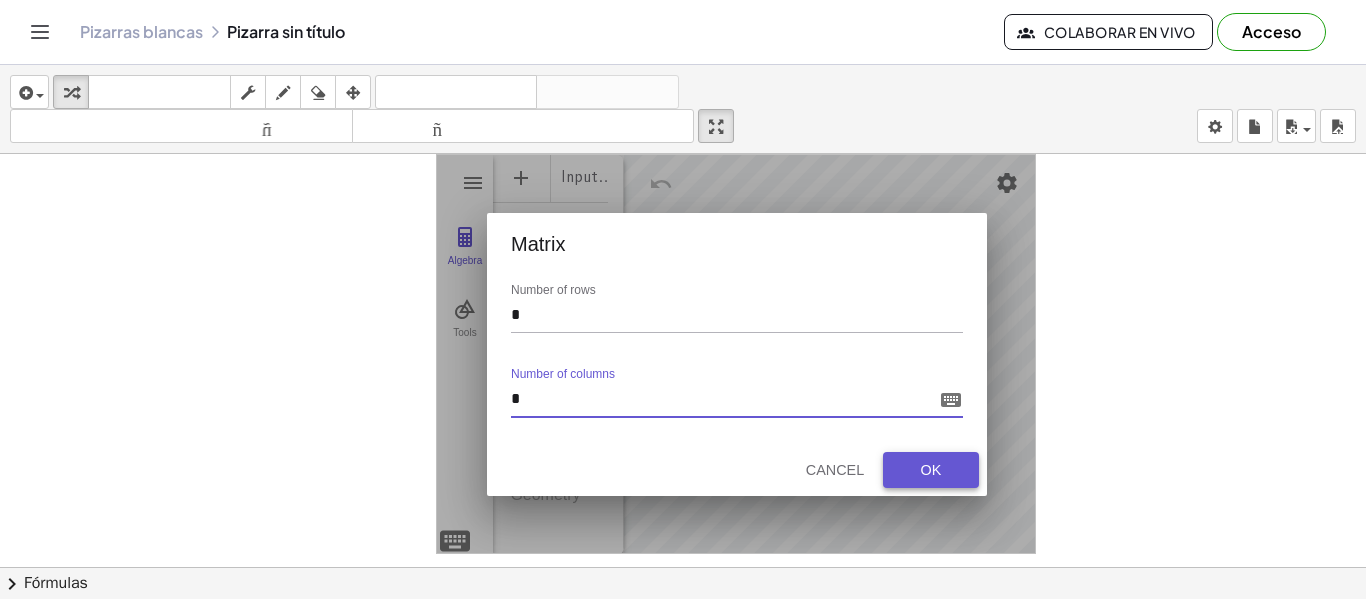 type on "*" 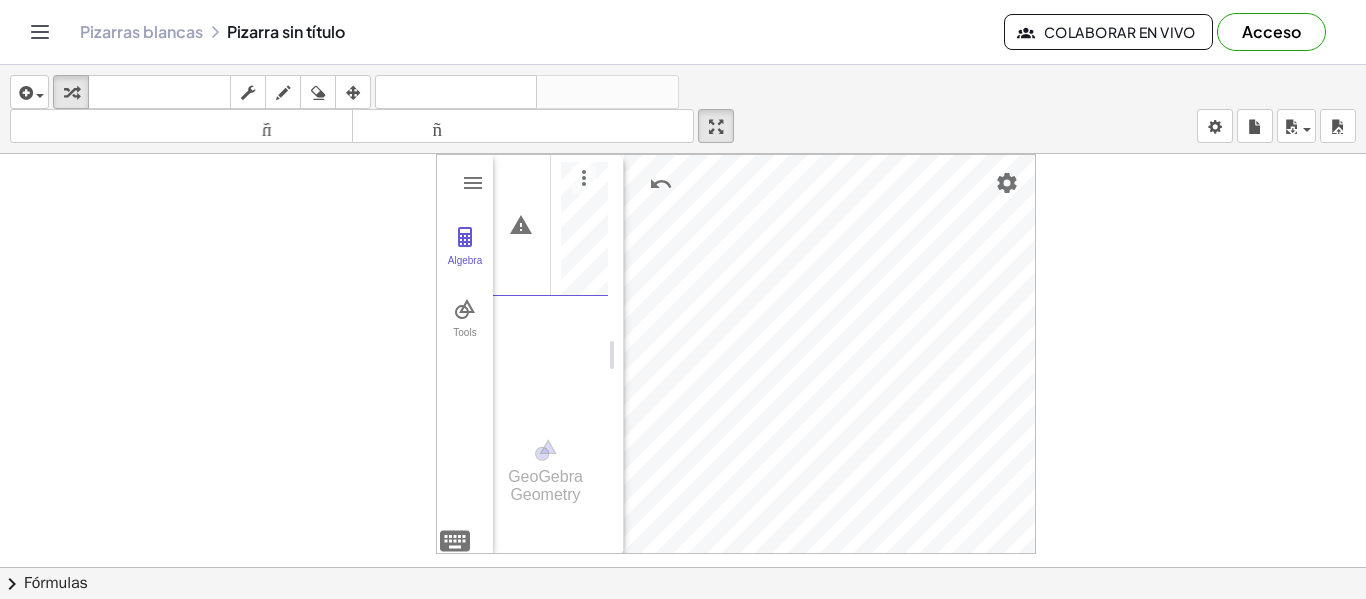 scroll, scrollTop: 0, scrollLeft: 30, axis: horizontal 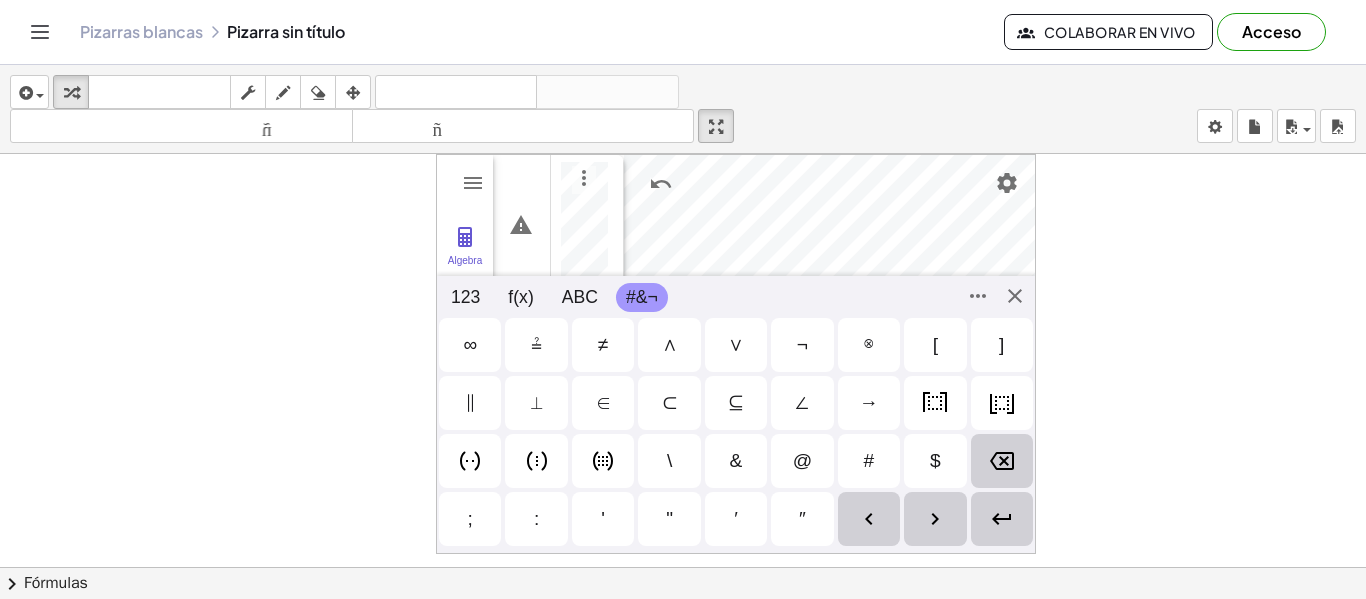 click at bounding box center [590, 224] 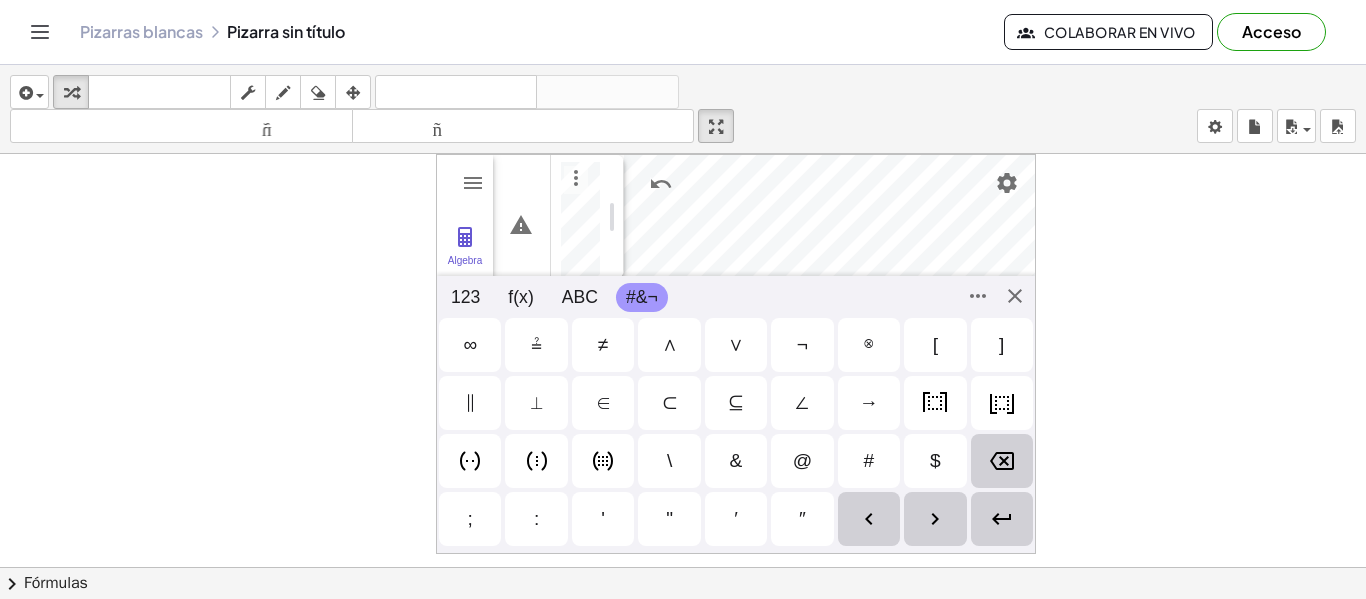 scroll, scrollTop: 11, scrollLeft: 0, axis: vertical 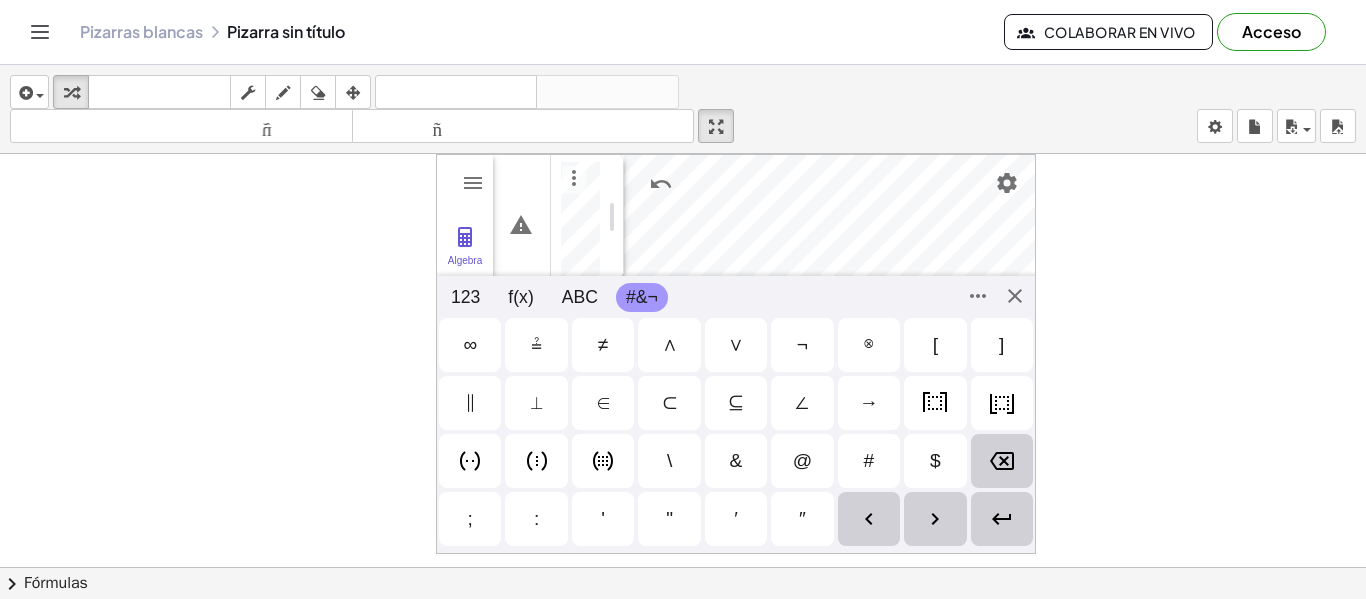 click at bounding box center (580, 224) 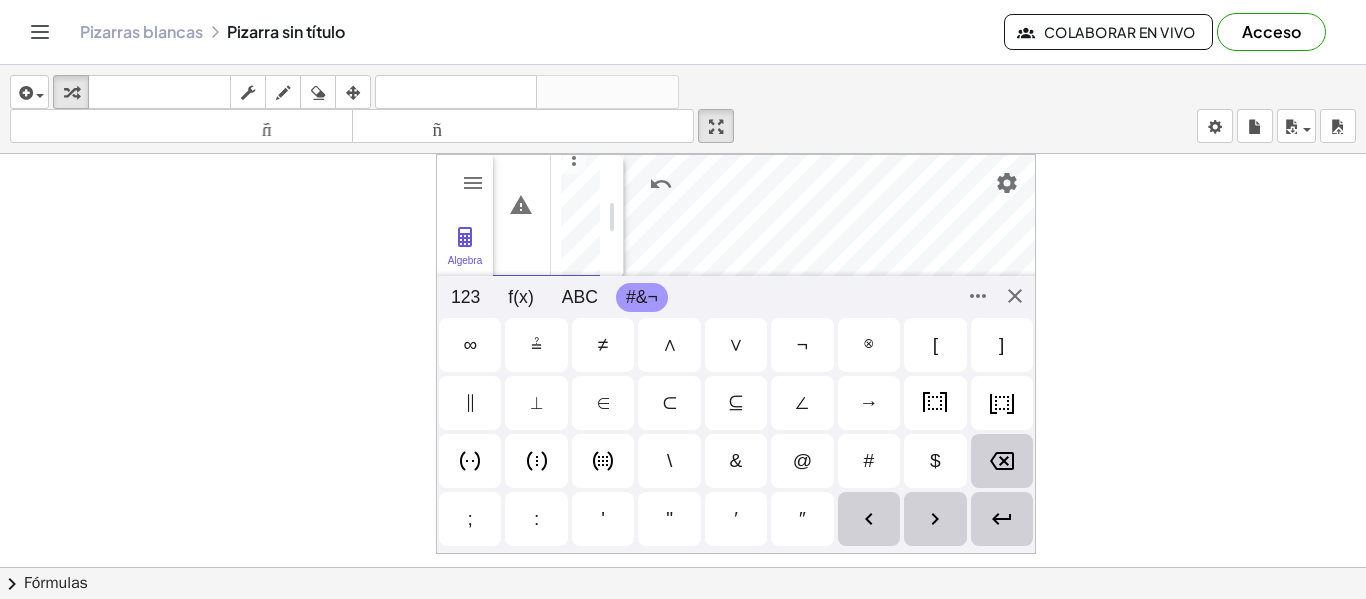scroll, scrollTop: 11, scrollLeft: 0, axis: vertical 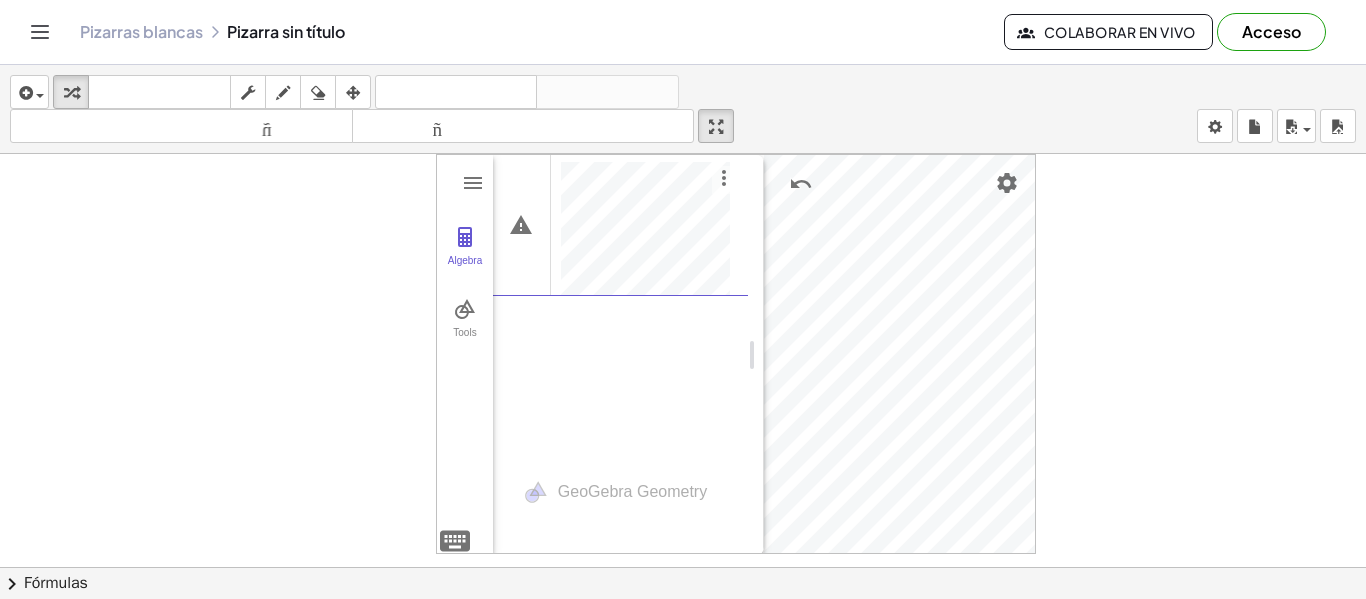 drag, startPoint x: 608, startPoint y: 207, endPoint x: 748, endPoint y: 214, distance: 140.1749 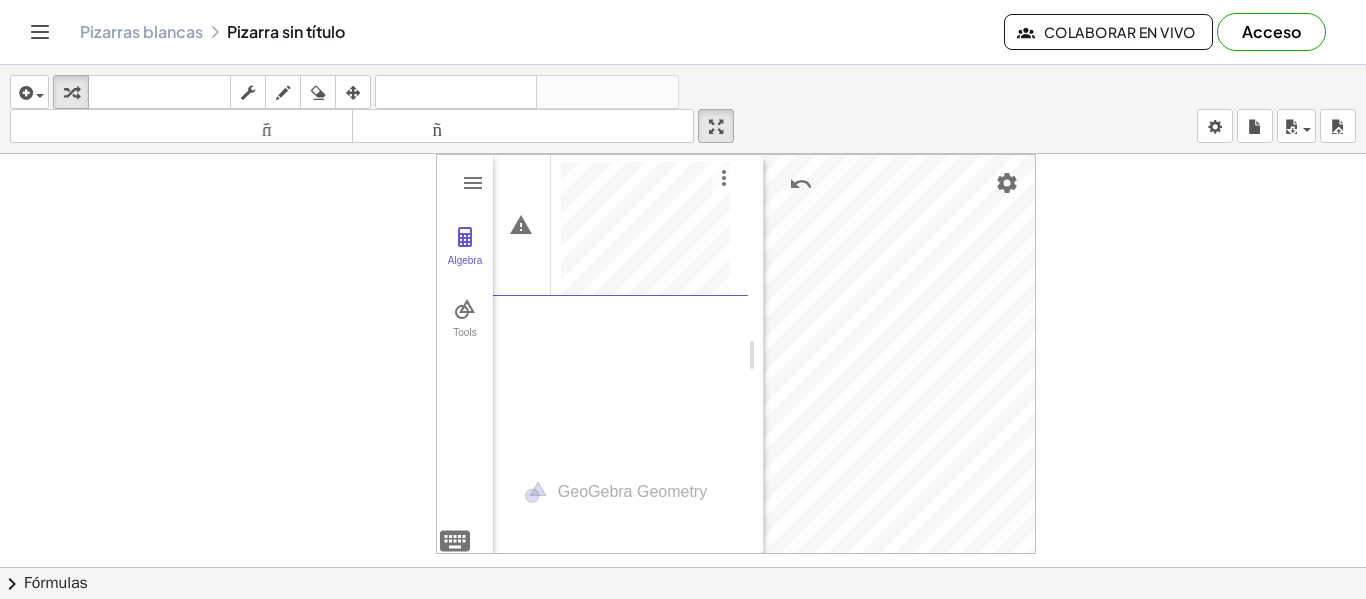 scroll, scrollTop: 11, scrollLeft: 0, axis: vertical 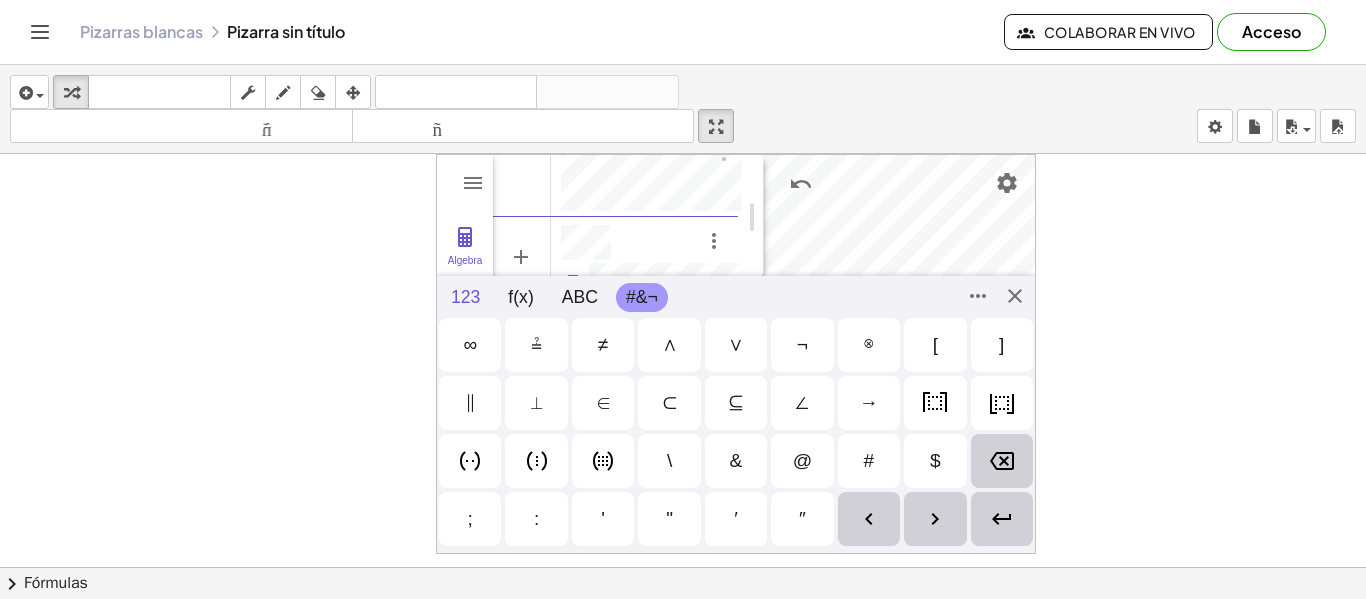 click on "123" at bounding box center [465, 297] 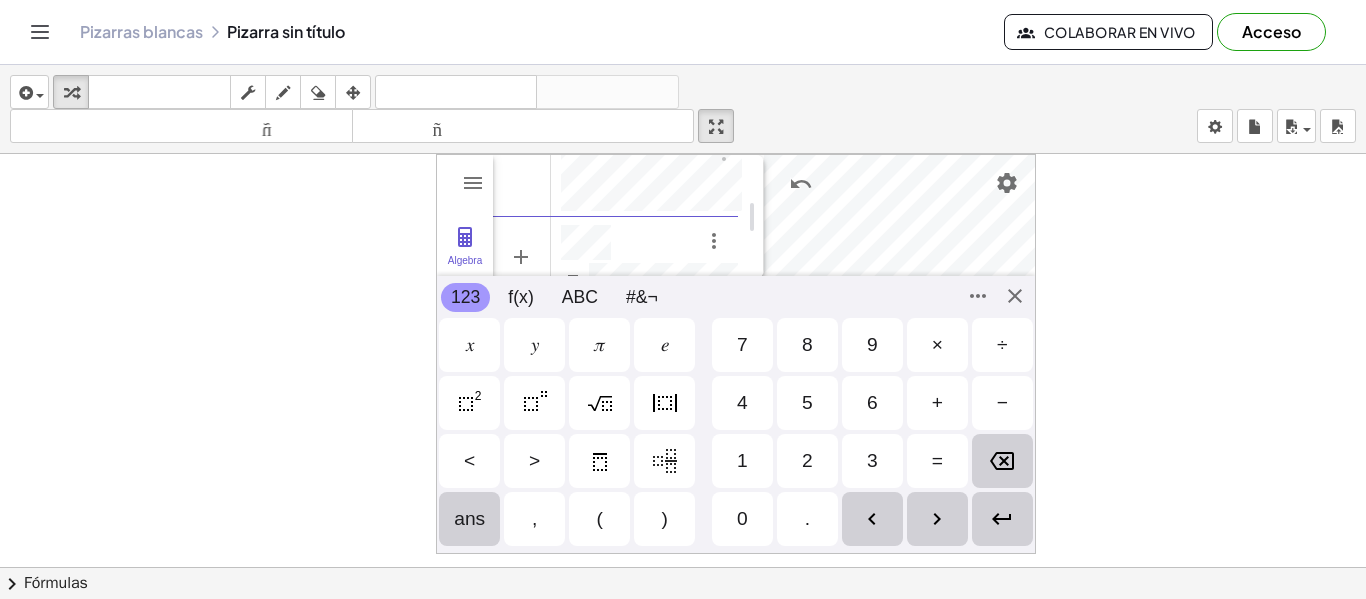click at bounding box center (470, 403) 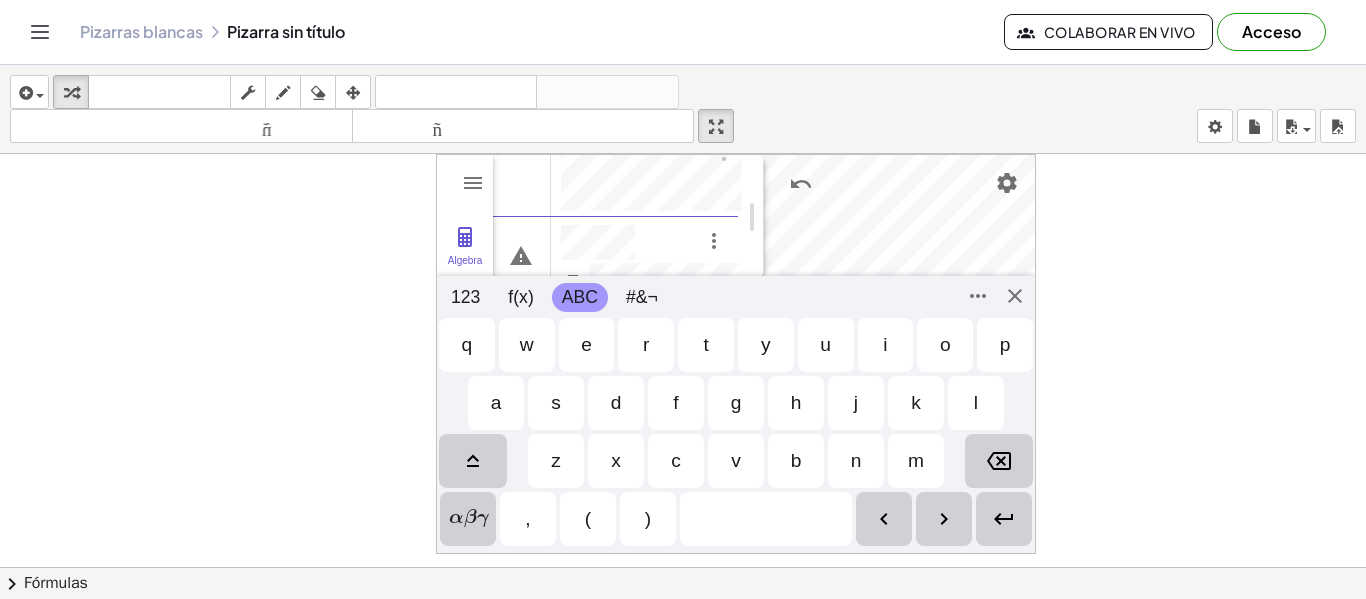 click on "ABC" at bounding box center [580, 297] 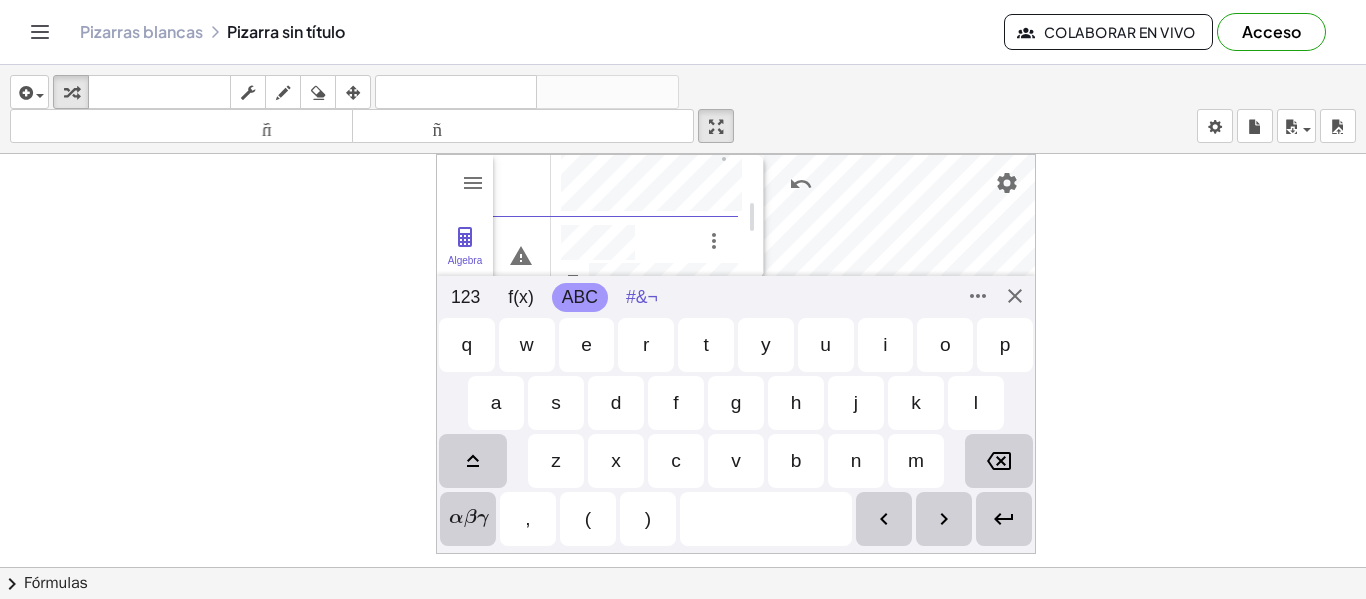click on "#&¬" at bounding box center (642, 297) 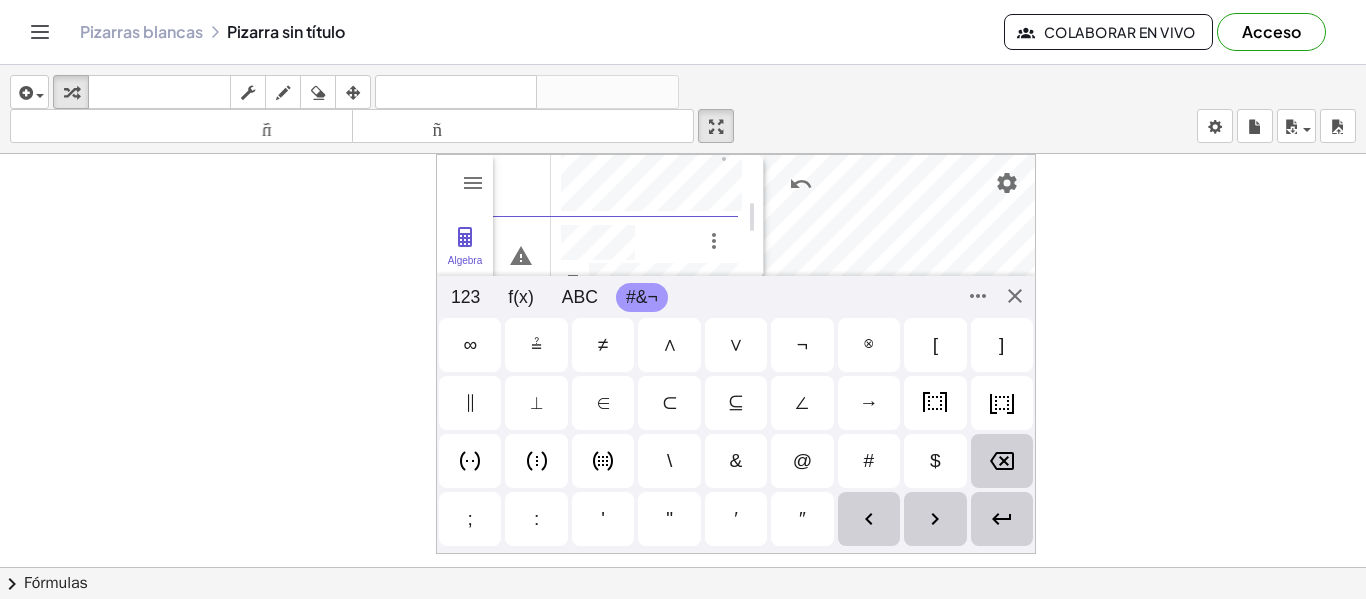 click on "Algebra Tools GeoGebra Geometry Basic Tools Move Point Segment Line Polygon Circle with Center through Point More   123 123 f(x) ABC #&¬ 𝑥 𝑦 𝜋 𝑒 7 8 9 × ÷ 4 5 6 + − < > 1 2 3 = ans , ( ) 0 . 𝑥 𝑦 𝑧 𝜋 7 8 9 × ÷ 𝑒 4 5 6 + − < > 1 2 3 = ( ) , 0 . q w e r t y u i o p a s d f g h j k l z x c v b n m αβγ , ( ) ∞ ≟ ≠ ∧ ∨ ¬ ⊗ [ ] ∥ ⟂ ∈ ⊂ ⊆ ∠ → \ & @ # $ ; : ' " ′ ″" at bounding box center (736, 354) 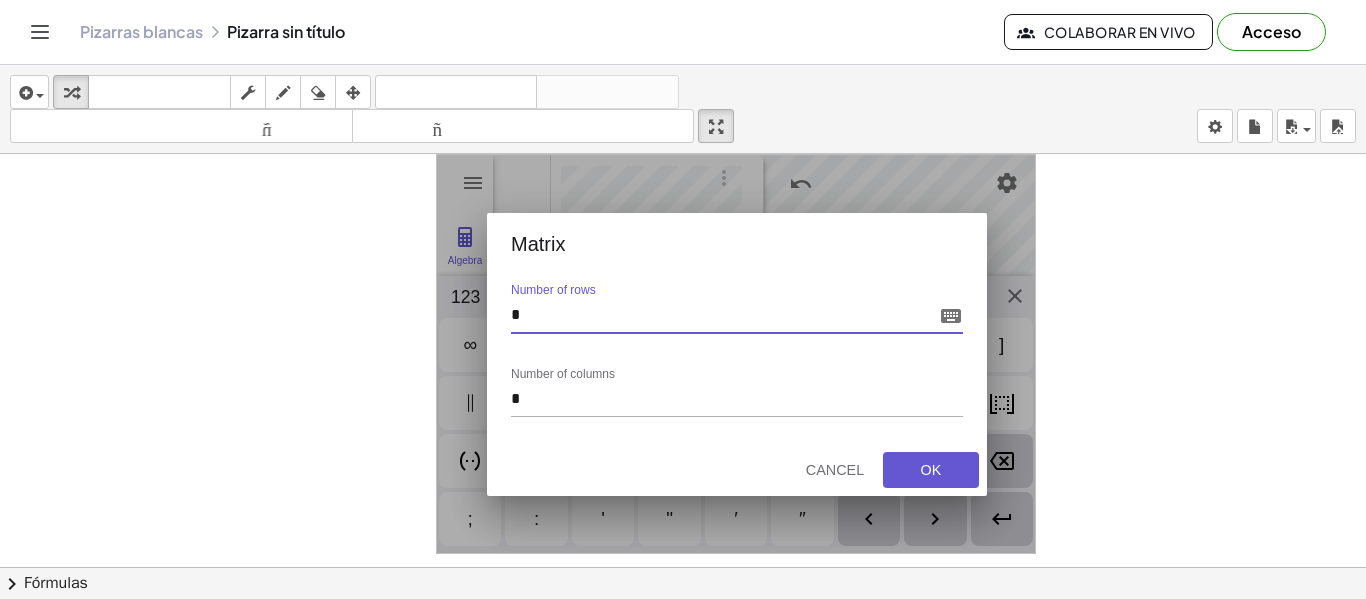 scroll, scrollTop: 0, scrollLeft: 0, axis: both 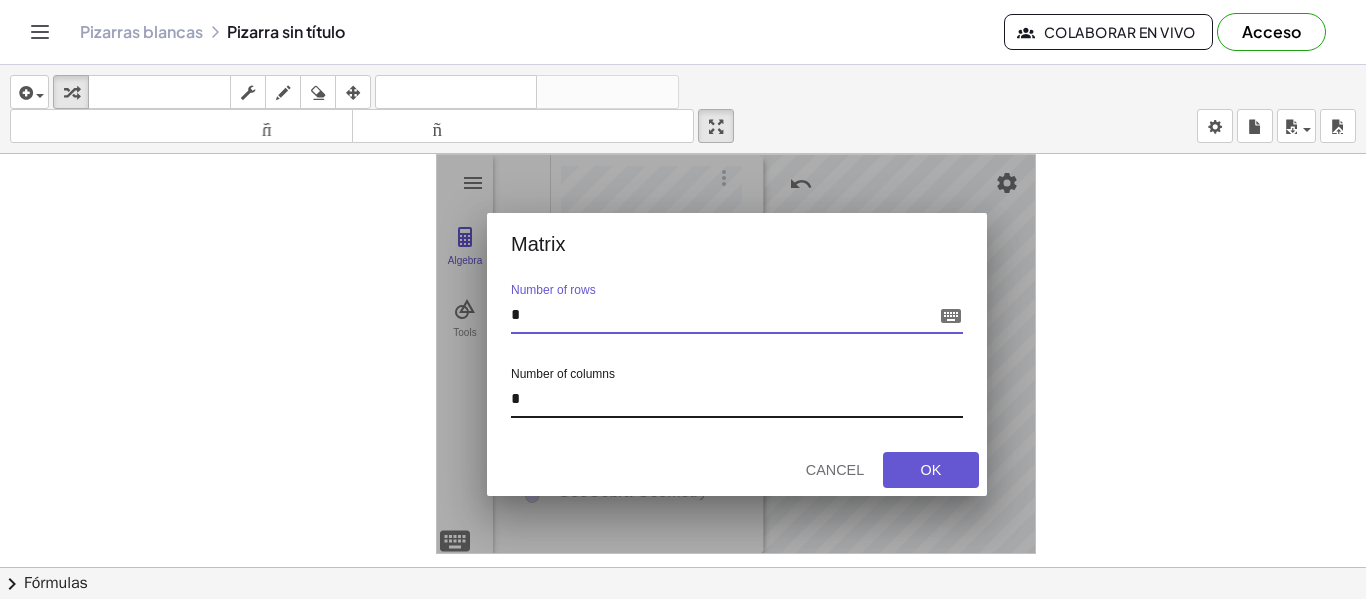 type on "*" 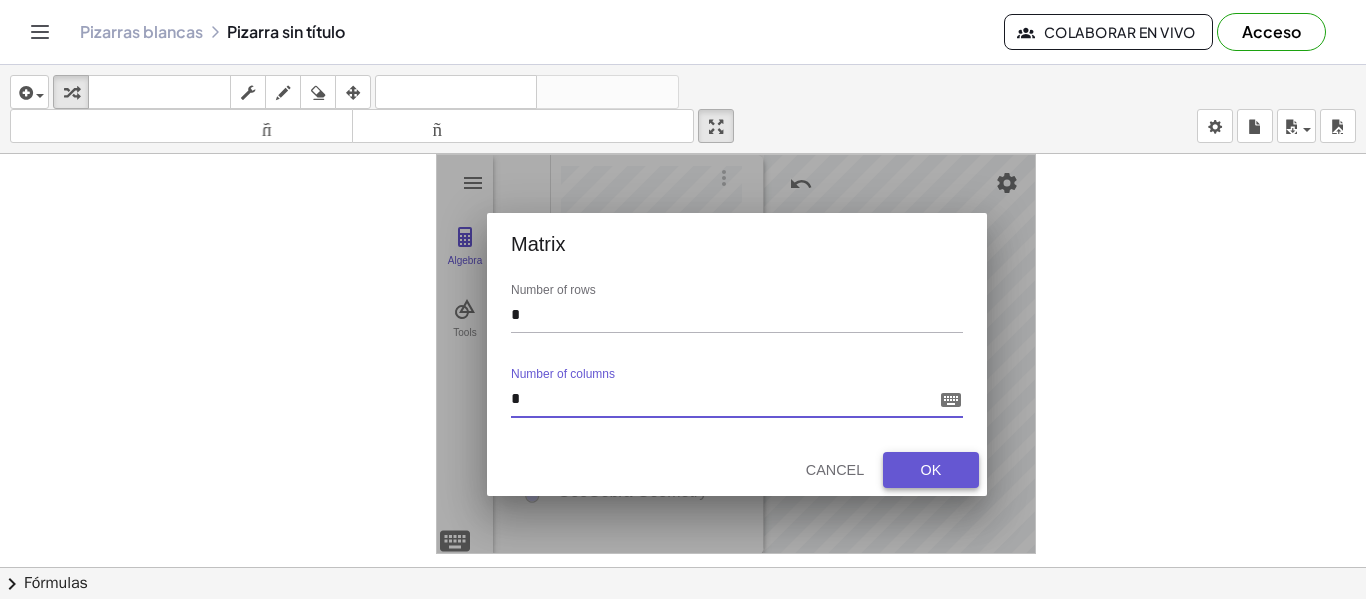 type on "*" 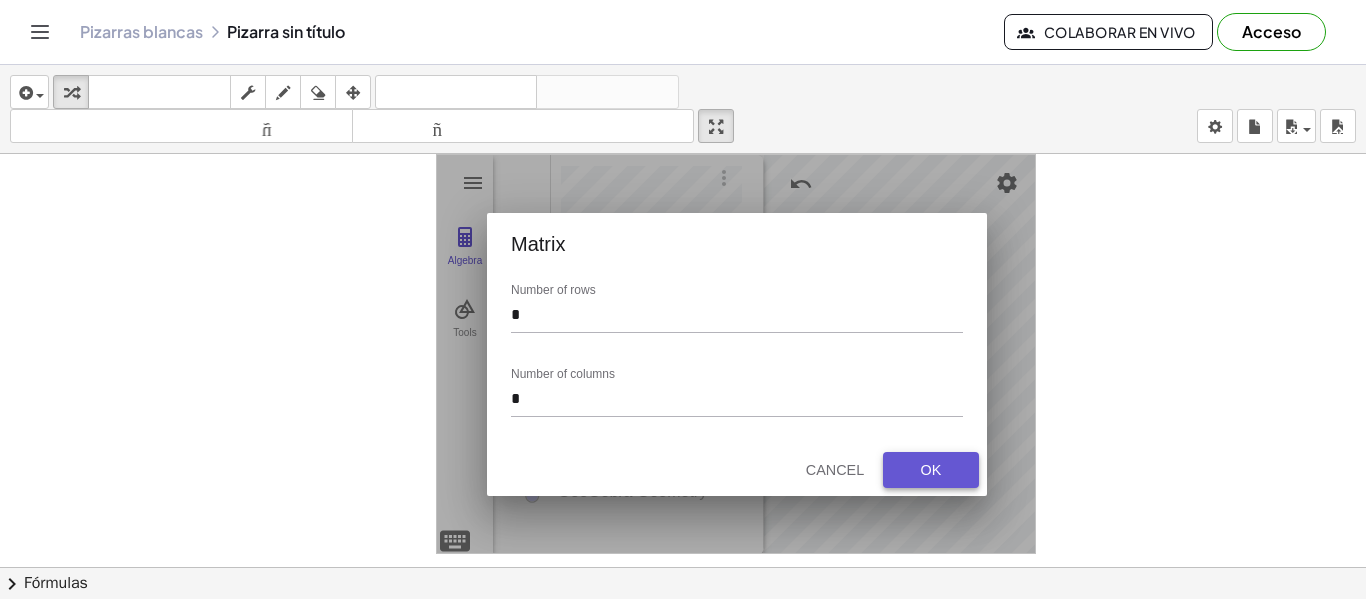 click on "OK" at bounding box center [931, 470] 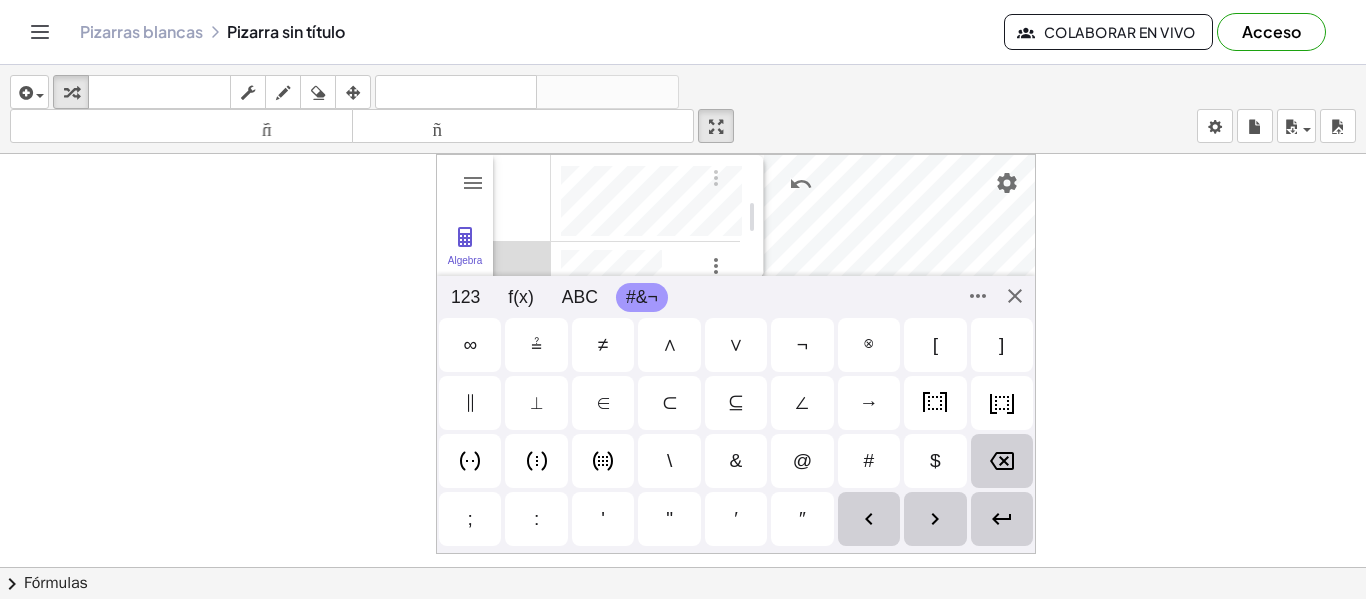 scroll, scrollTop: 11, scrollLeft: 0, axis: vertical 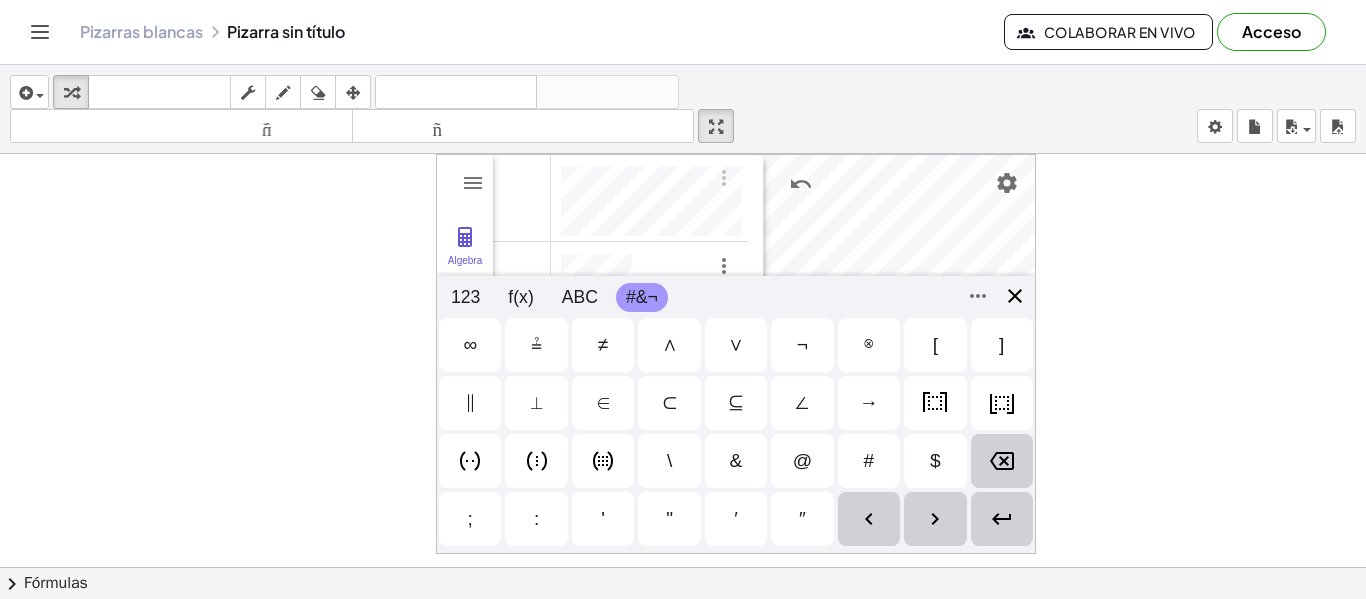 click on "Algebra Tools GeoGebra Geometry Basic Tools Move Point Segment Line Polygon Circle with Center through Point More   123 123 f(x) ABC #&¬ 𝑥 𝑦 𝜋 𝑒 7 8 9 × ÷ 4 5 6 + − < > 1 2 3 = ans , ( ) 0 . 𝑥 𝑦 𝑧 𝜋 7 8 9 × ÷ 𝑒 4 5 6 + − < > 1 2 3 = ( ) , 0 . q w e r t y u i o p a s d f g h j k l z x c v b n m αβγ , ( ) ∞ ≟ ≠ ∧ ∨ ¬ ⊗ [ ] ∥ ⟂ ∈ ⊂ ⊆ ∠ → \ & @ # $ ; : ' " ′ ″" at bounding box center [736, 354] 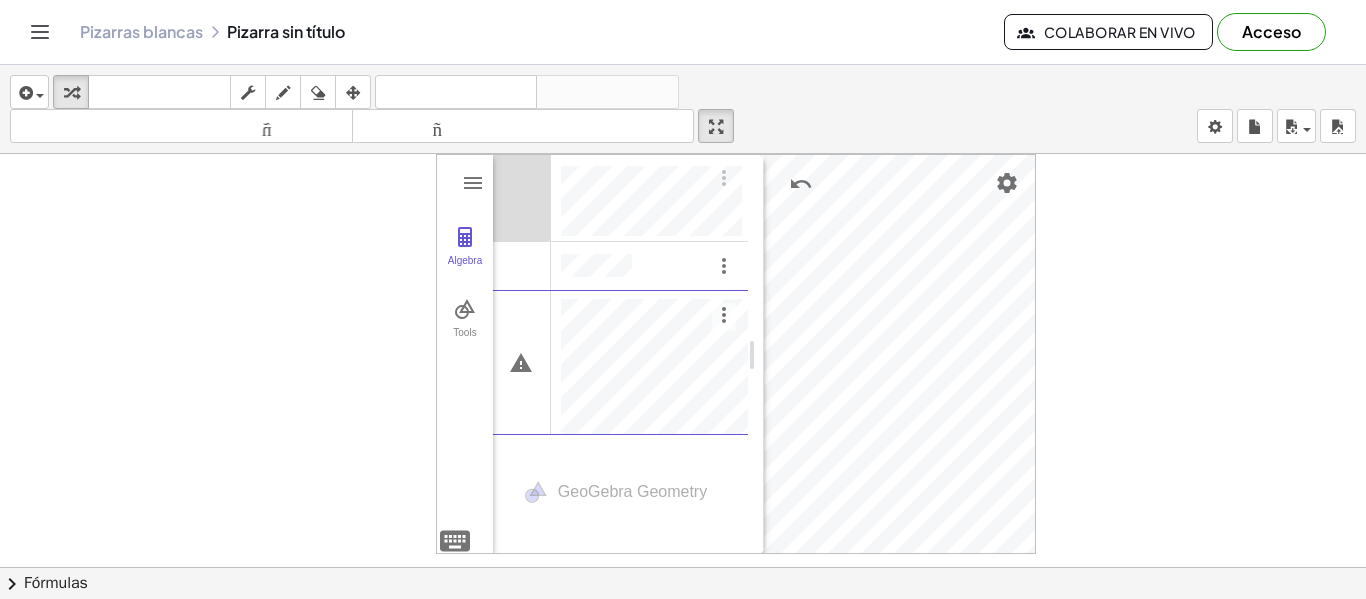 scroll, scrollTop: 0, scrollLeft: 1, axis: horizontal 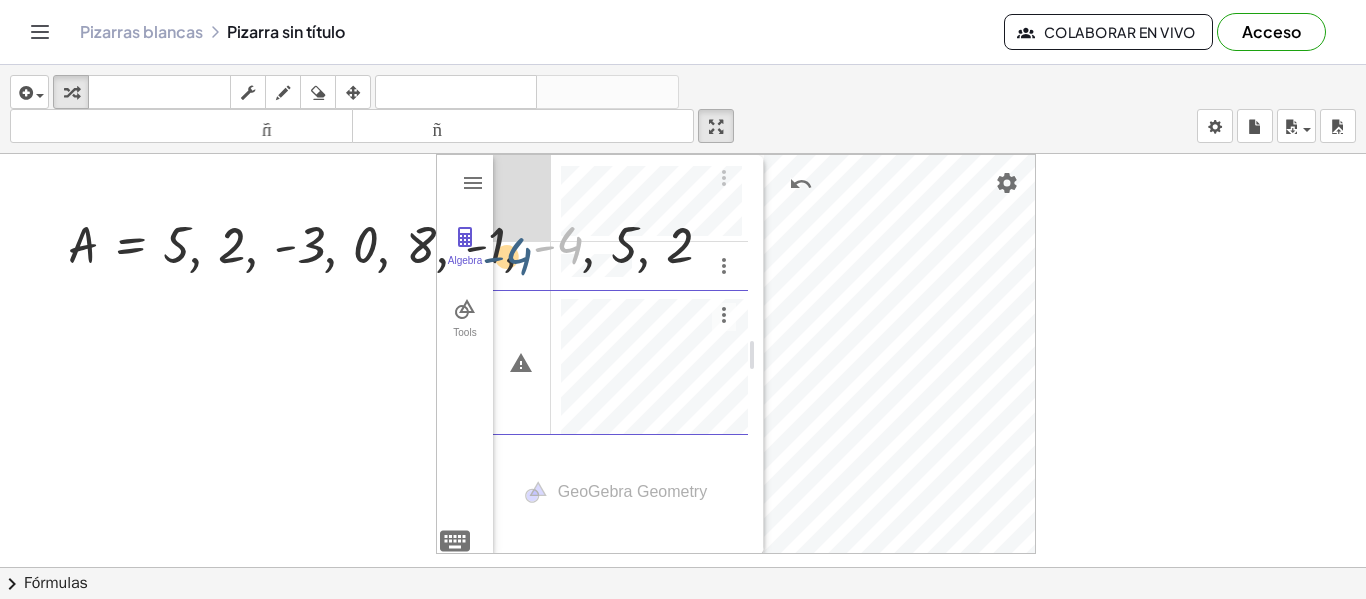 drag, startPoint x: 558, startPoint y: 261, endPoint x: 506, endPoint y: 272, distance: 53.15073 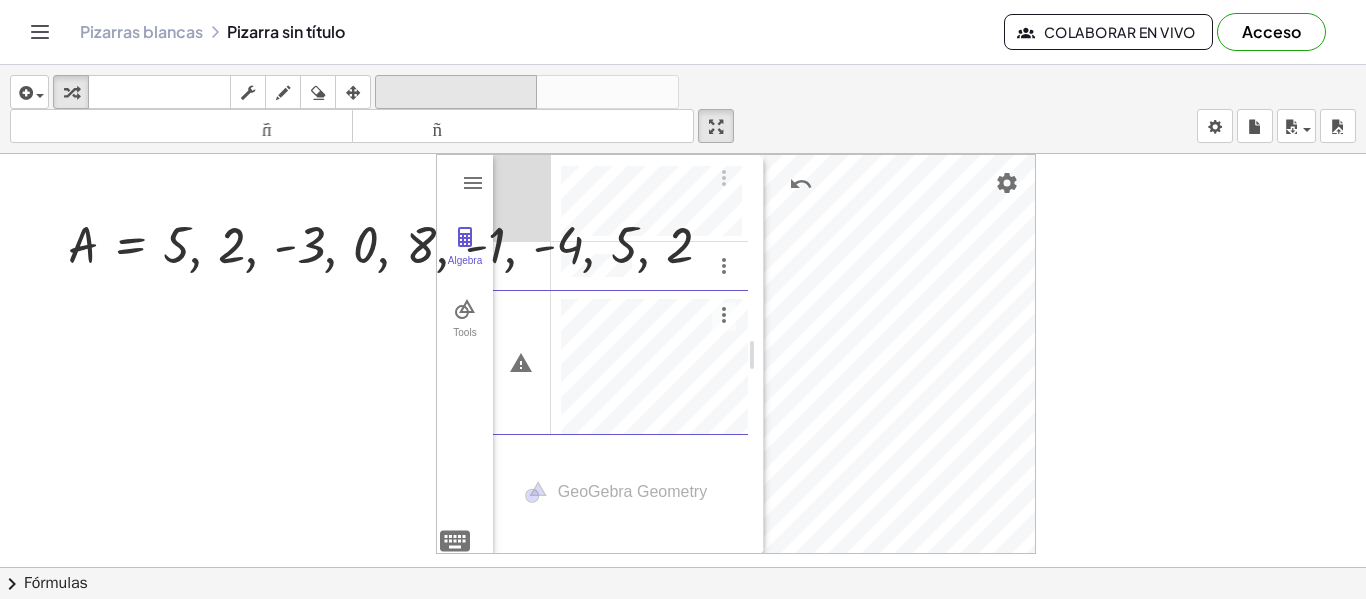 click on "deshacer" at bounding box center (456, 92) 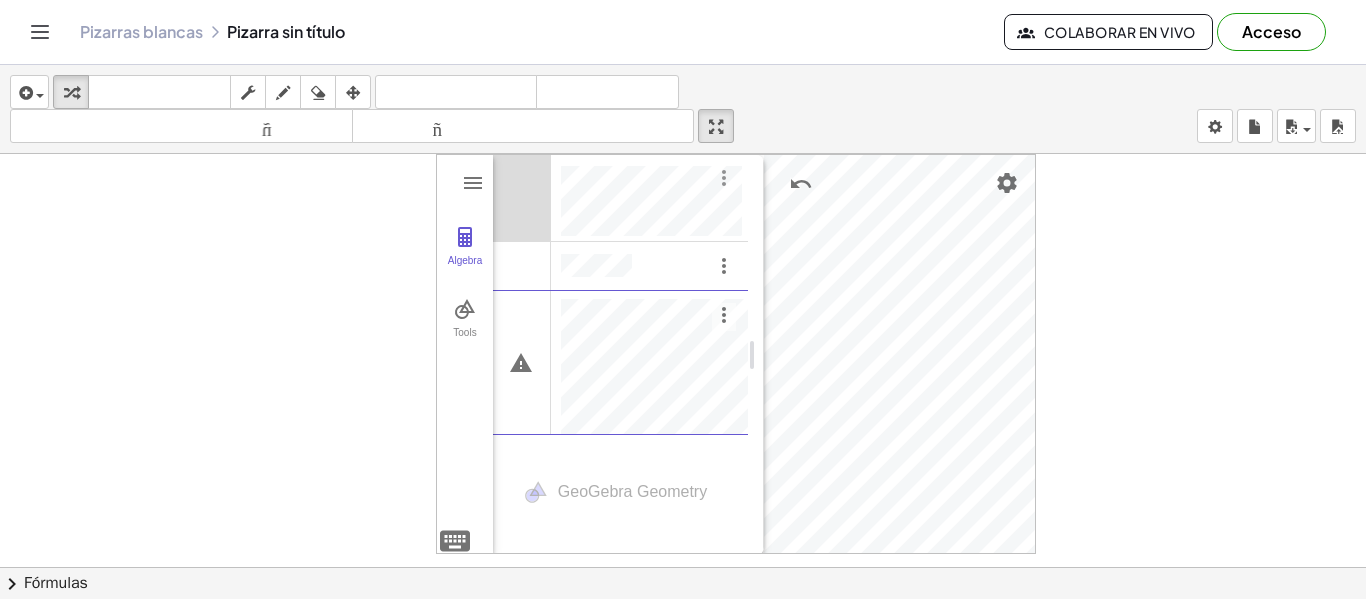 click at bounding box center (724, 178) 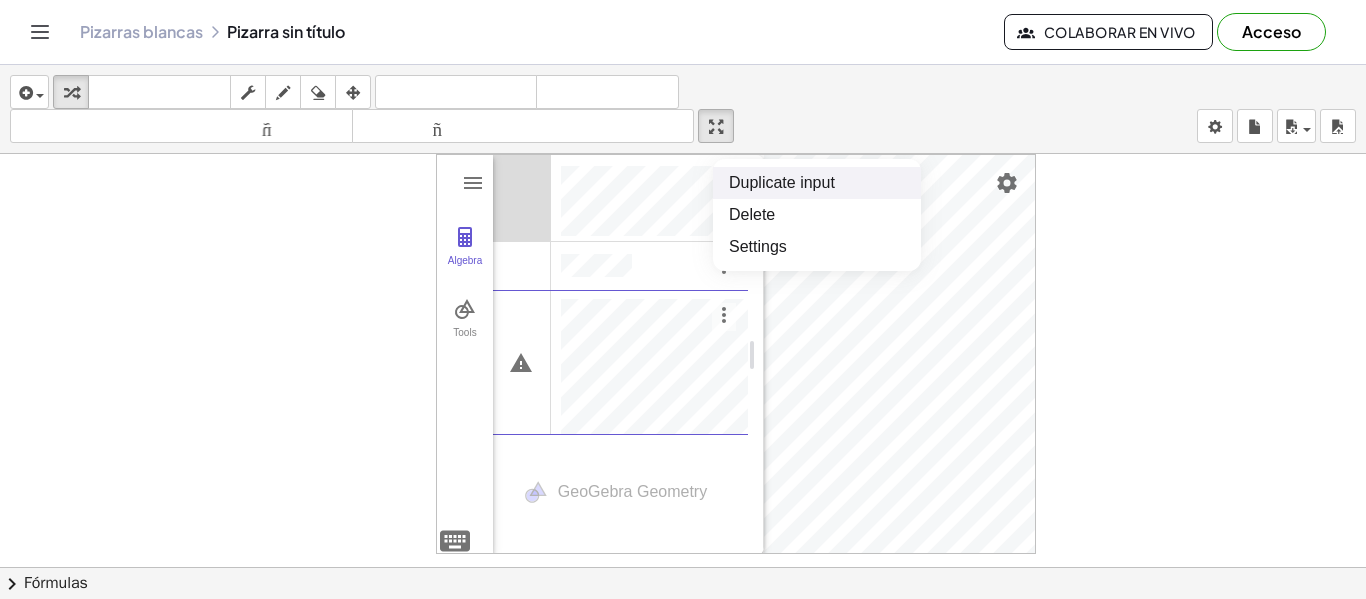 scroll, scrollTop: 0, scrollLeft: 1, axis: horizontal 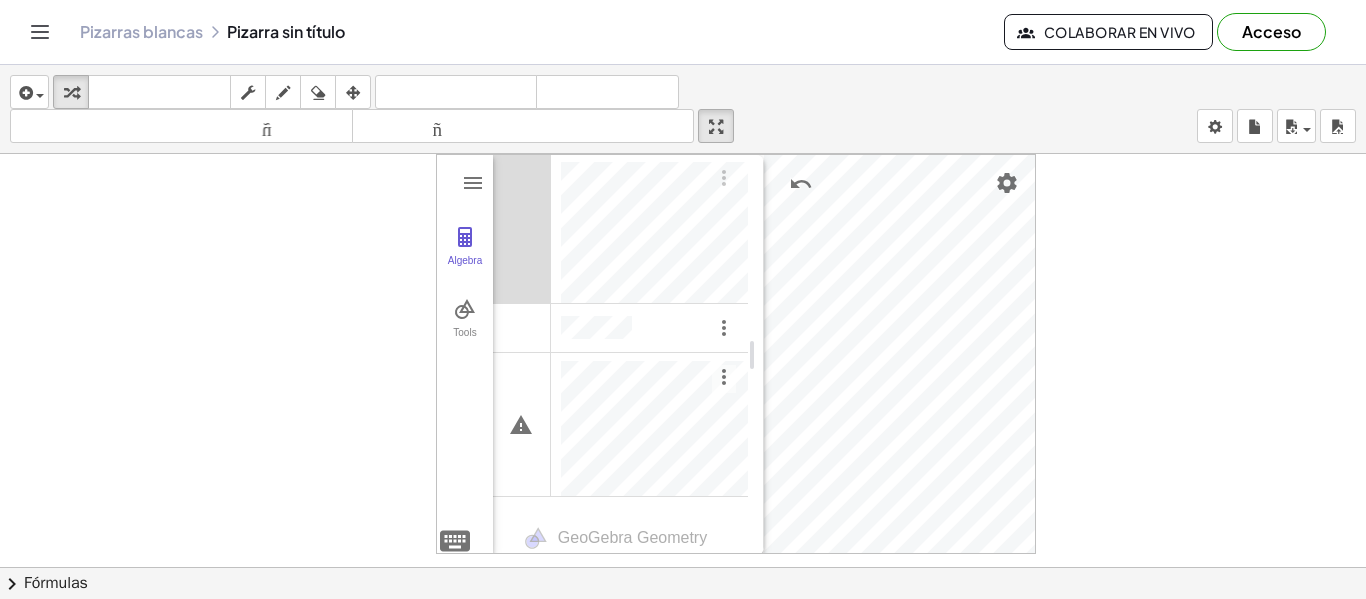 drag, startPoint x: 559, startPoint y: 227, endPoint x: 726, endPoint y: 290, distance: 178.4881 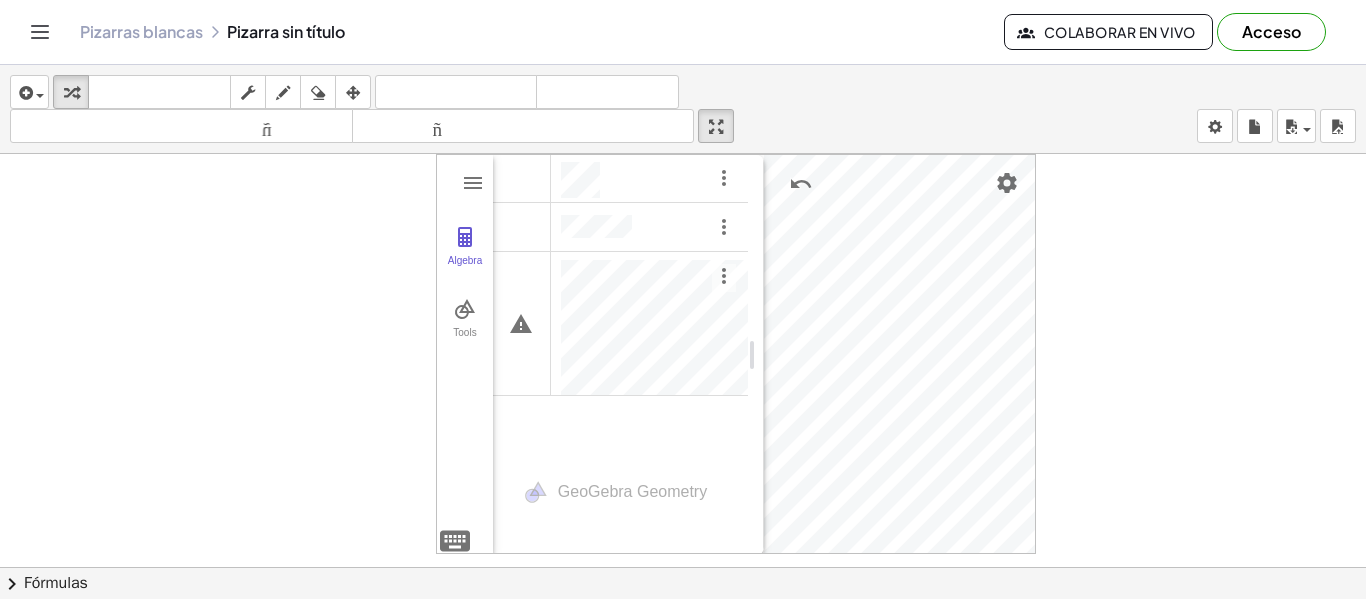 click at bounding box center [683, 567] 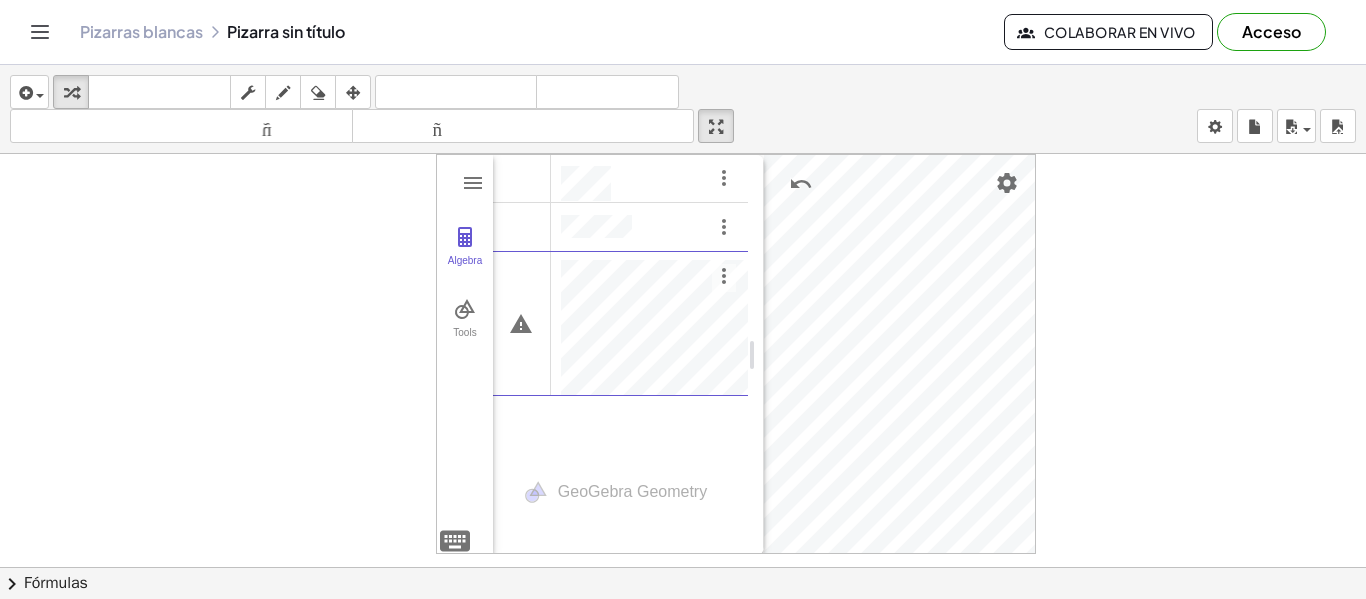 scroll, scrollTop: 0, scrollLeft: 1, axis: horizontal 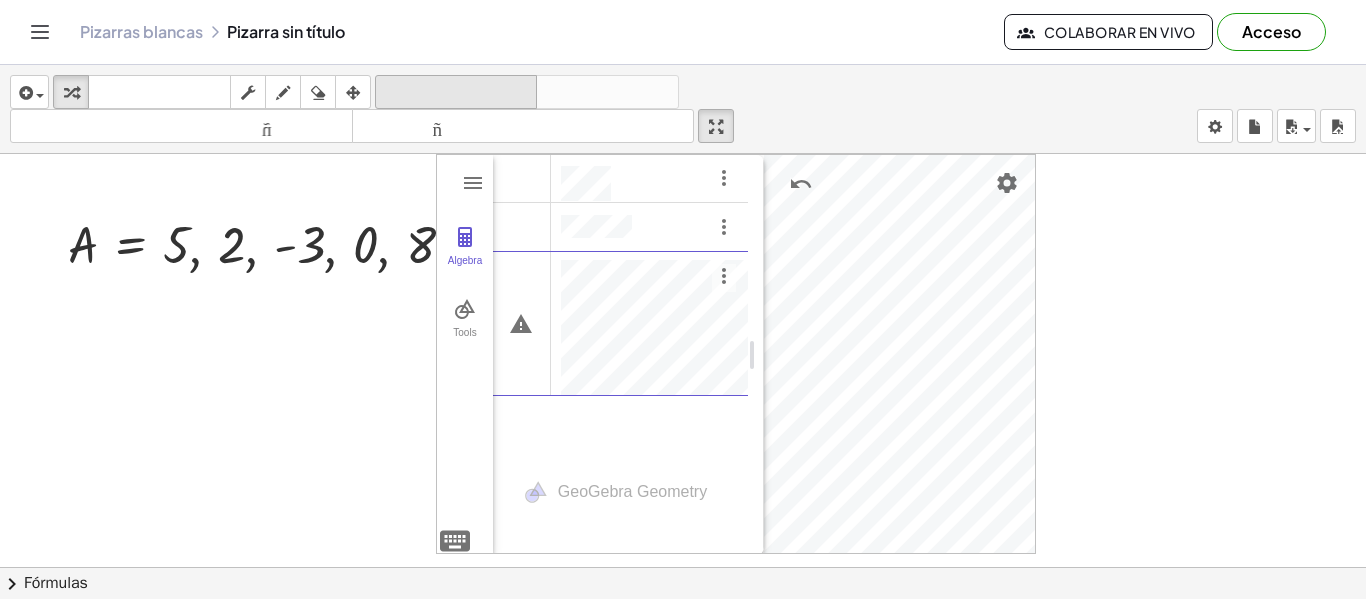 click on "deshacer" at bounding box center (456, 92) 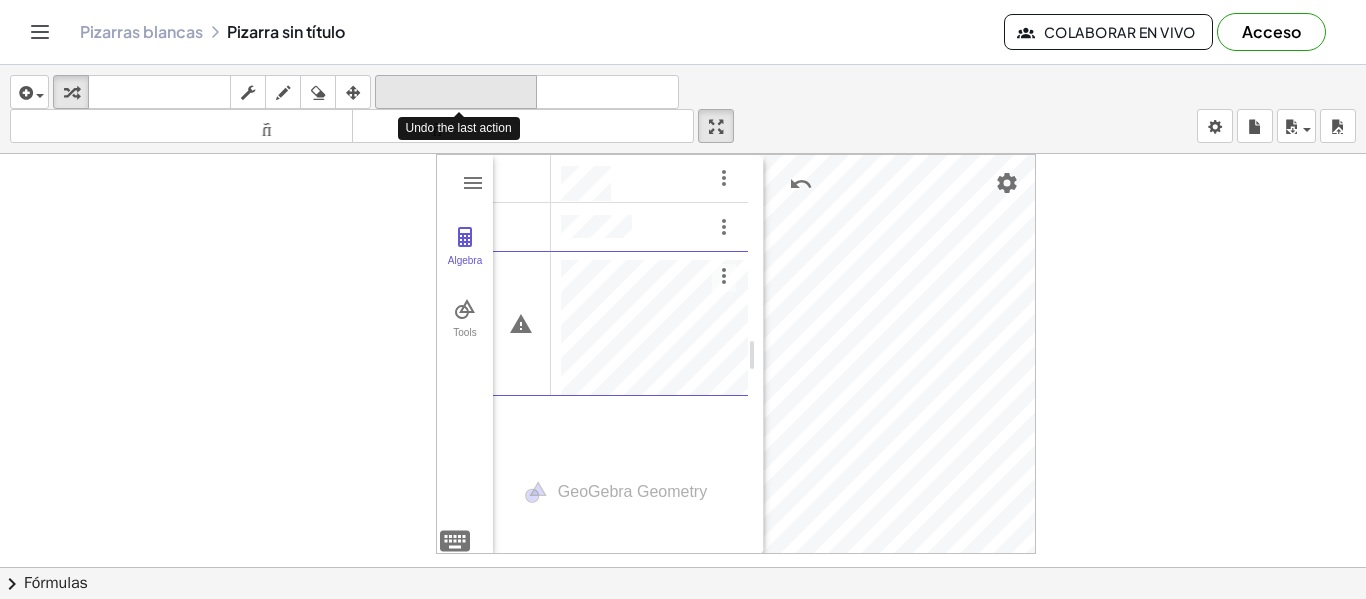 click on "deshacer" at bounding box center [456, 92] 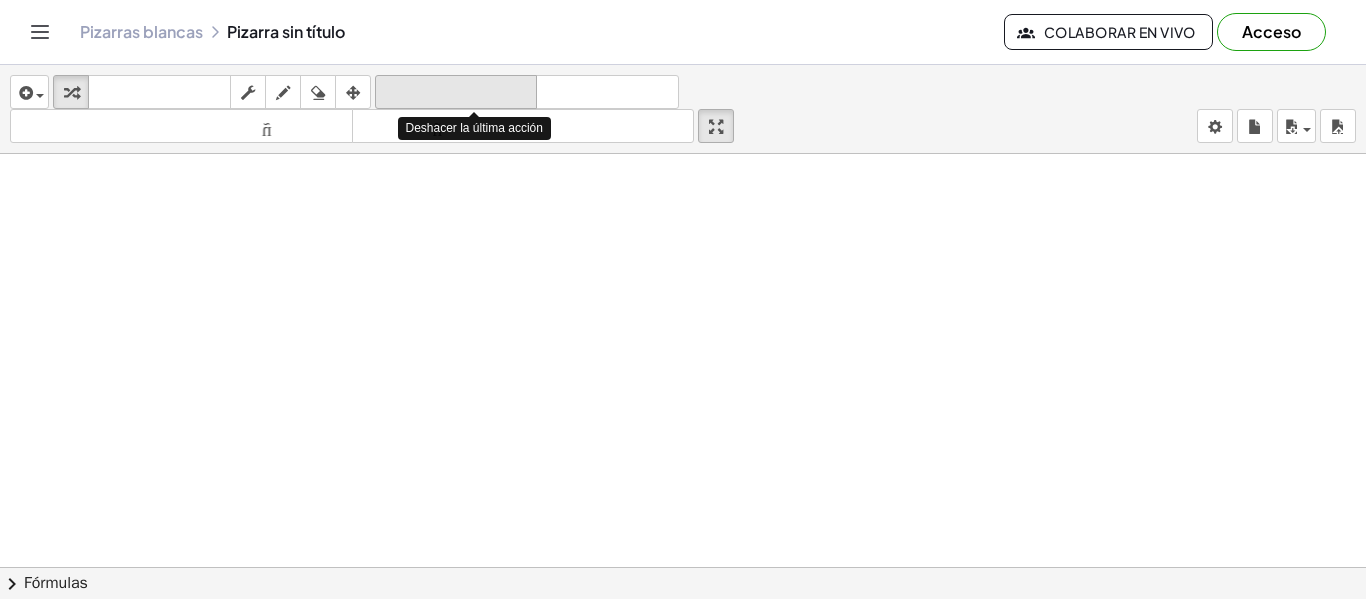 click on "deshacer" at bounding box center [456, 92] 